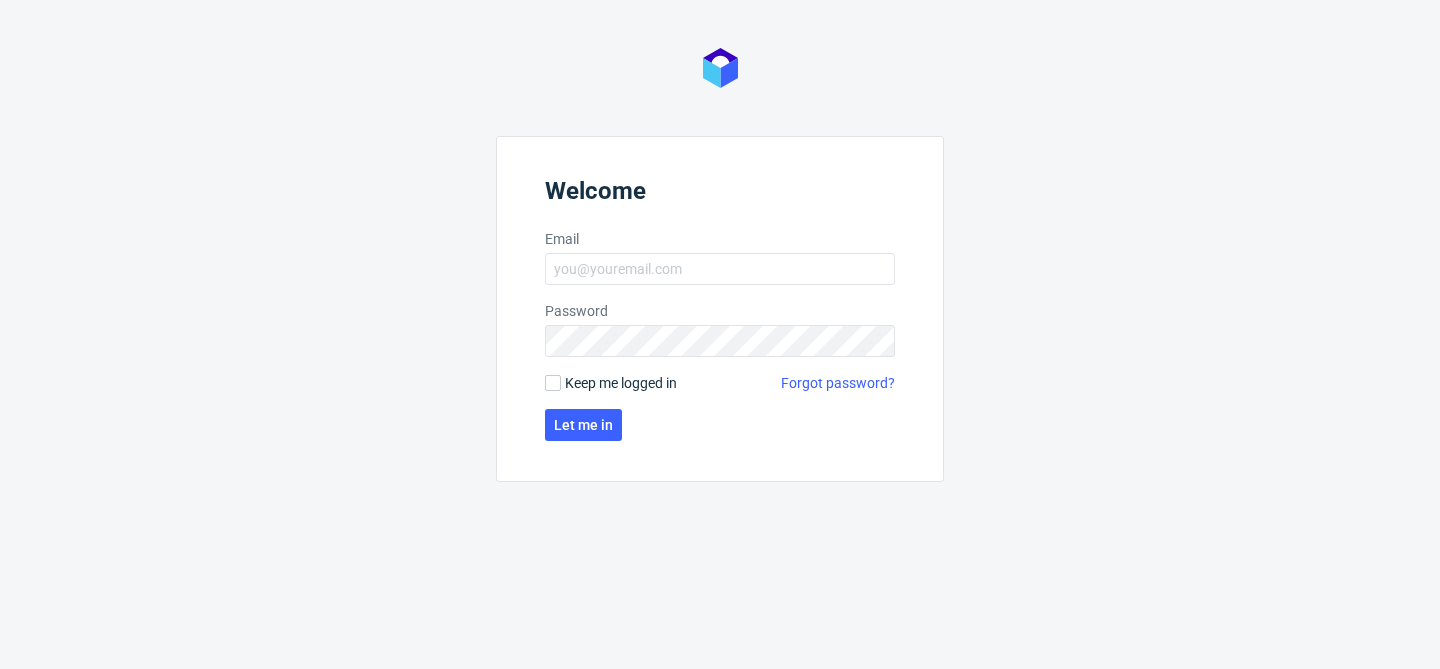 scroll, scrollTop: 0, scrollLeft: 0, axis: both 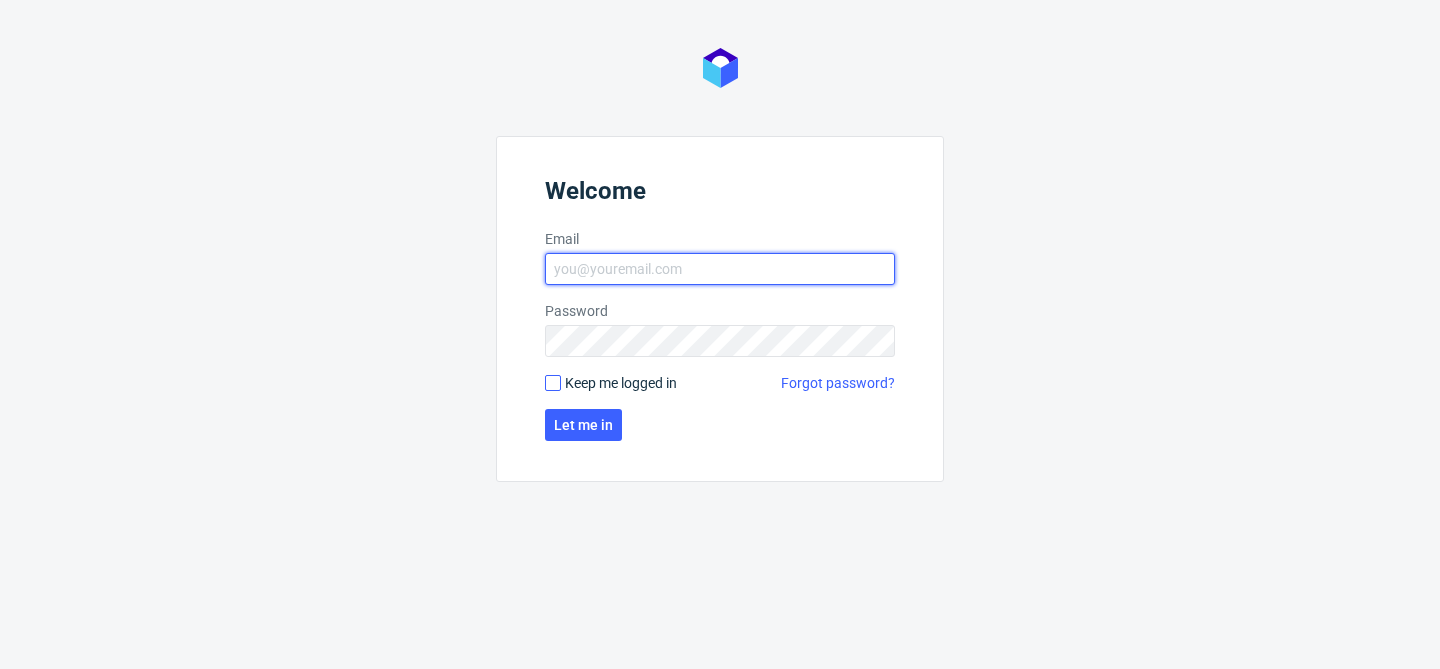type on "bogna.krystian@packhelp.com" 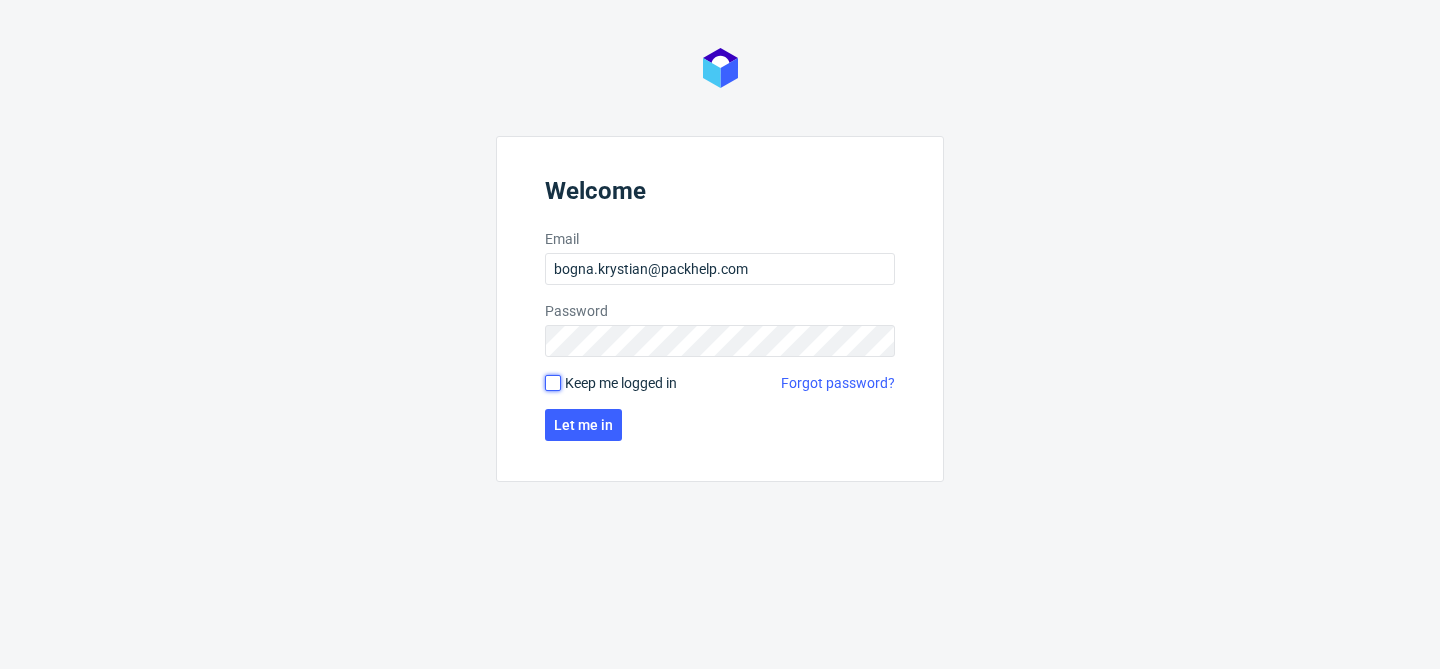 click on "Keep me logged in" at bounding box center [553, 383] 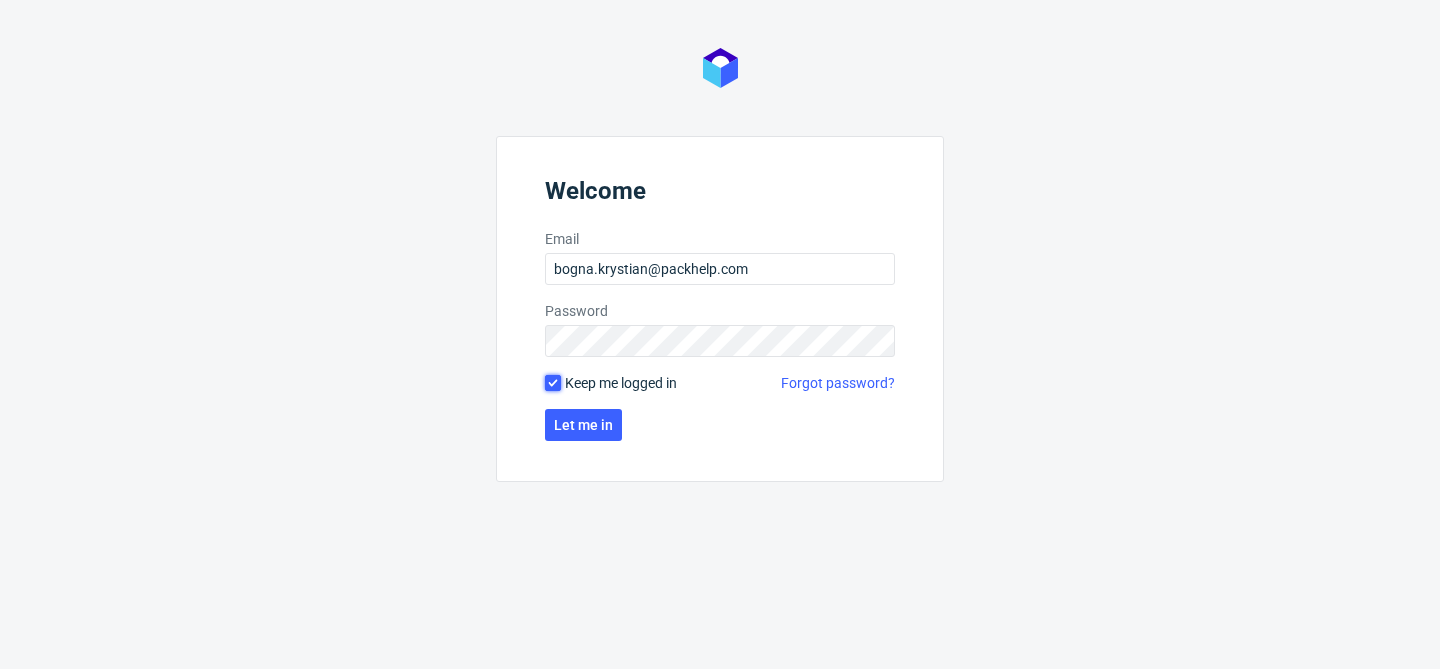 checkbox on "true" 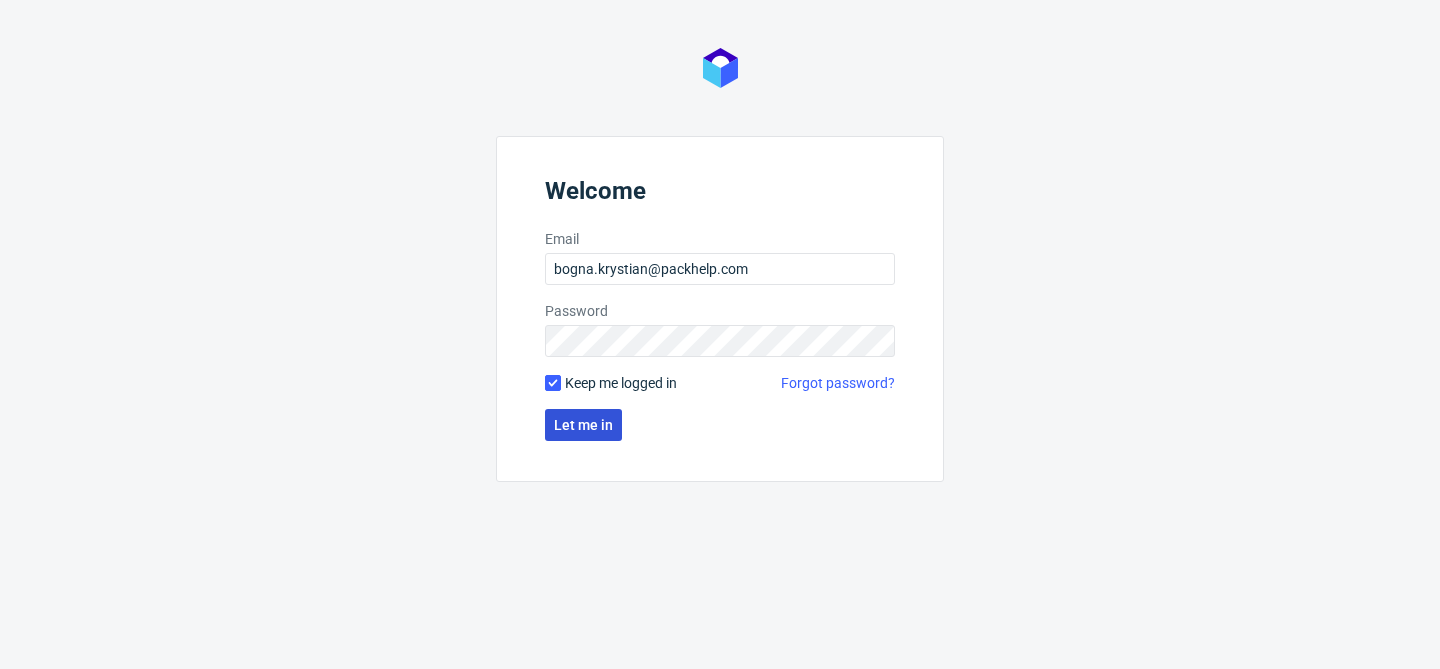 click on "Let me in" at bounding box center (583, 425) 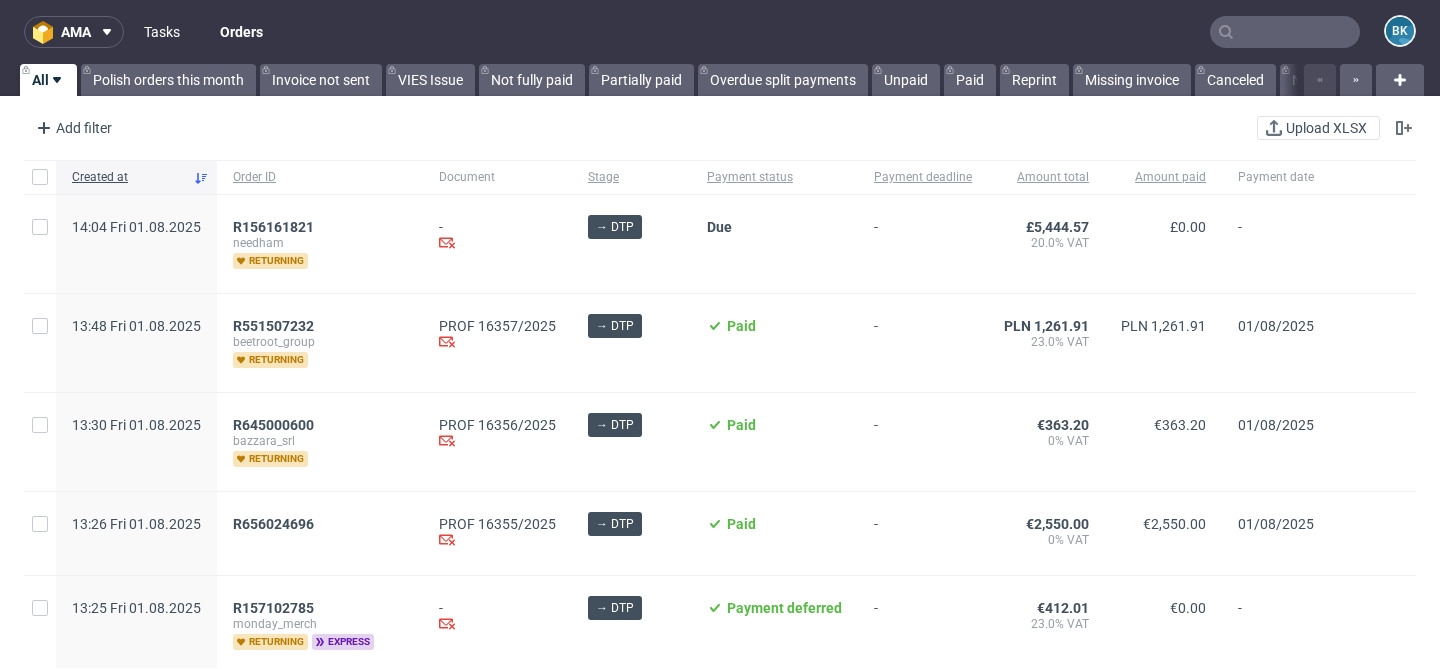 click on "Tasks" at bounding box center (162, 32) 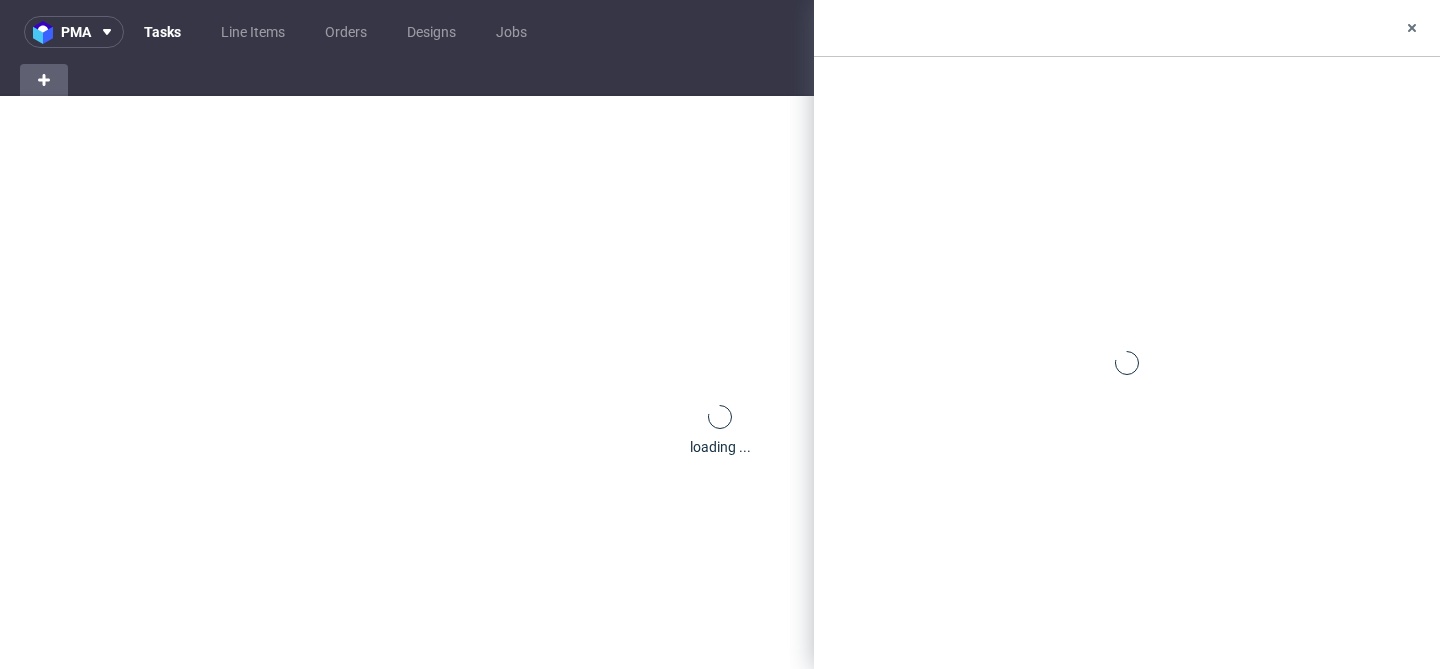 scroll, scrollTop: 0, scrollLeft: 0, axis: both 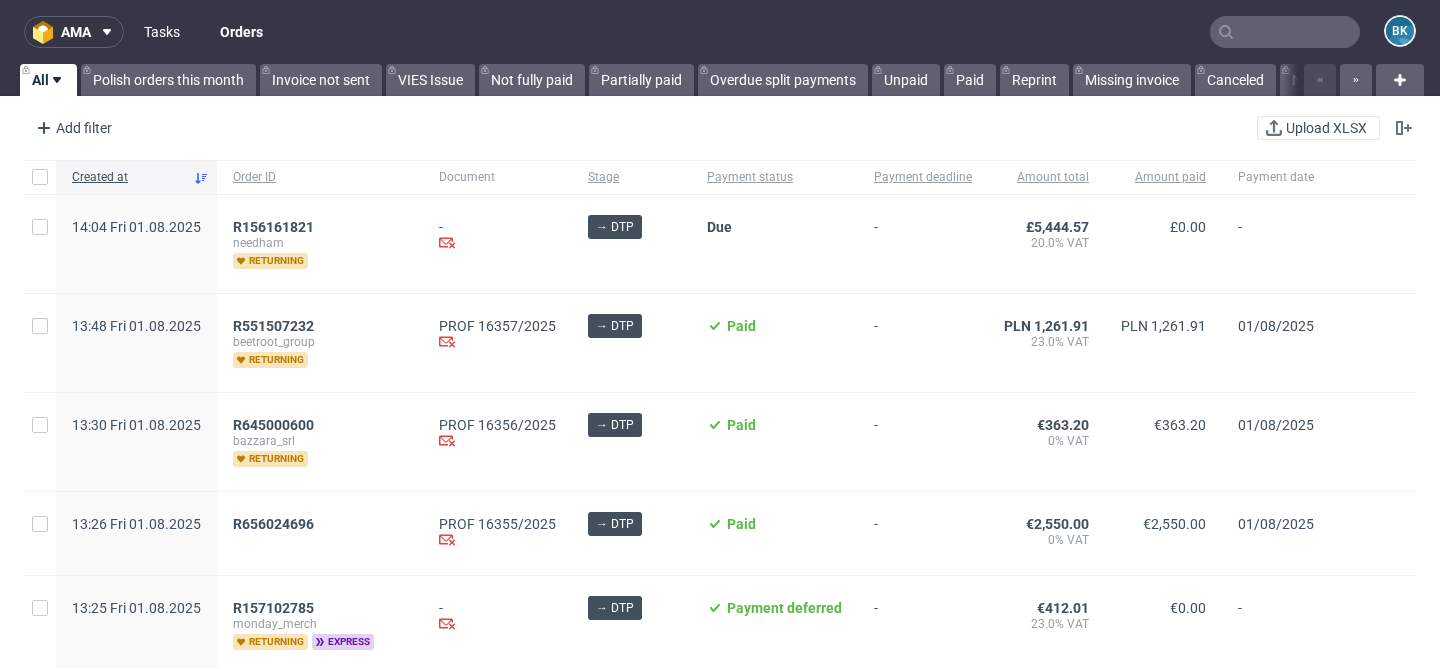 click on "Tasks" at bounding box center (162, 32) 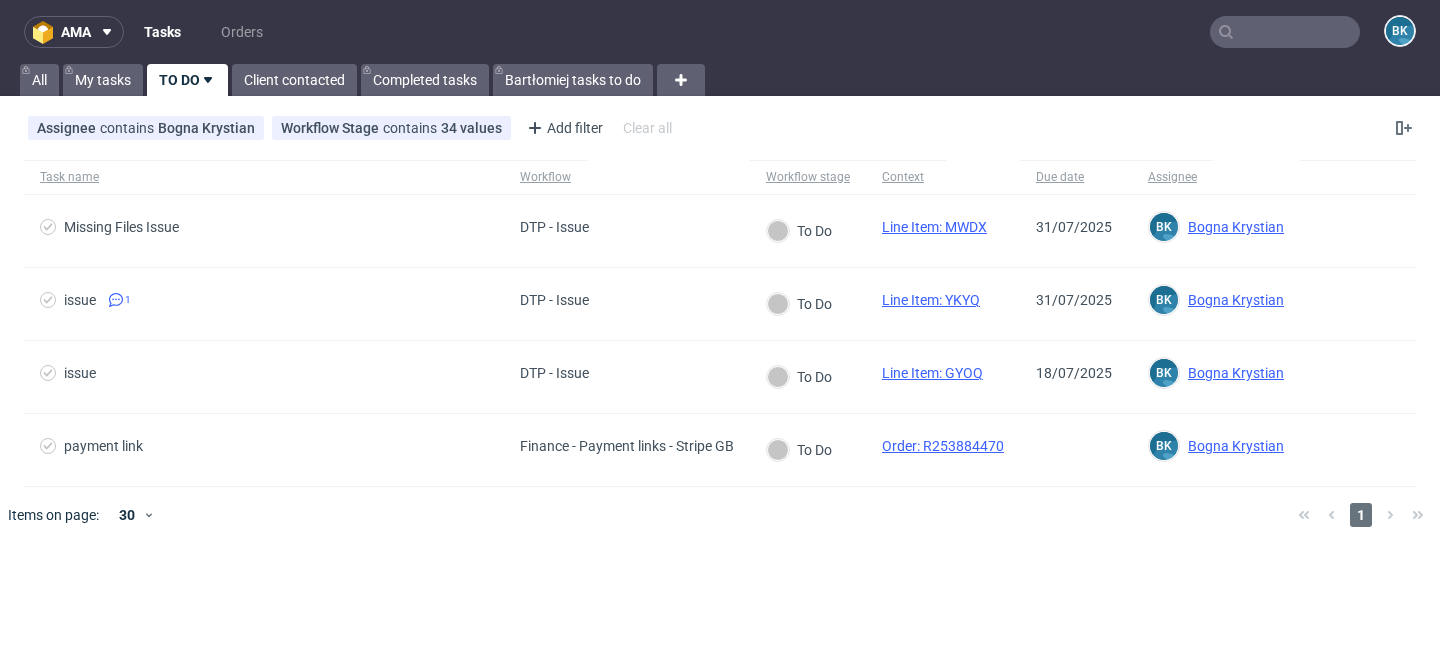 click on "TO DO" at bounding box center [187, 80] 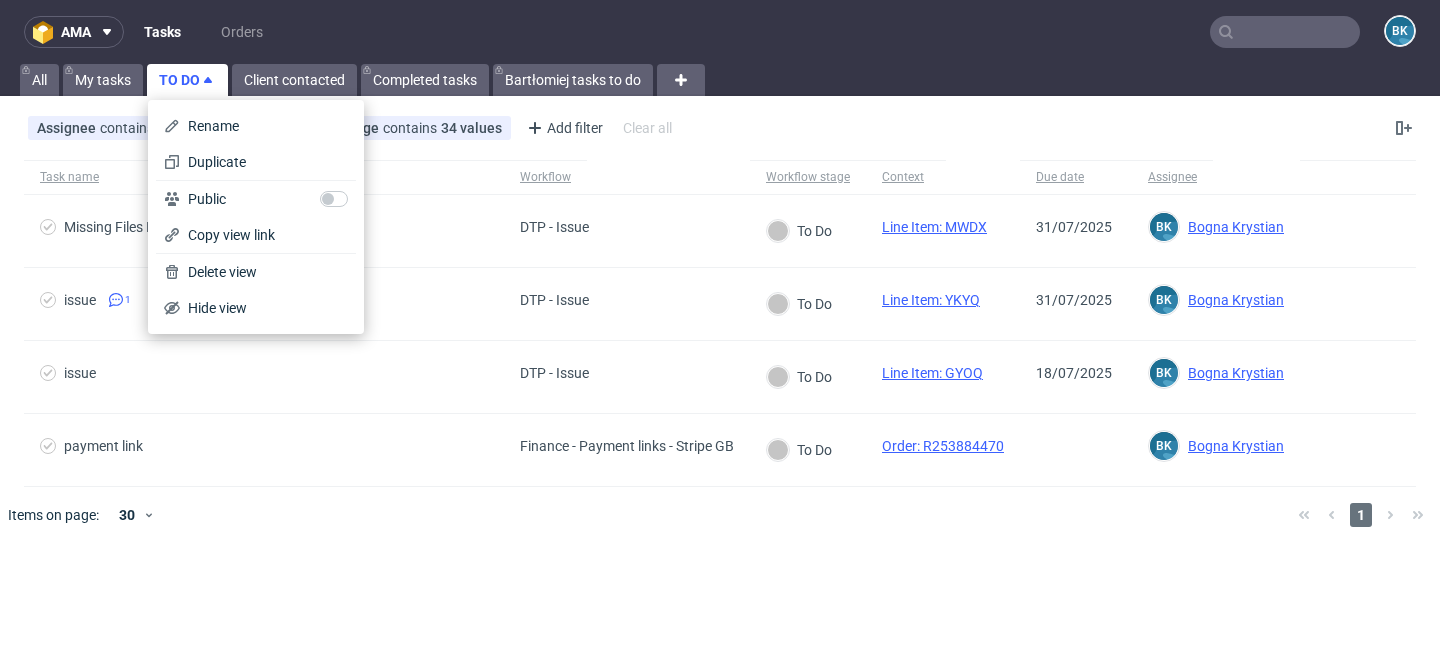 click on "ama Tasks Orders BK" at bounding box center (720, 32) 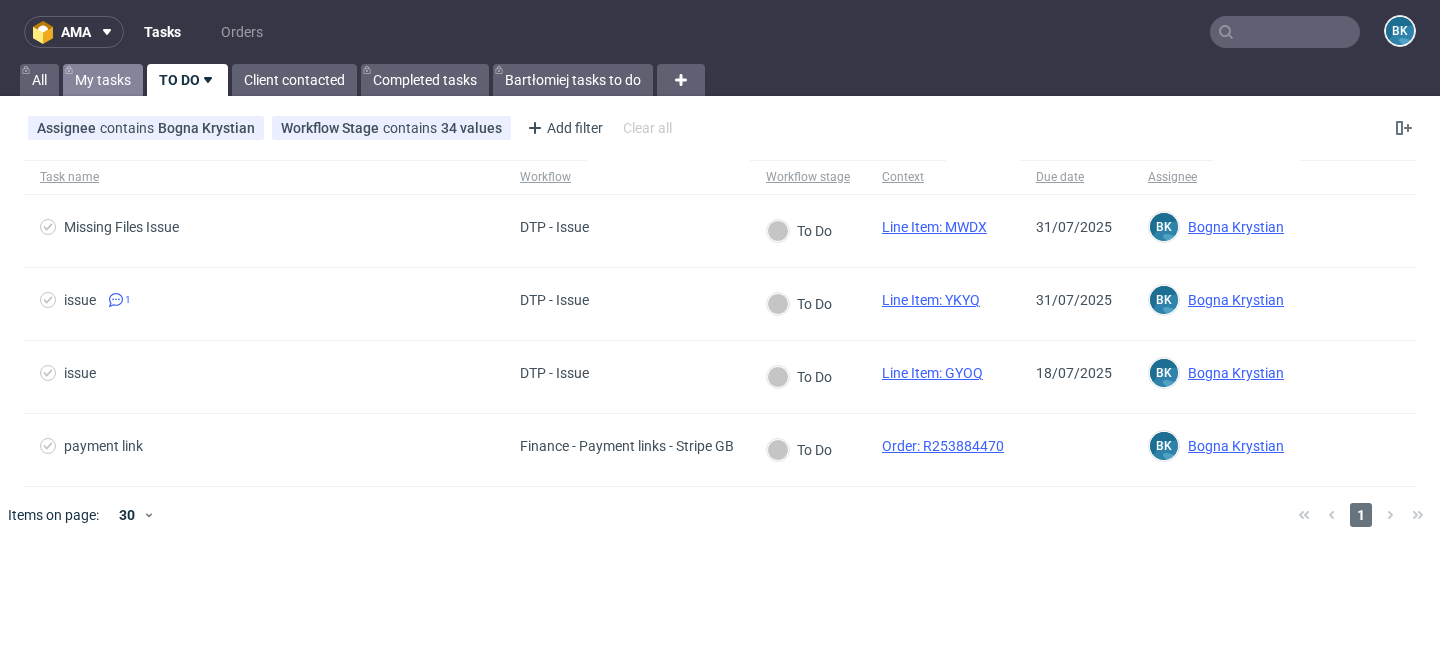 click on "My tasks" at bounding box center [103, 80] 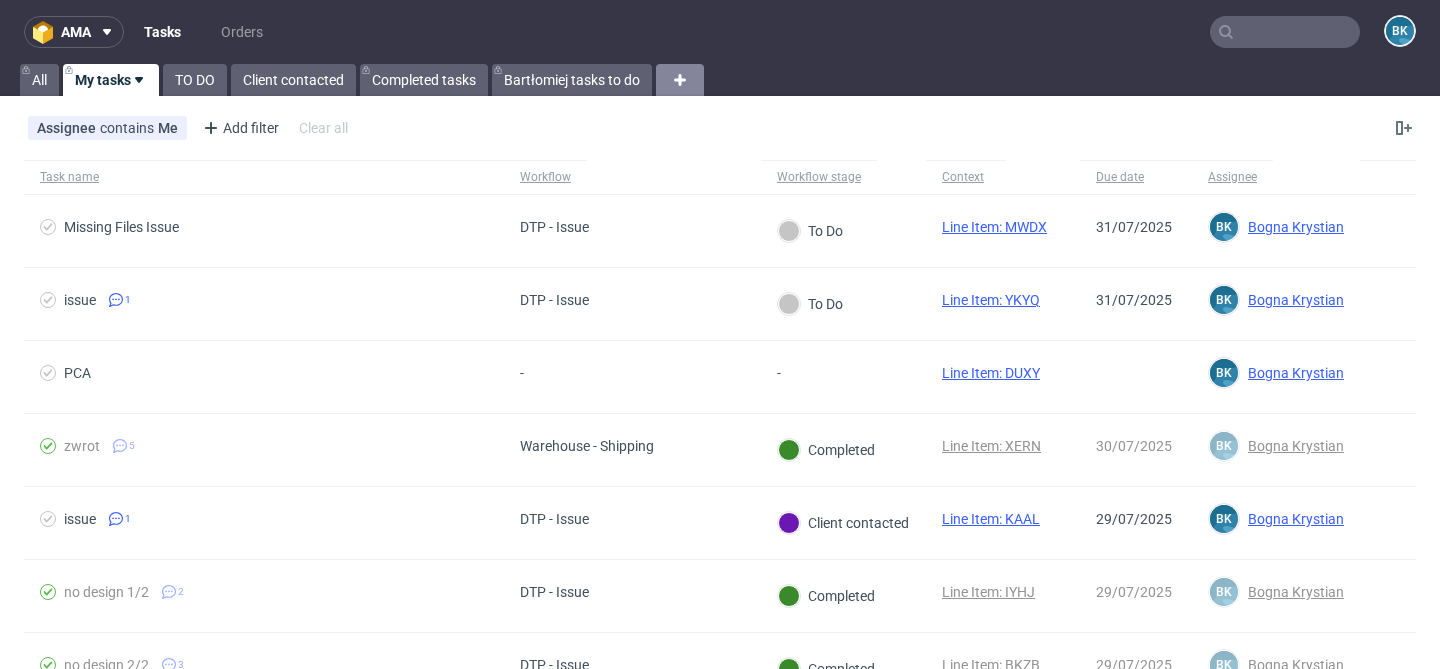 click 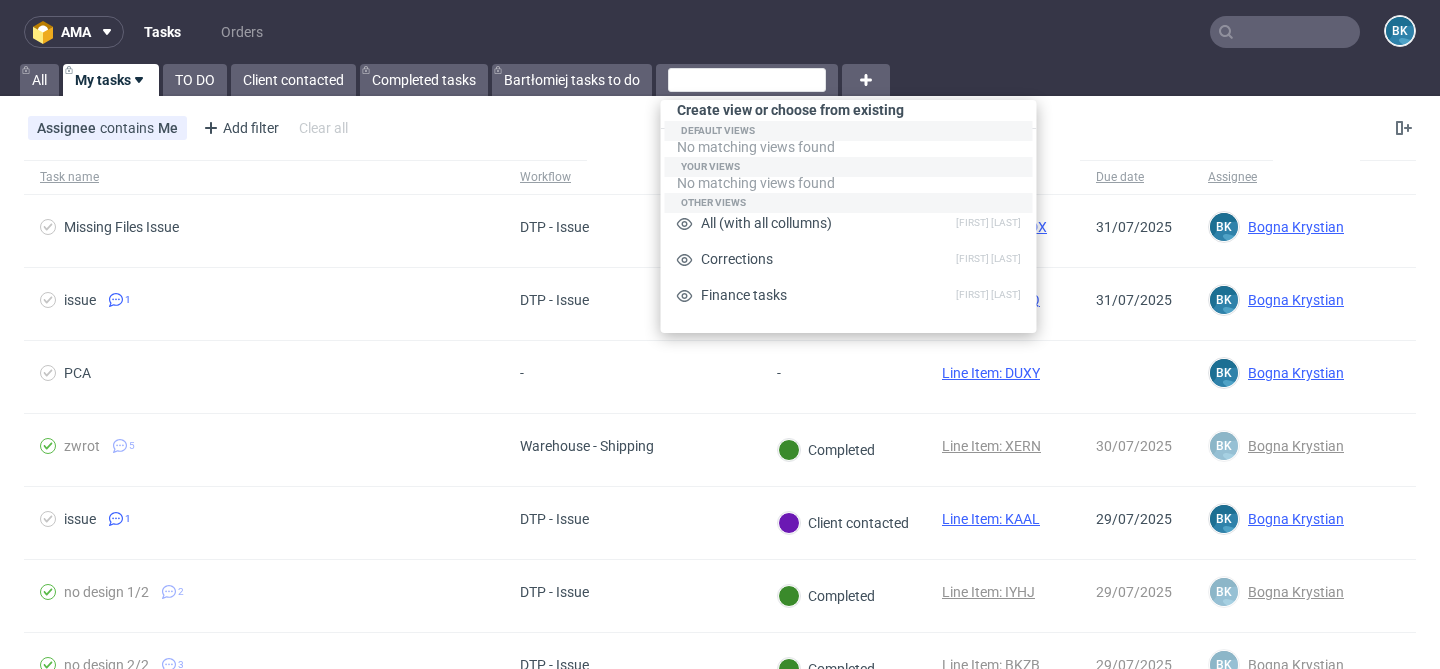 click on "ama Tasks Orders BK" at bounding box center [720, 32] 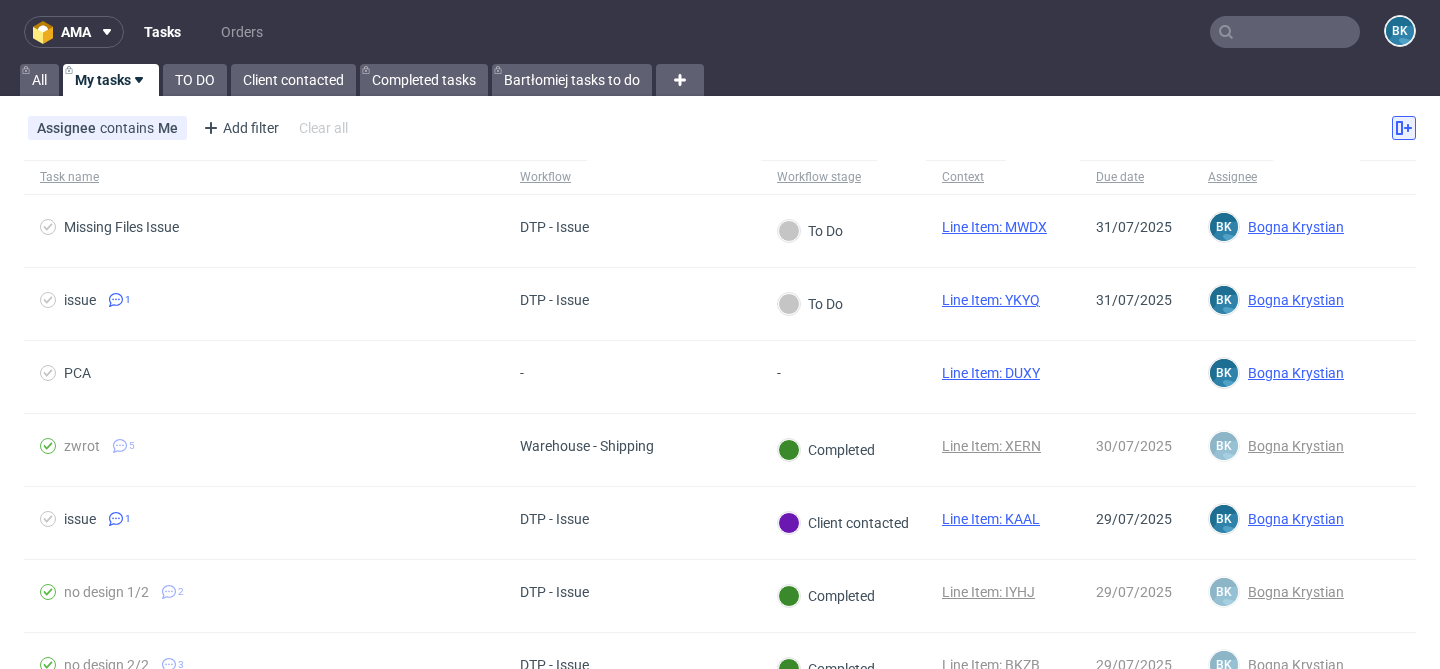 click 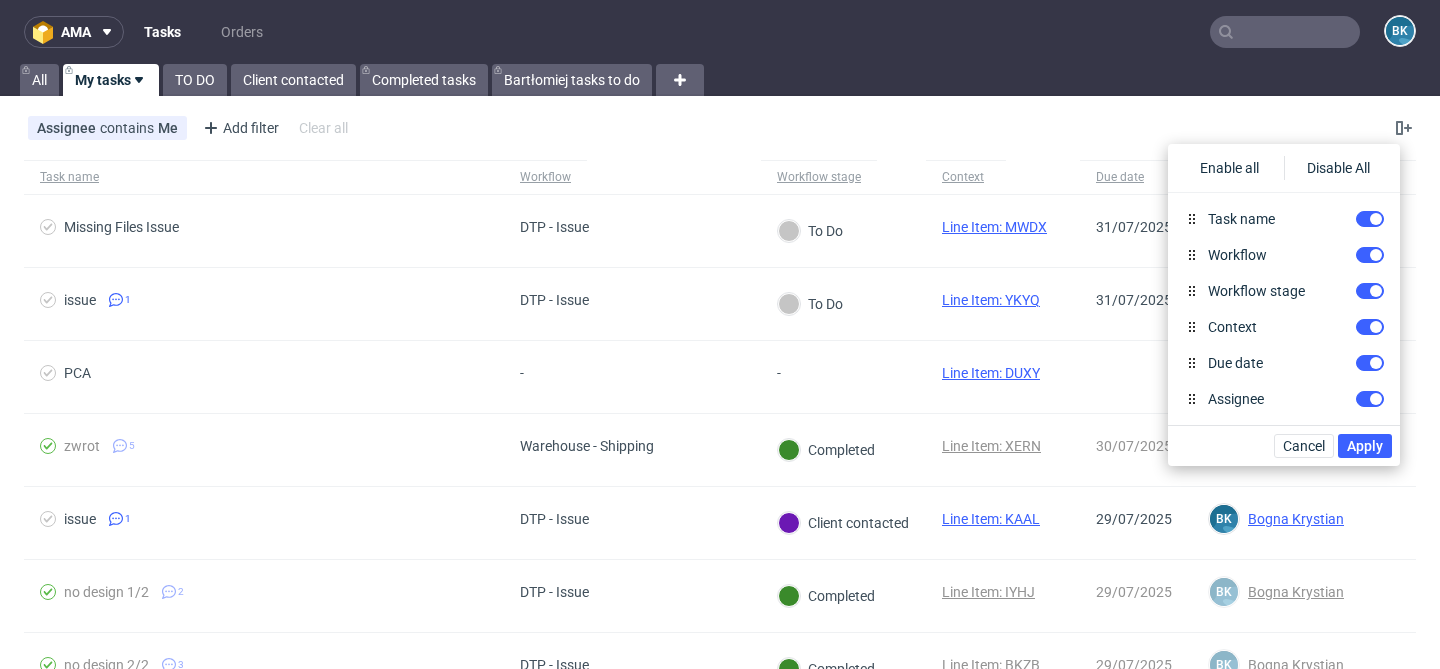 click on "ama Tasks Orders BK" at bounding box center [720, 32] 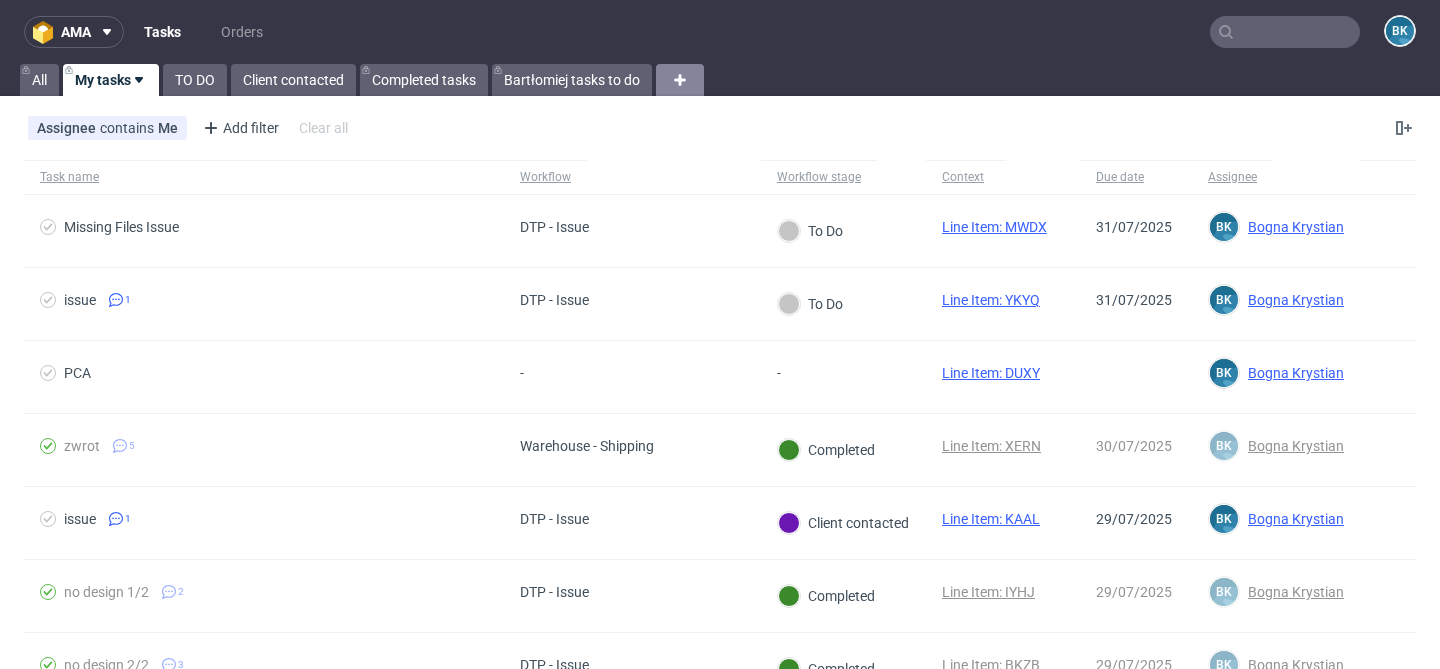 click 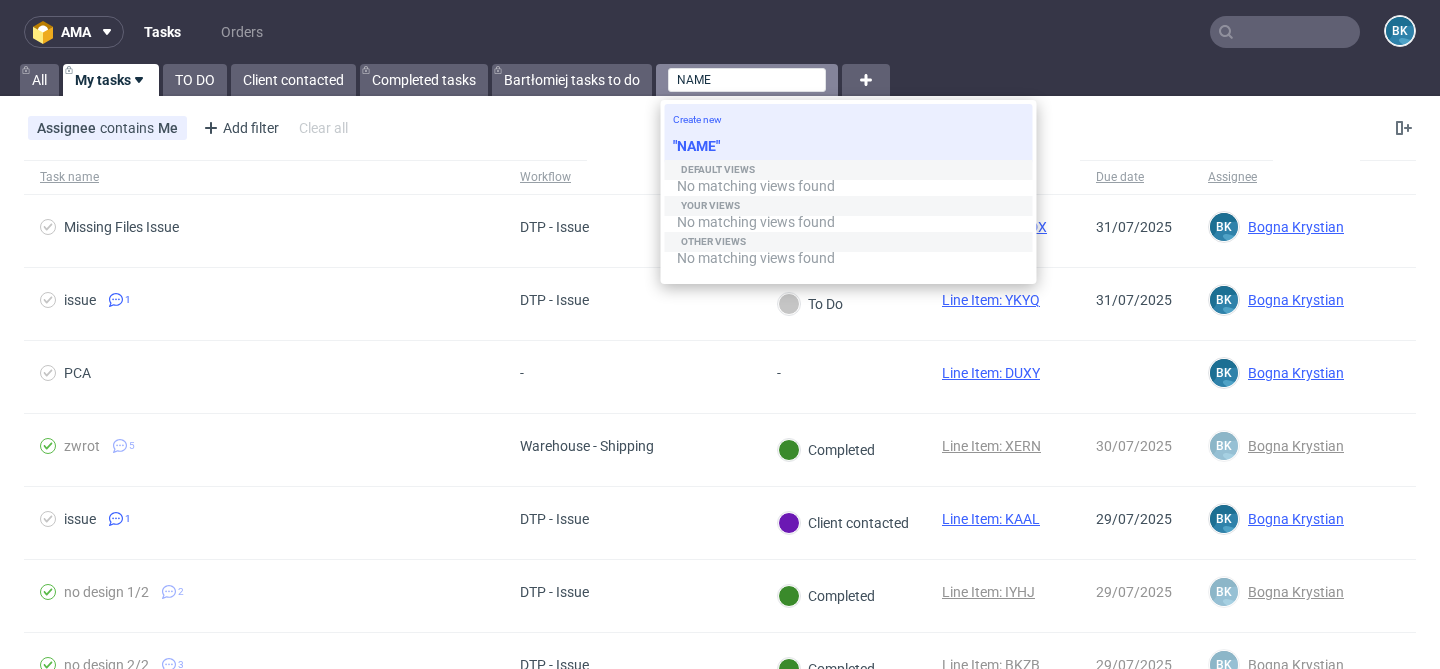 type on "NAME" 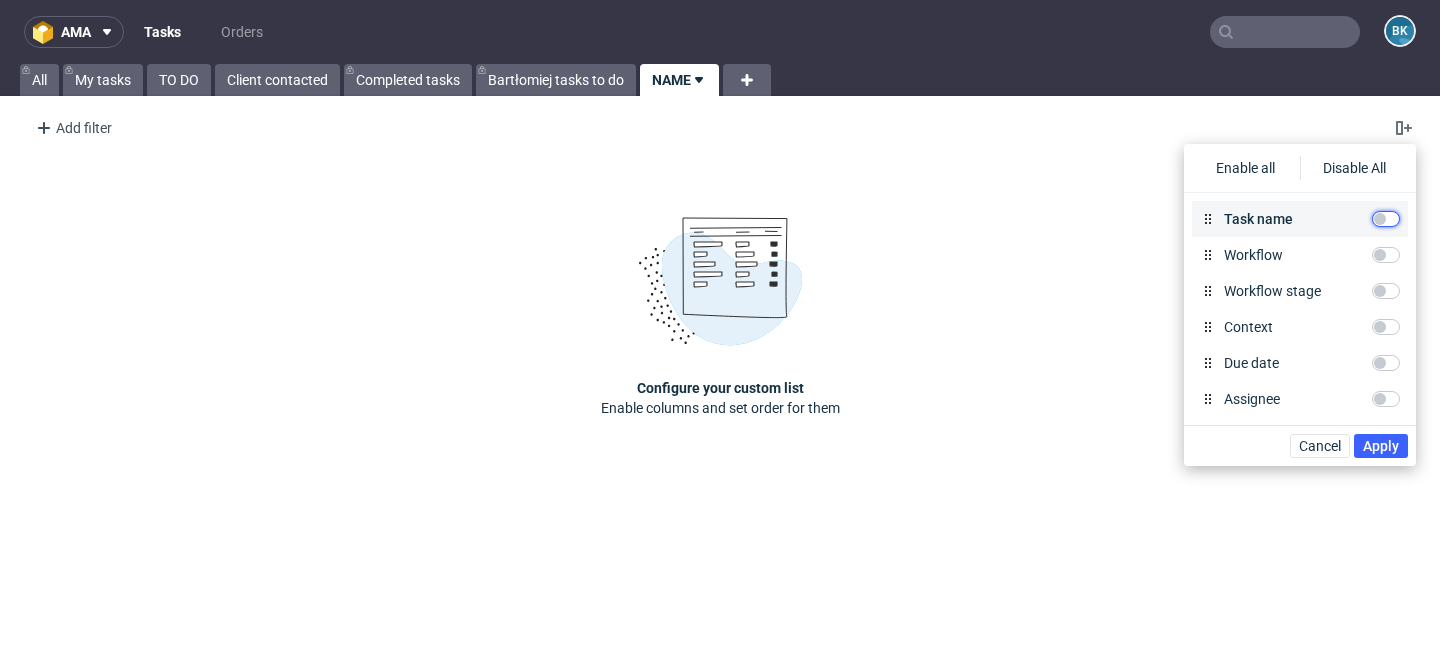 click on "Task name" at bounding box center (1386, 219) 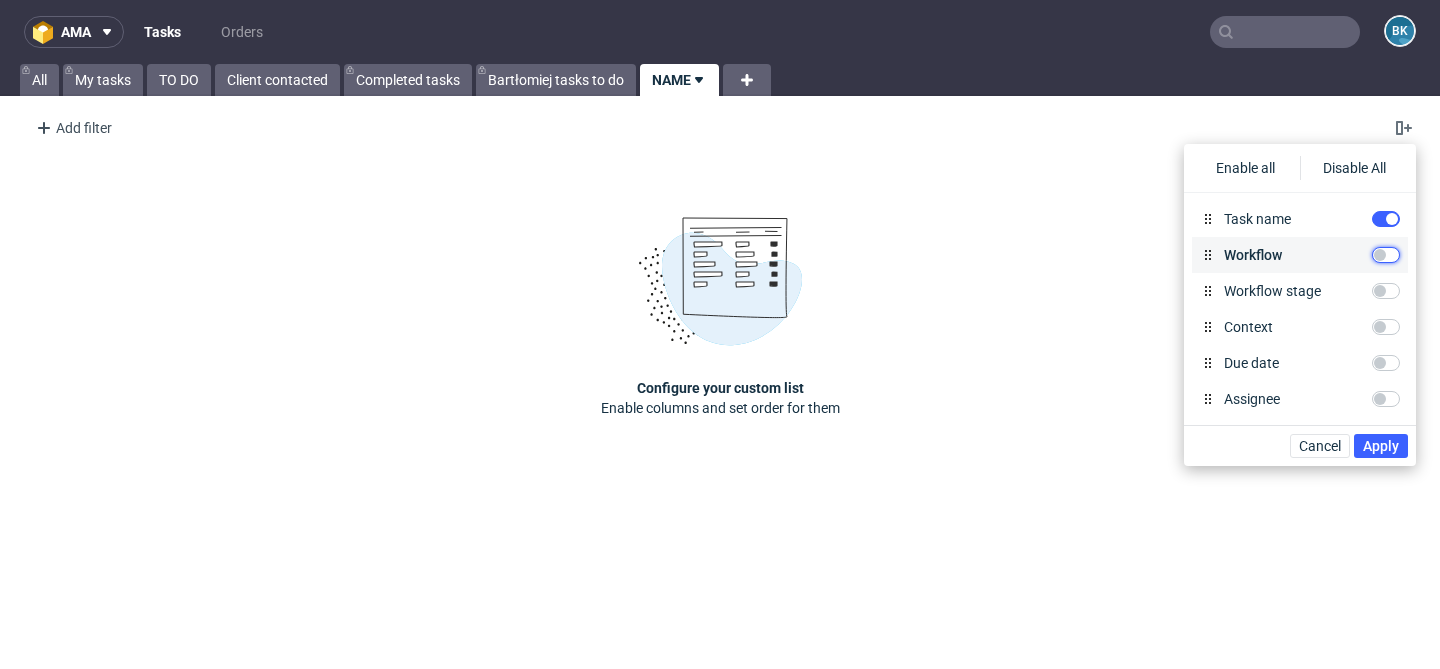 click on "Workflow" at bounding box center [1386, 255] 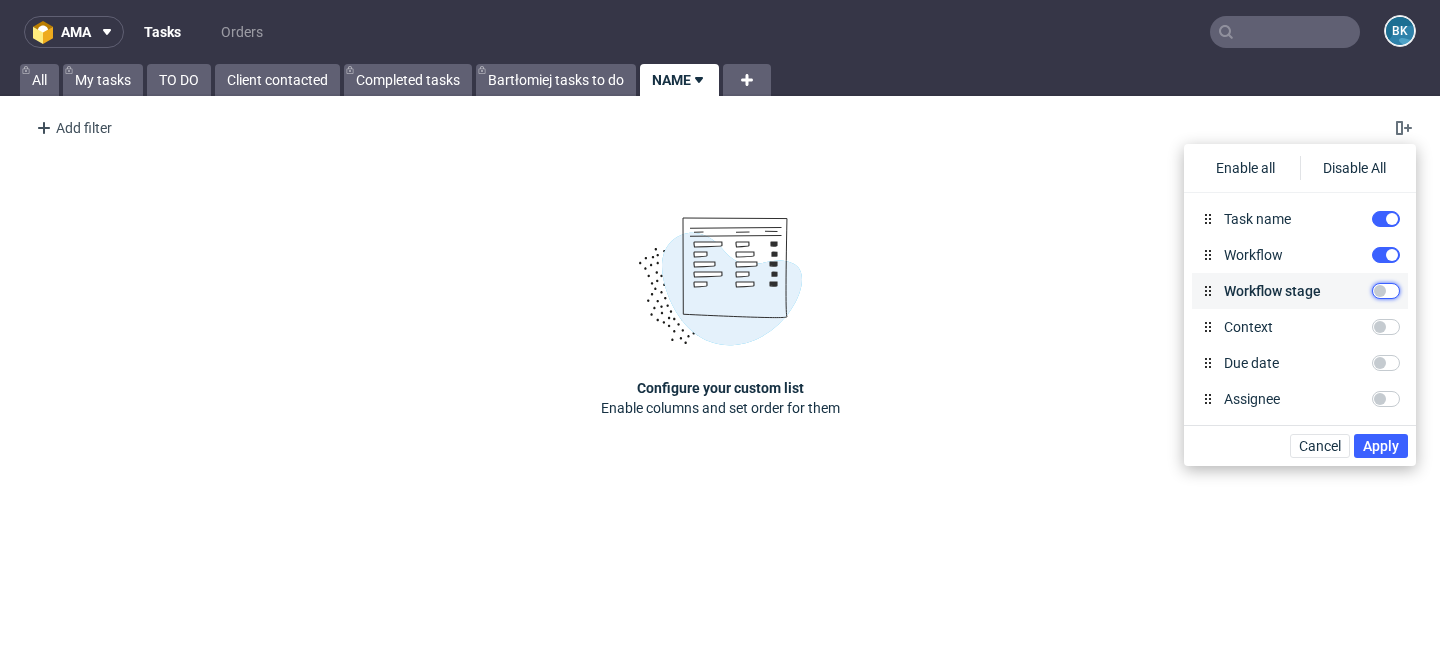 click on "Workflow stage" at bounding box center (1386, 291) 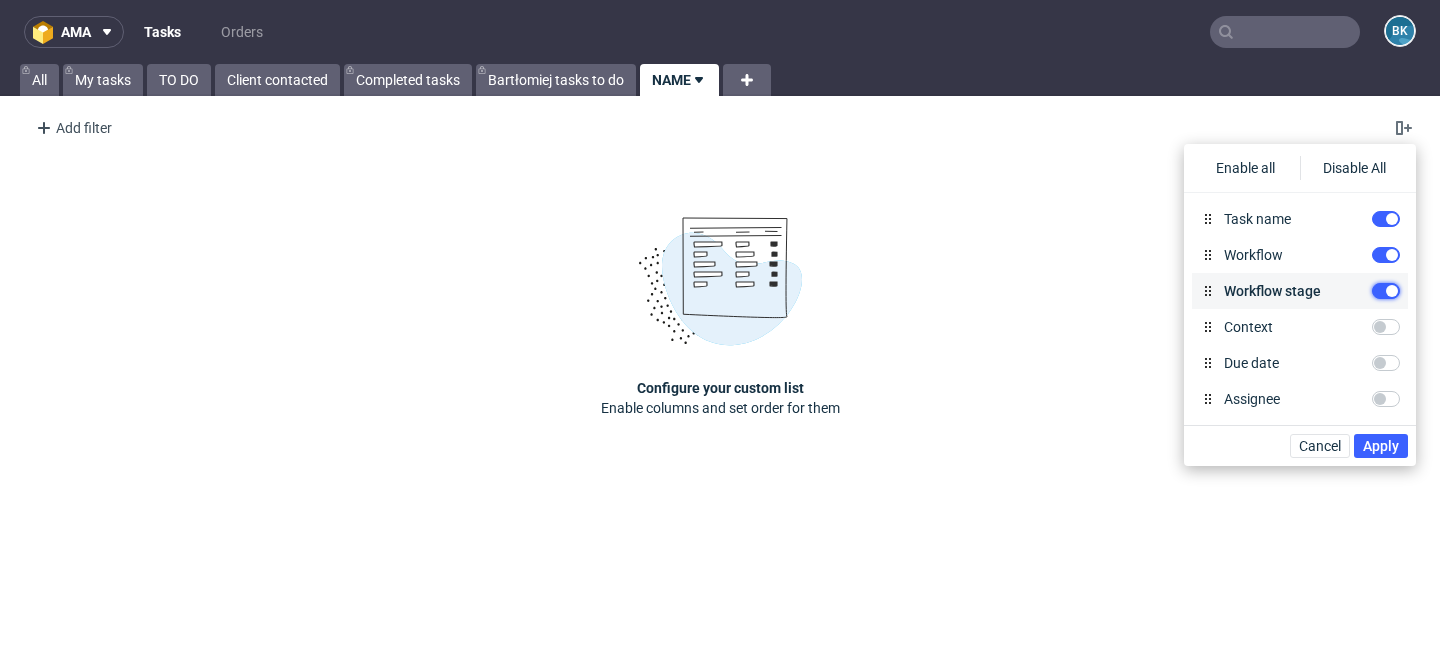checkbox on "true" 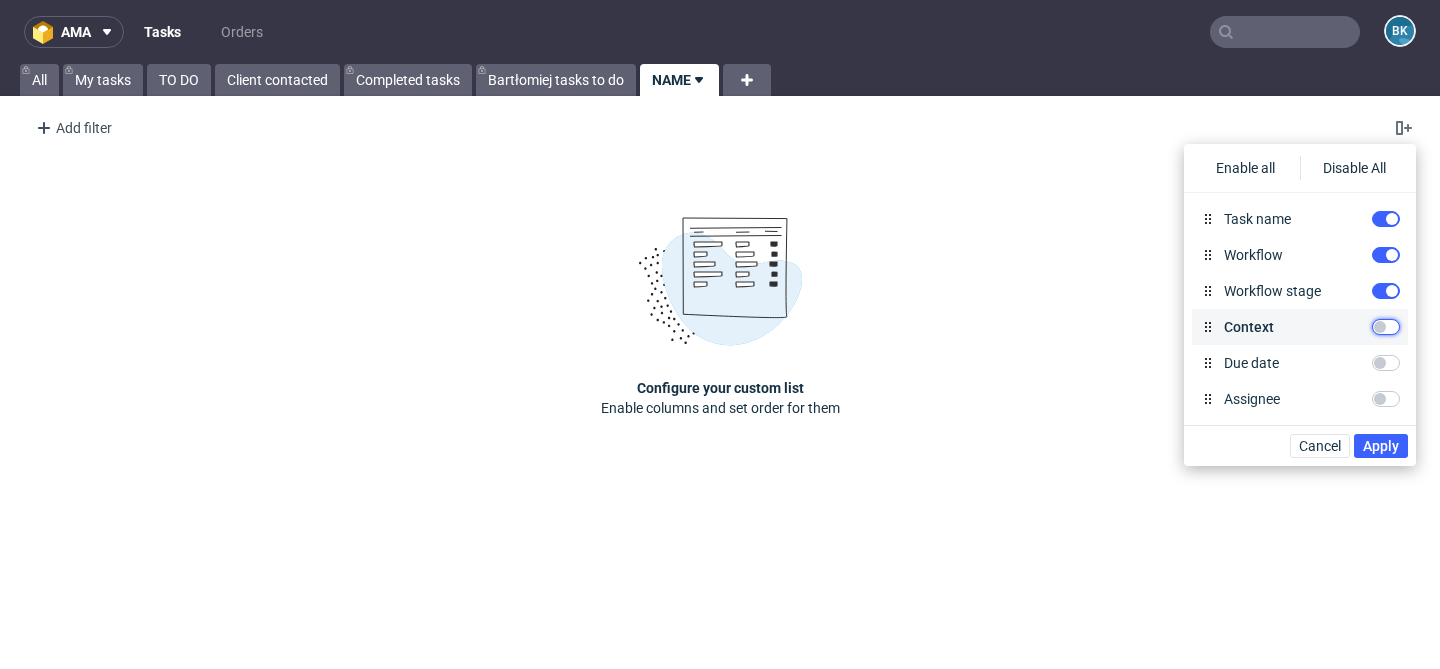 click on "Context" at bounding box center [1386, 327] 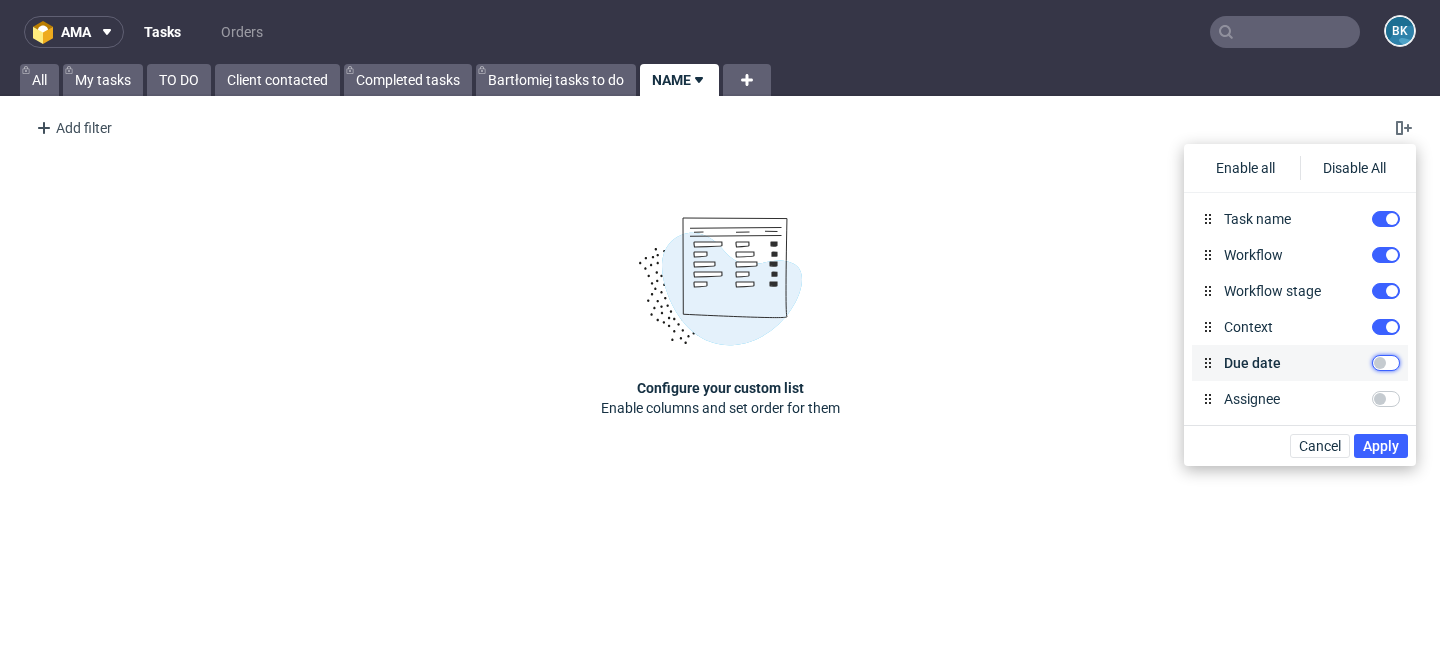 click on "Due date" at bounding box center [1386, 363] 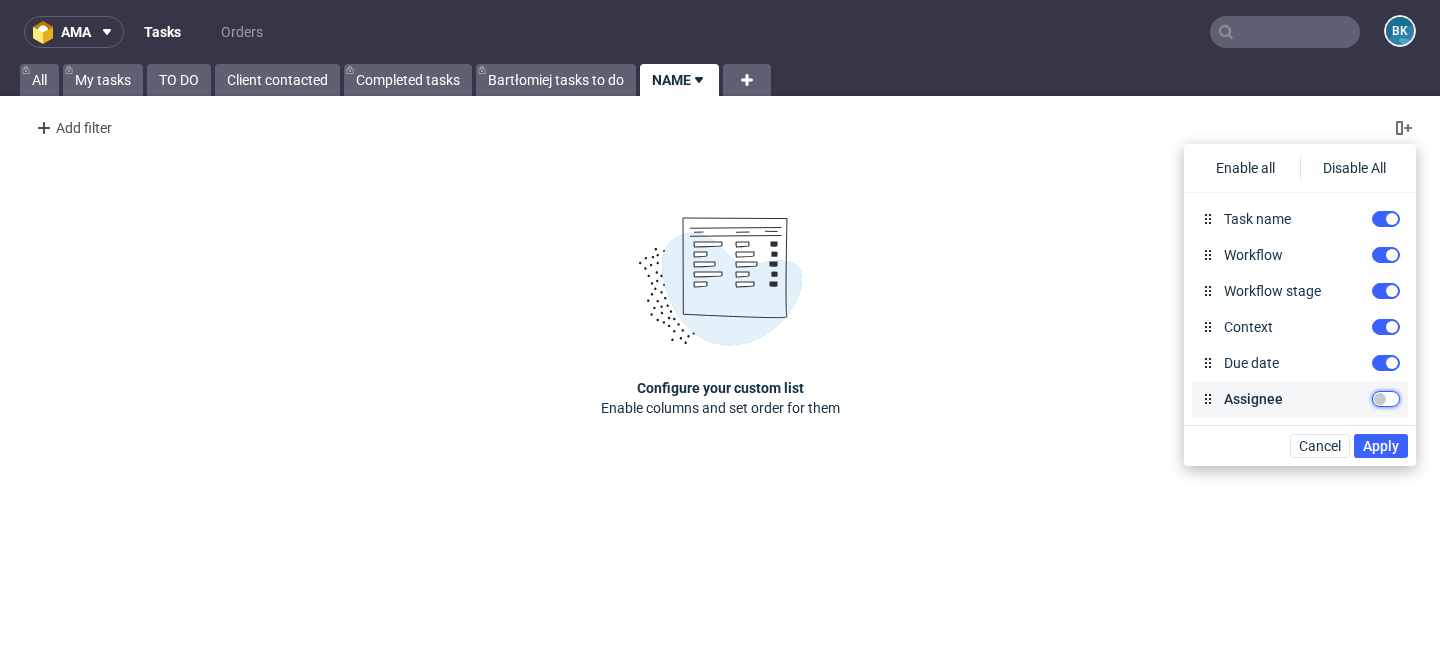 click on "Assignee" at bounding box center [1386, 399] 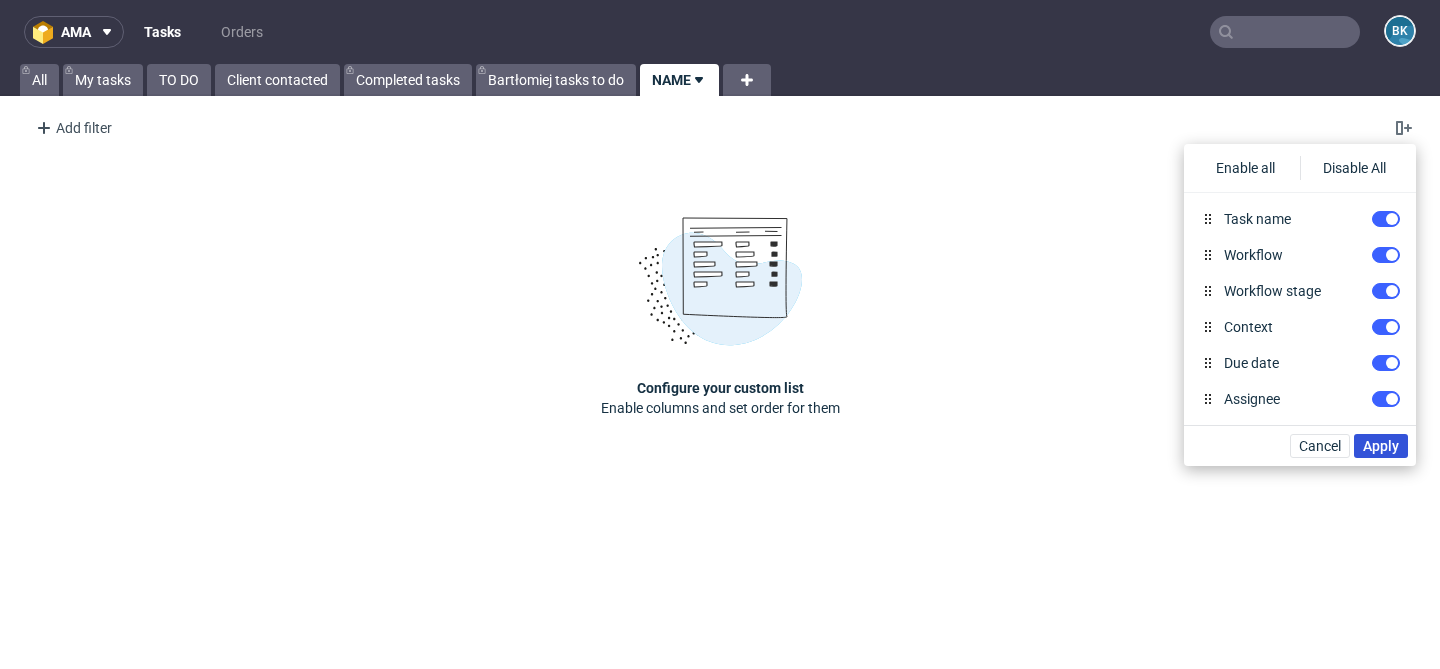click on "Apply" at bounding box center [1381, 446] 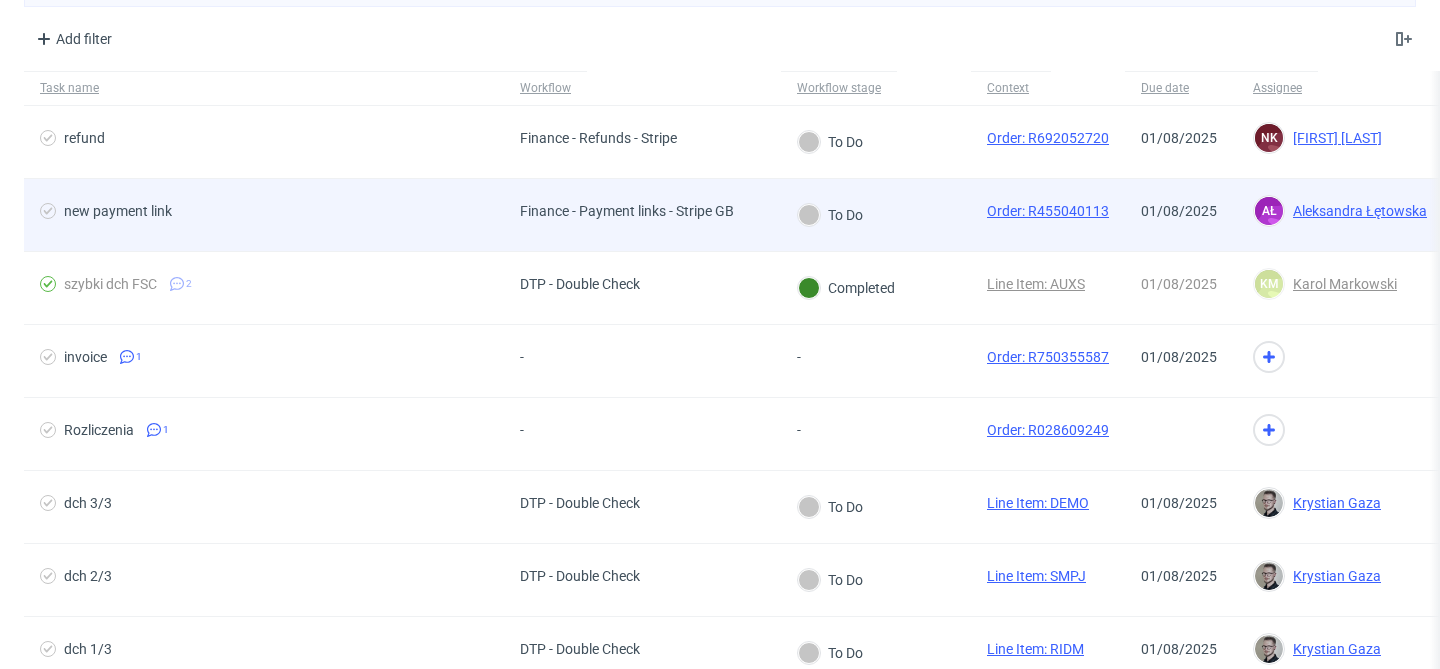 scroll, scrollTop: 0, scrollLeft: 0, axis: both 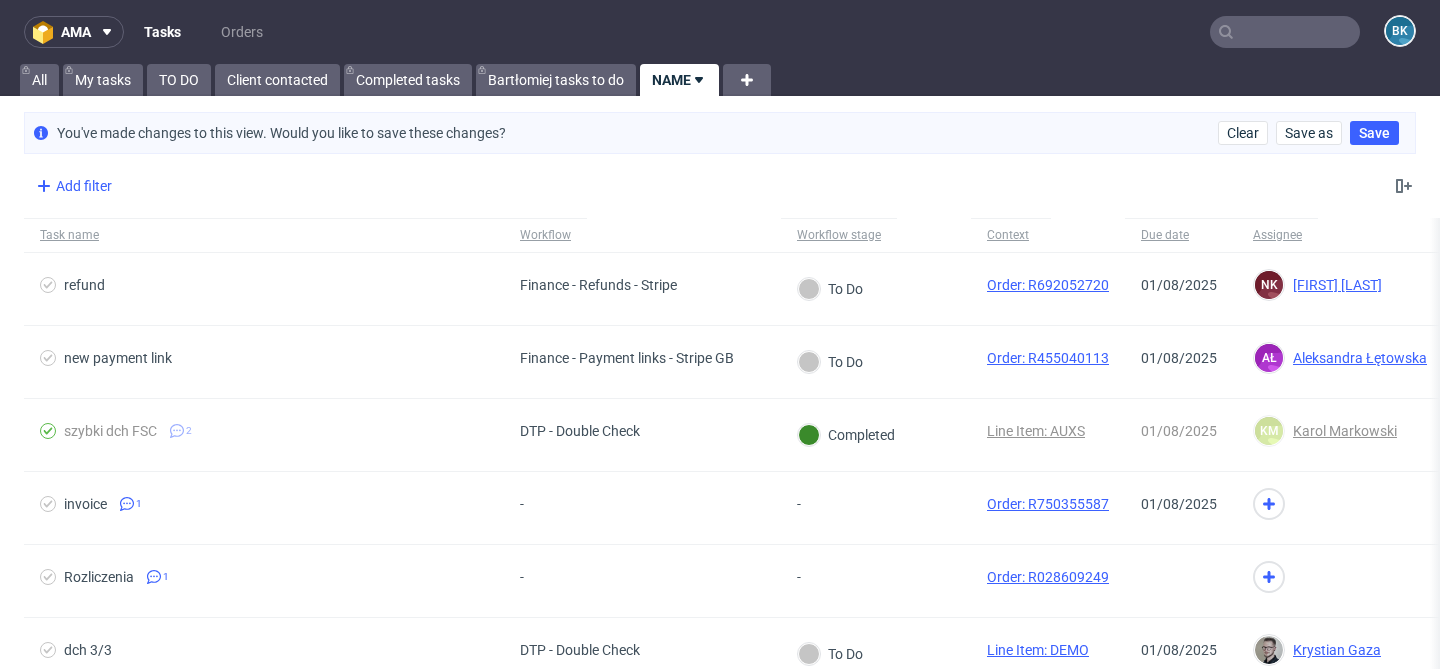 click on "Add filter" at bounding box center [72, 186] 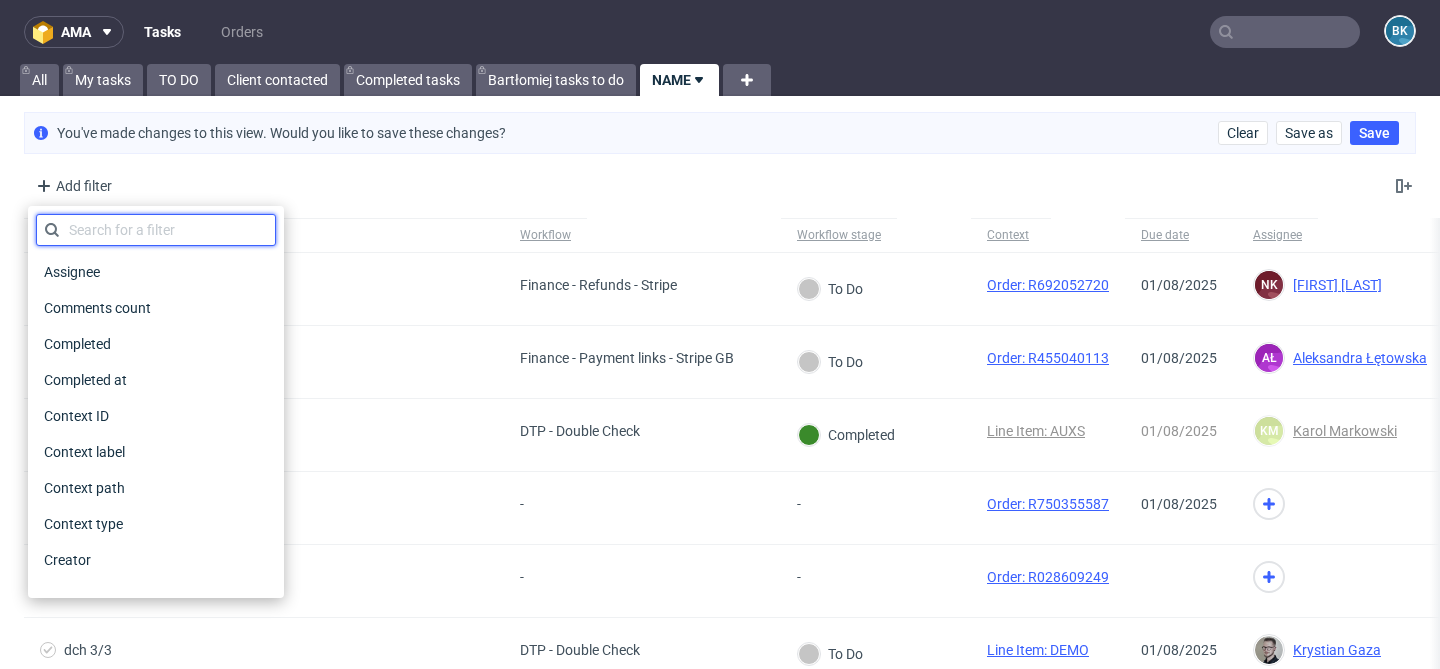 click at bounding box center [156, 230] 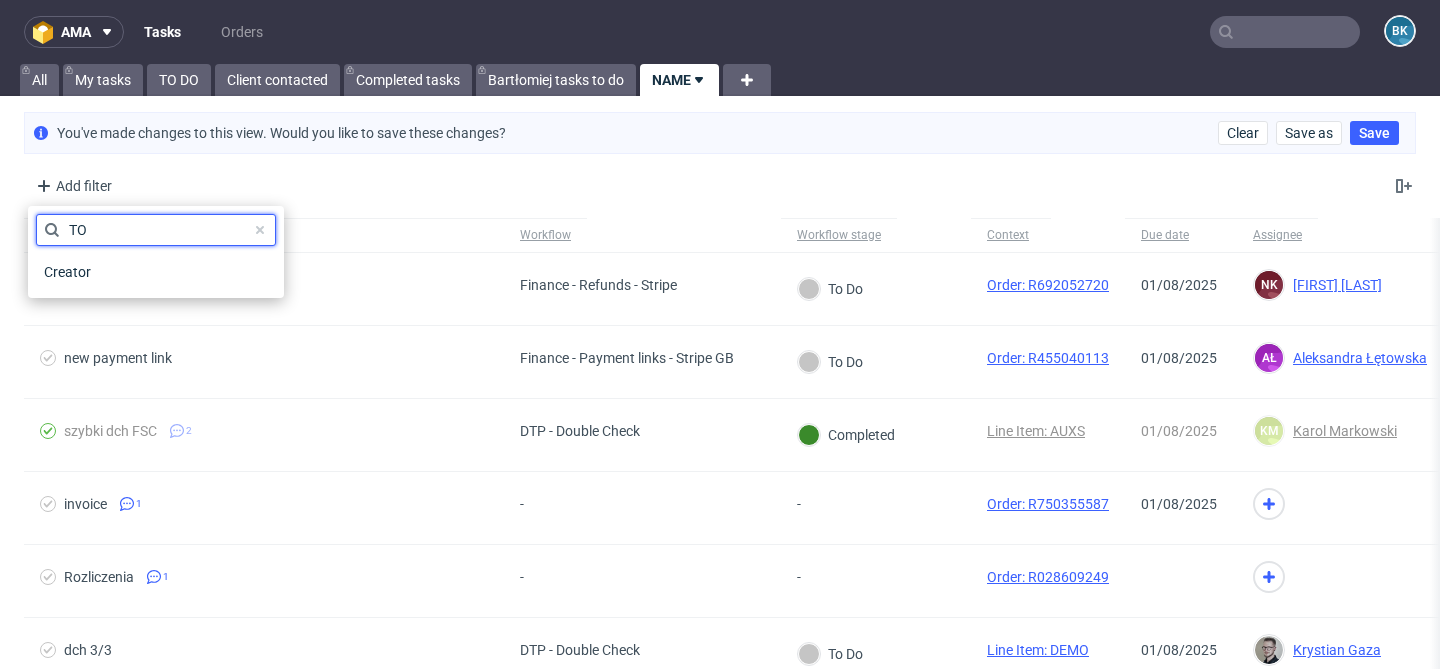 type on "T" 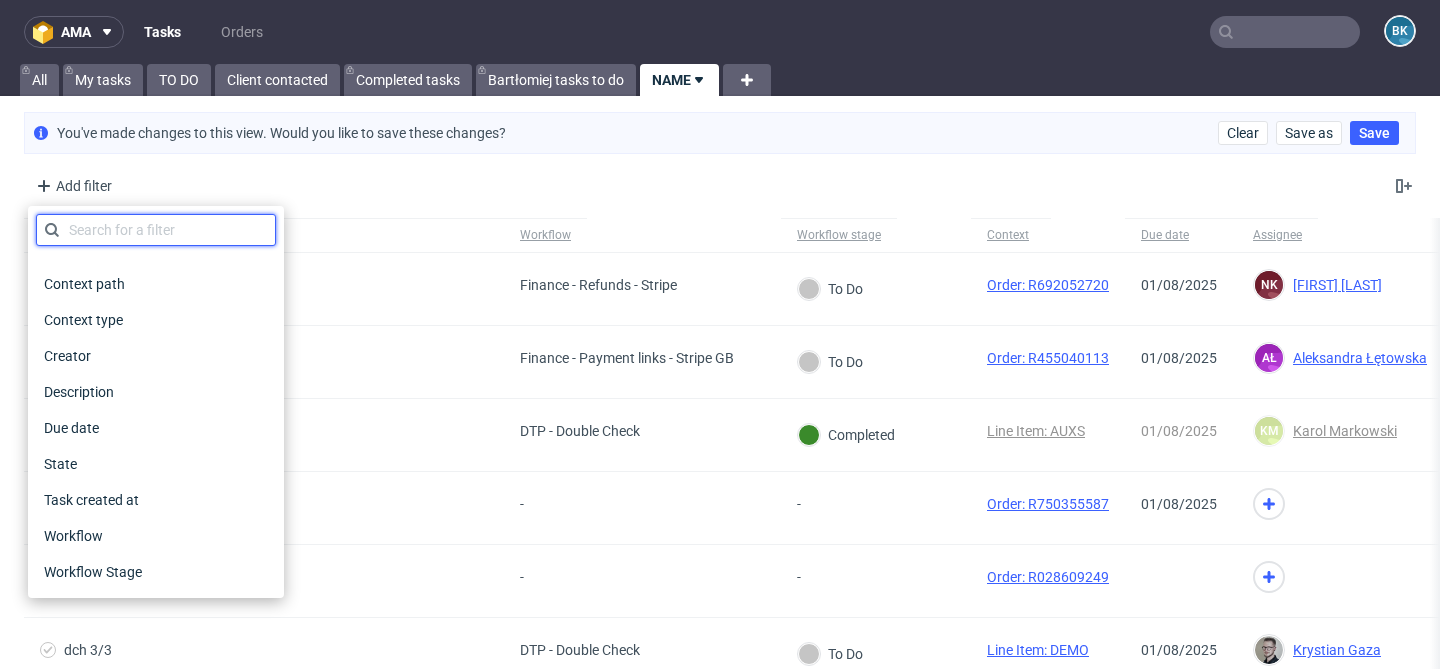 scroll, scrollTop: 203, scrollLeft: 0, axis: vertical 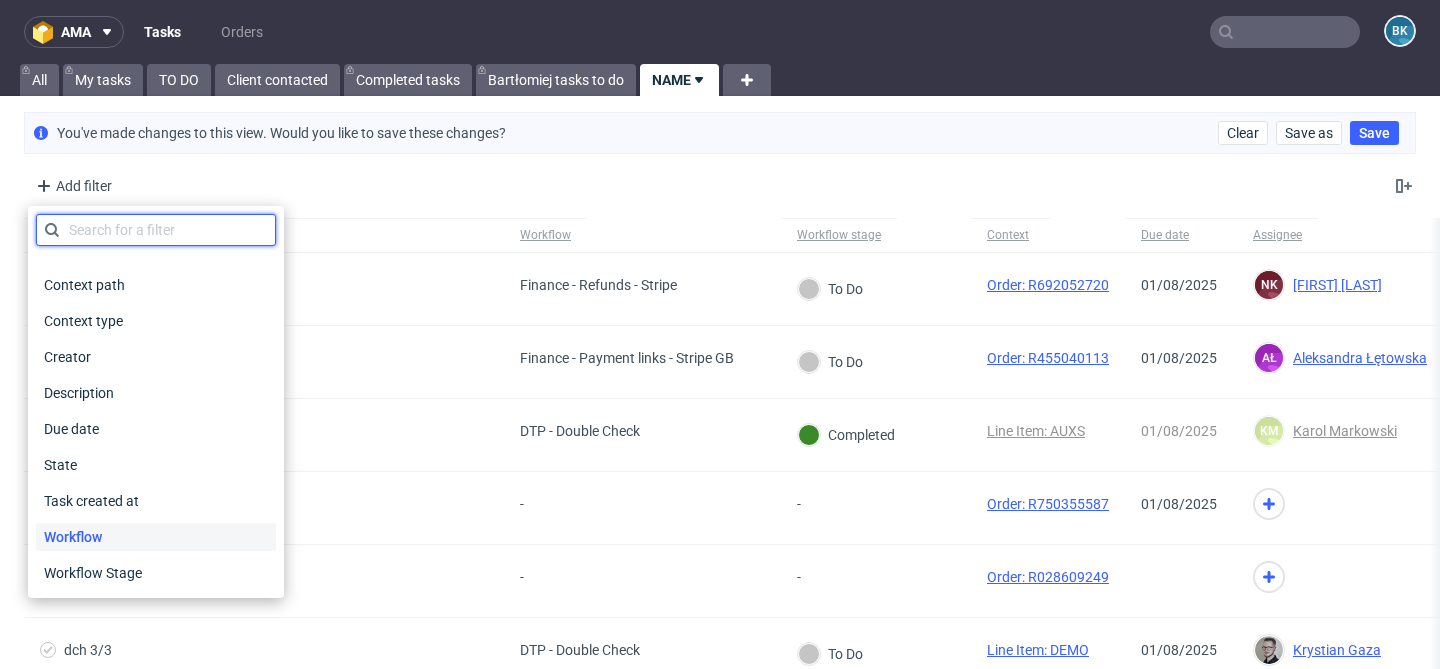 type 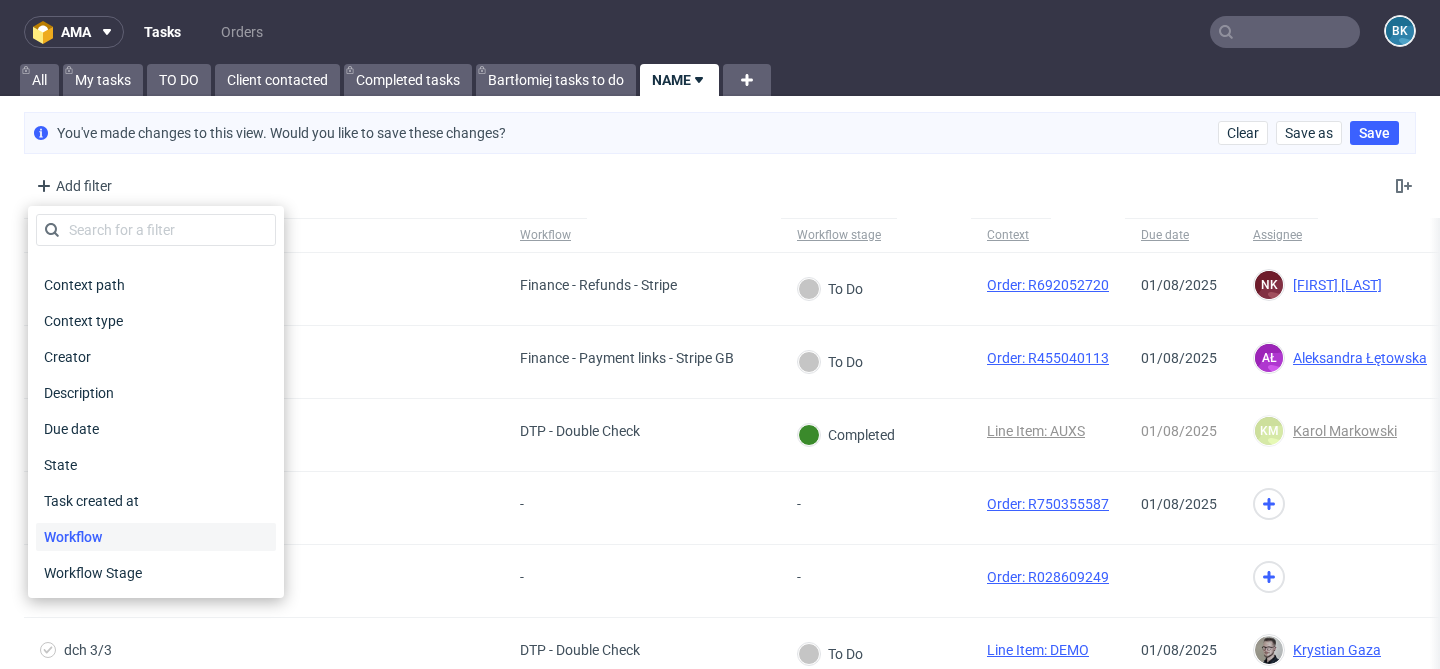 click on "Workflow" at bounding box center (73, 537) 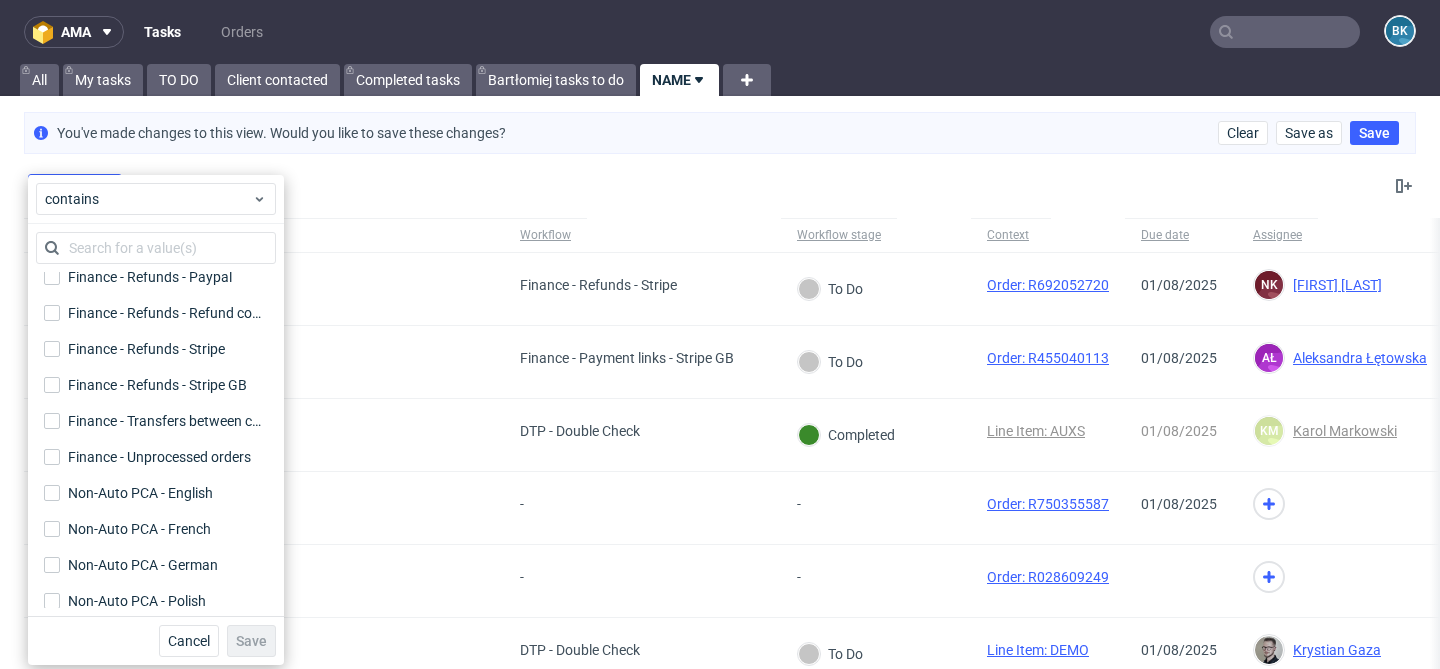 scroll, scrollTop: 0, scrollLeft: 0, axis: both 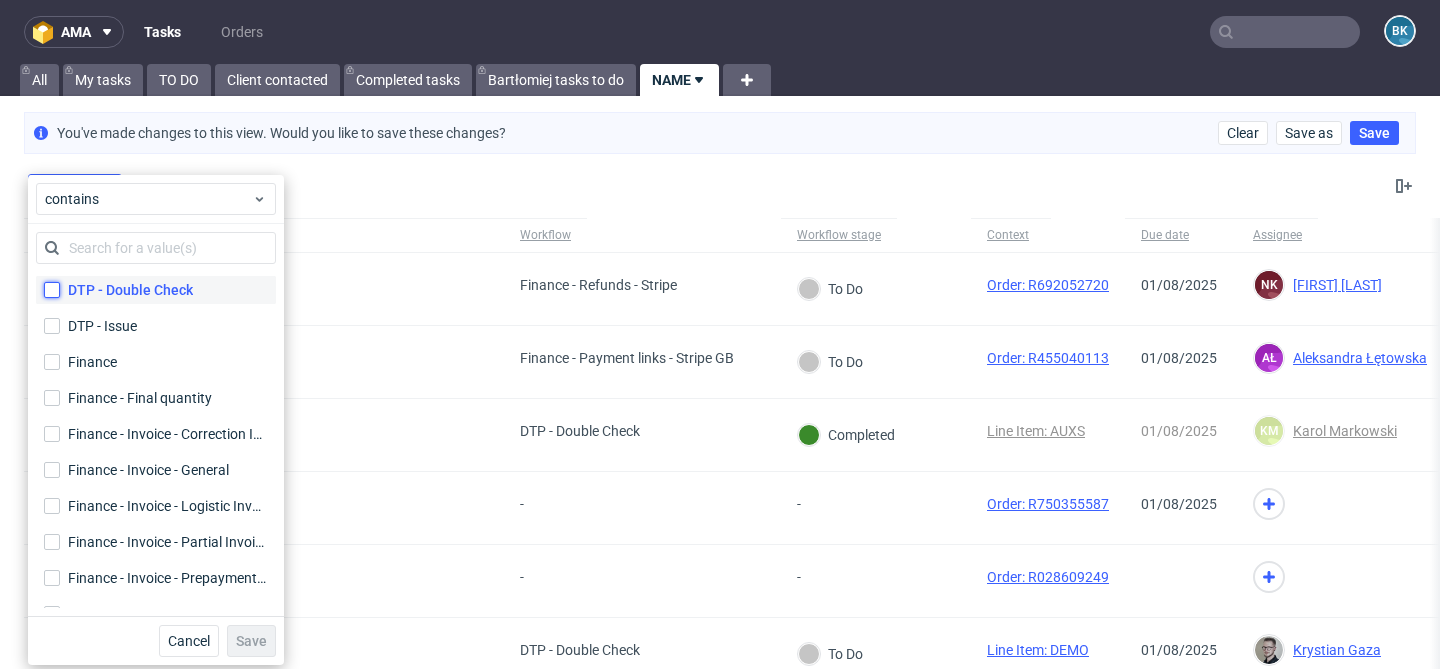 click on "DTP - Double Check" at bounding box center (52, 290) 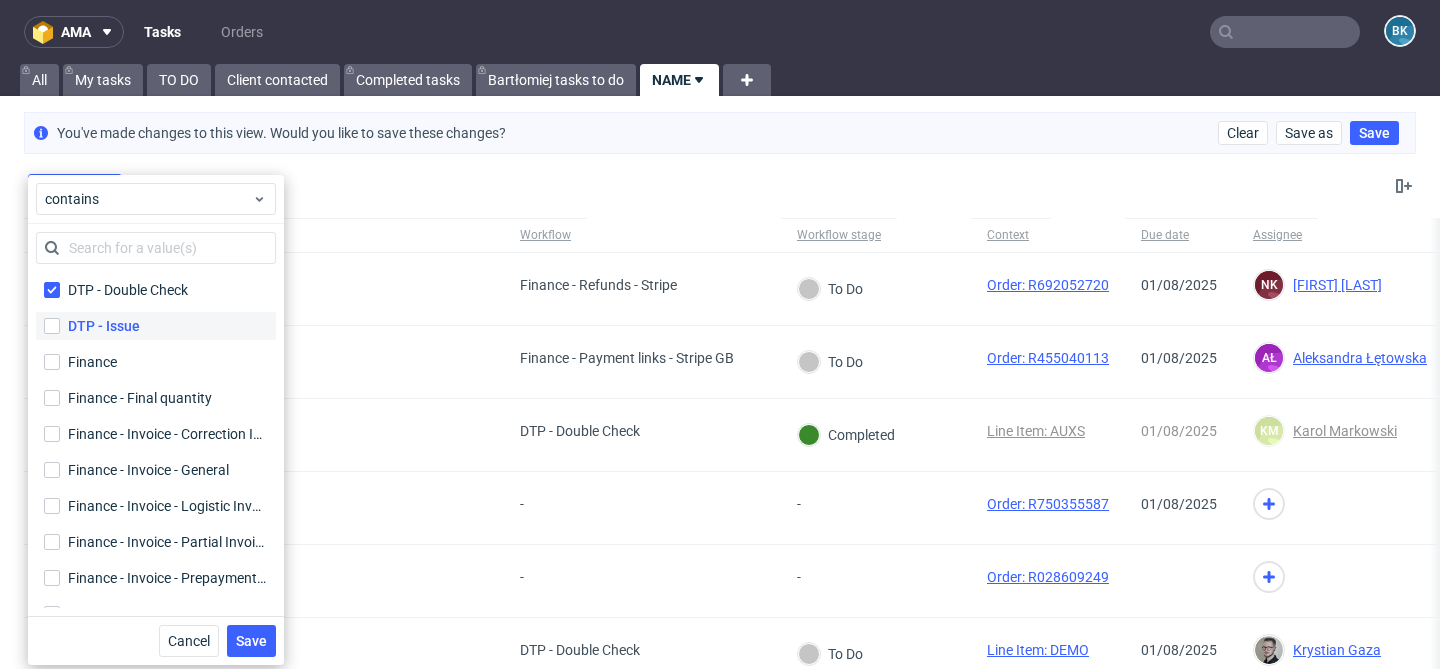 click on "DTP - Issue" at bounding box center (156, 326) 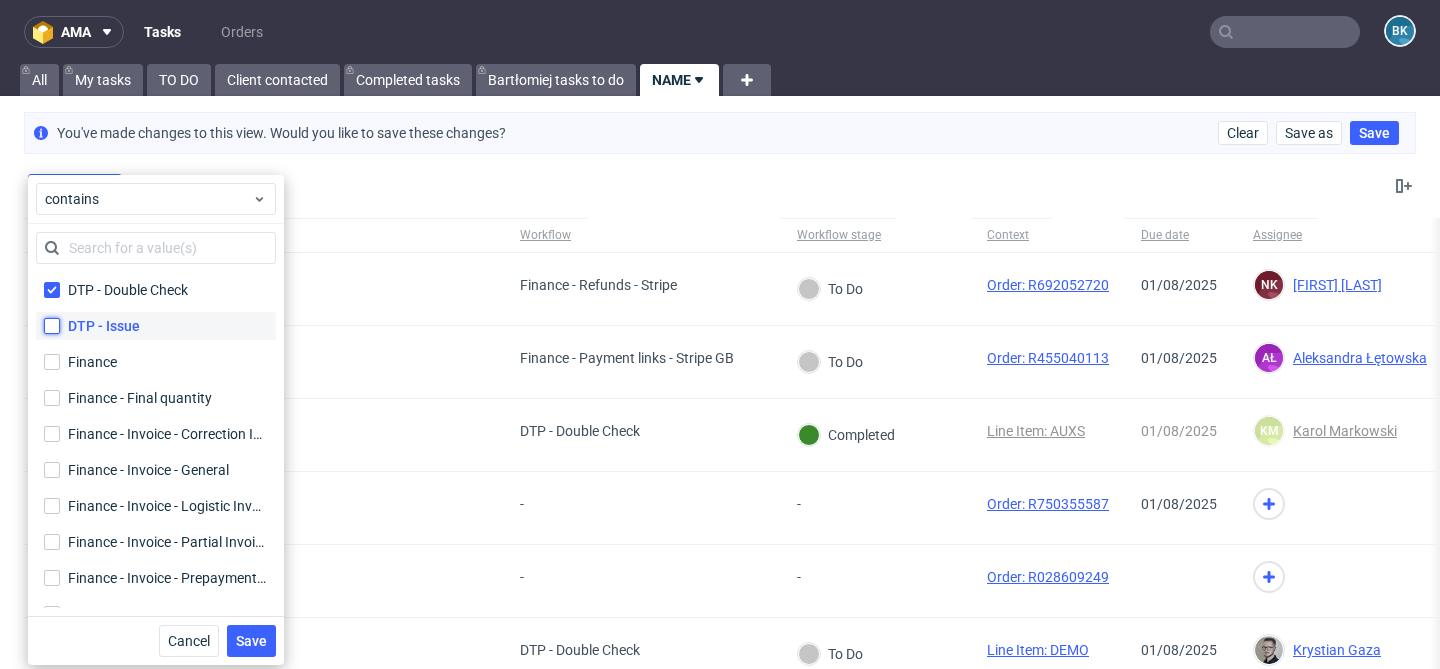 click on "DTP - Issue" at bounding box center [52, 326] 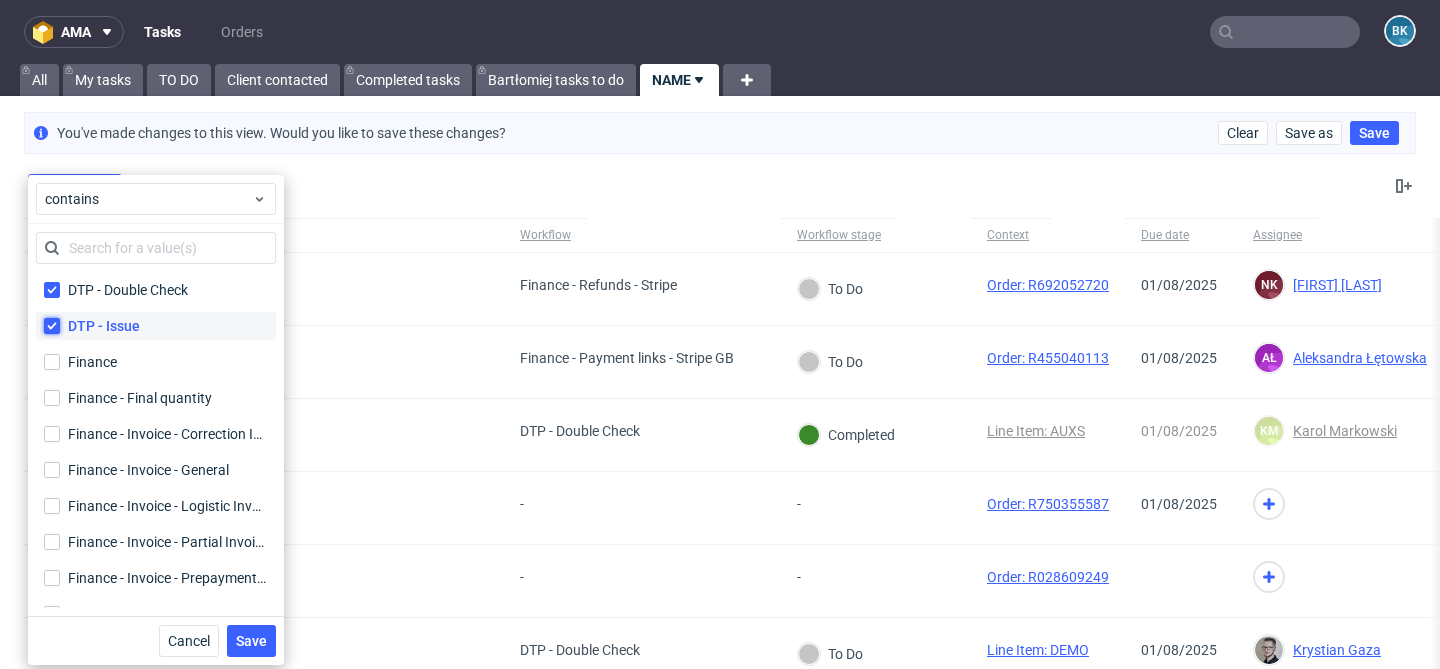 checkbox on "true" 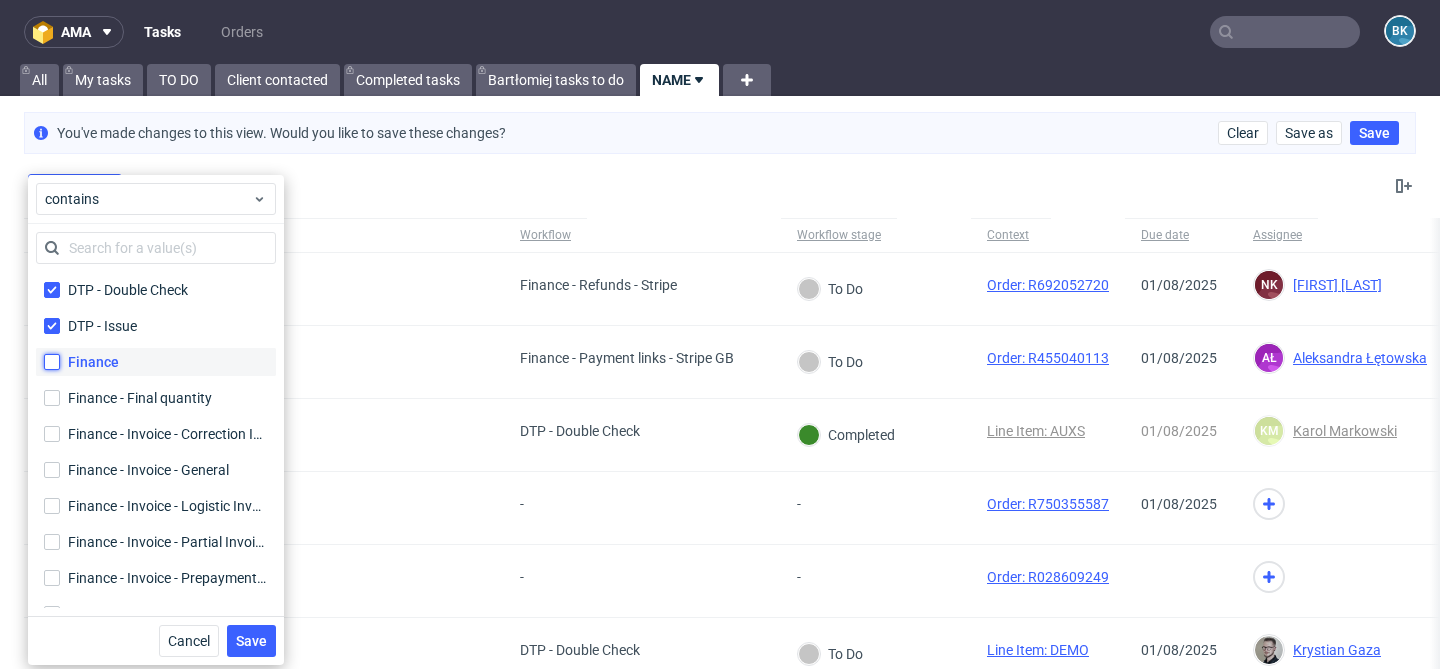 click on "Finance" at bounding box center [52, 362] 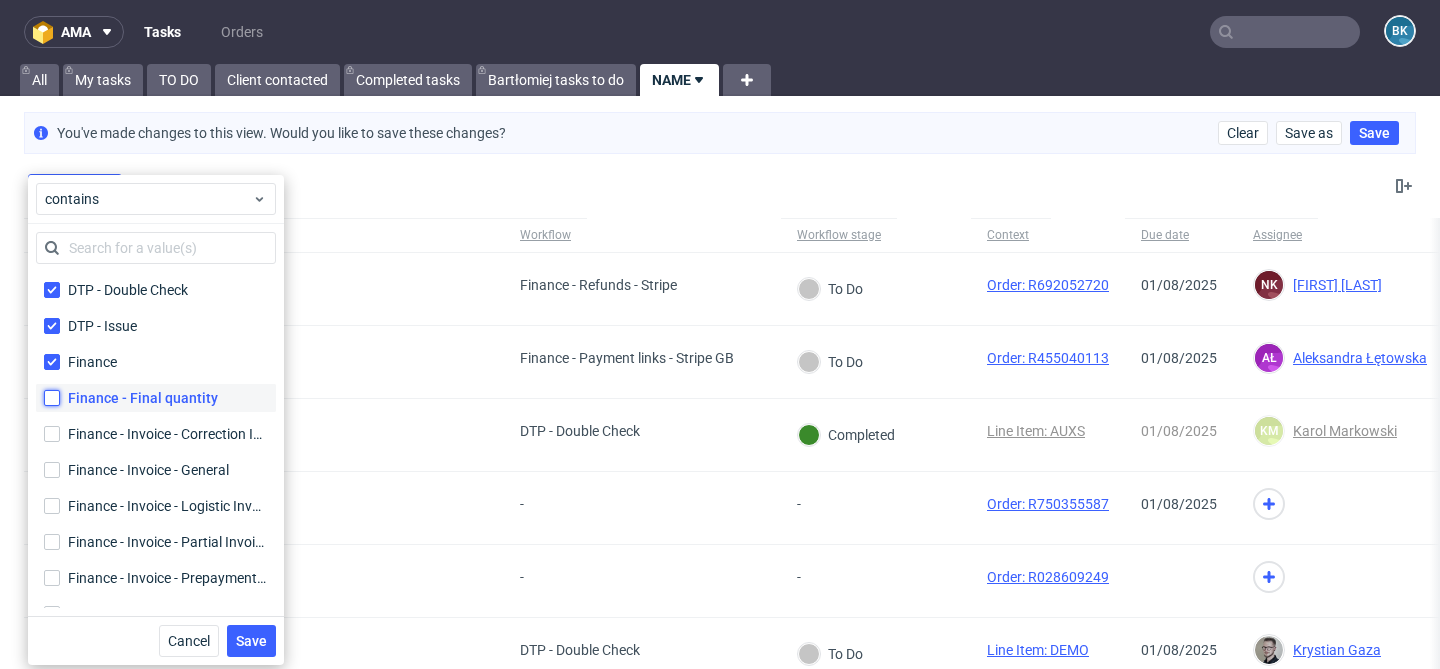 click on "Finance - Final quantity" at bounding box center [52, 398] 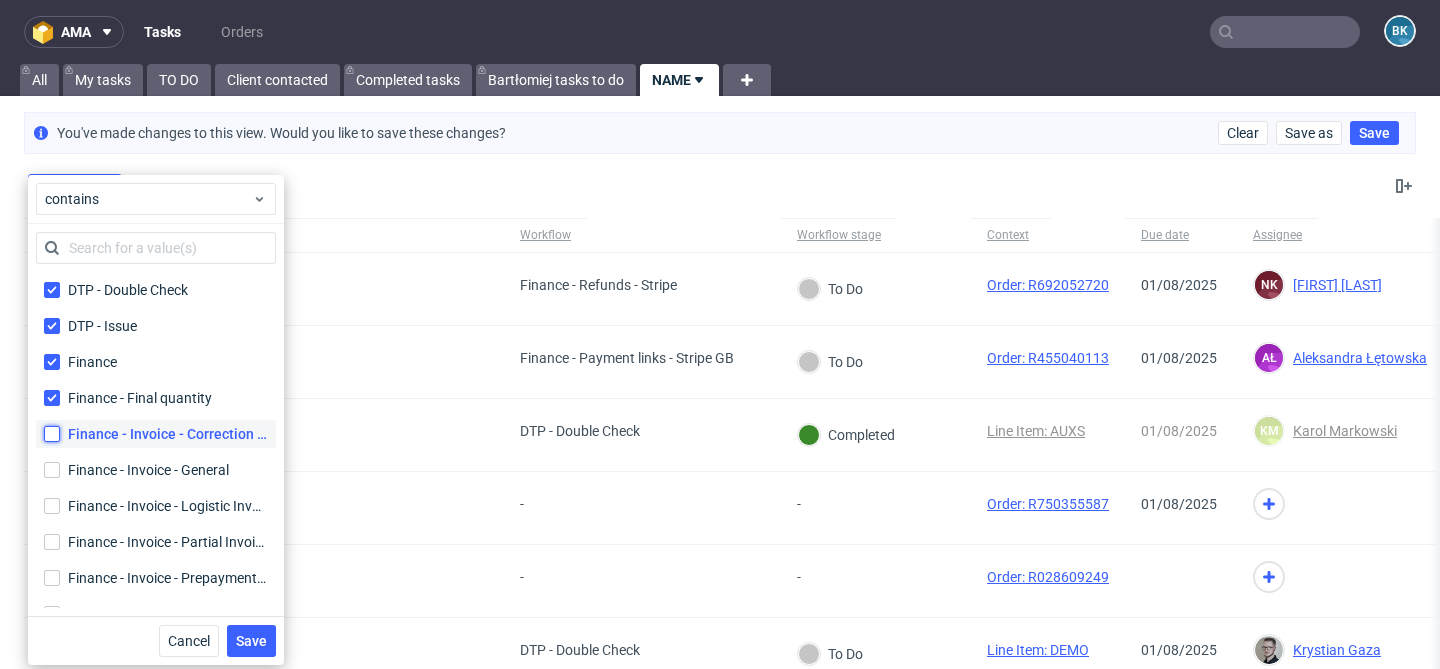 click on "Finance - Invoice - Correction Invoice Finance - Invoice - Correction Invoice" at bounding box center (52, 434) 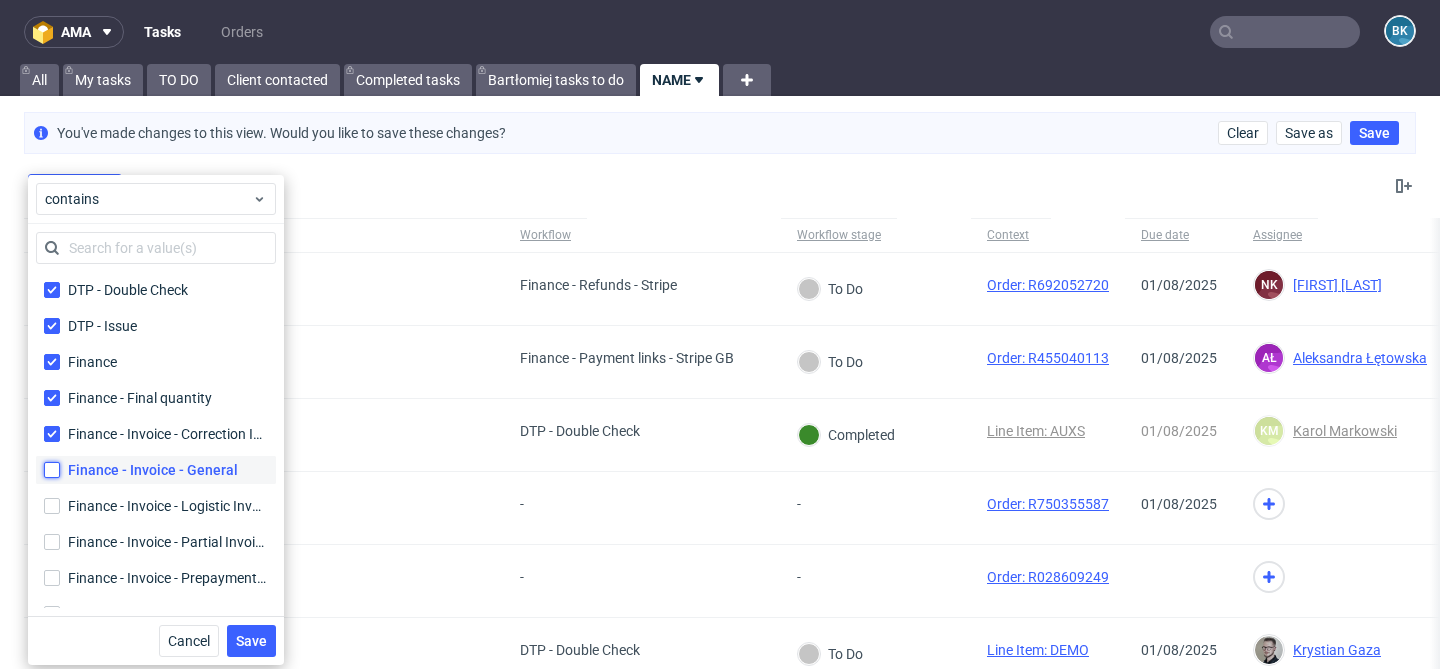 click on "Finance - Invoice - General" at bounding box center [52, 470] 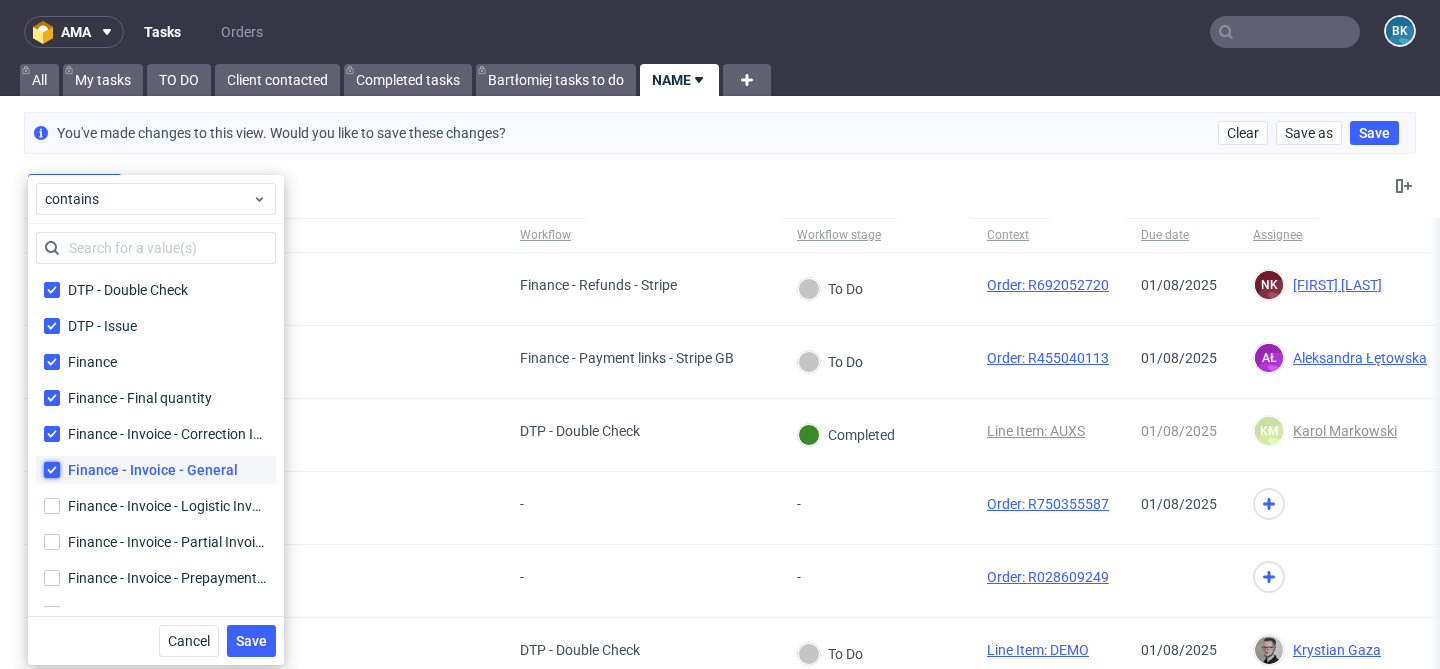 checkbox on "true" 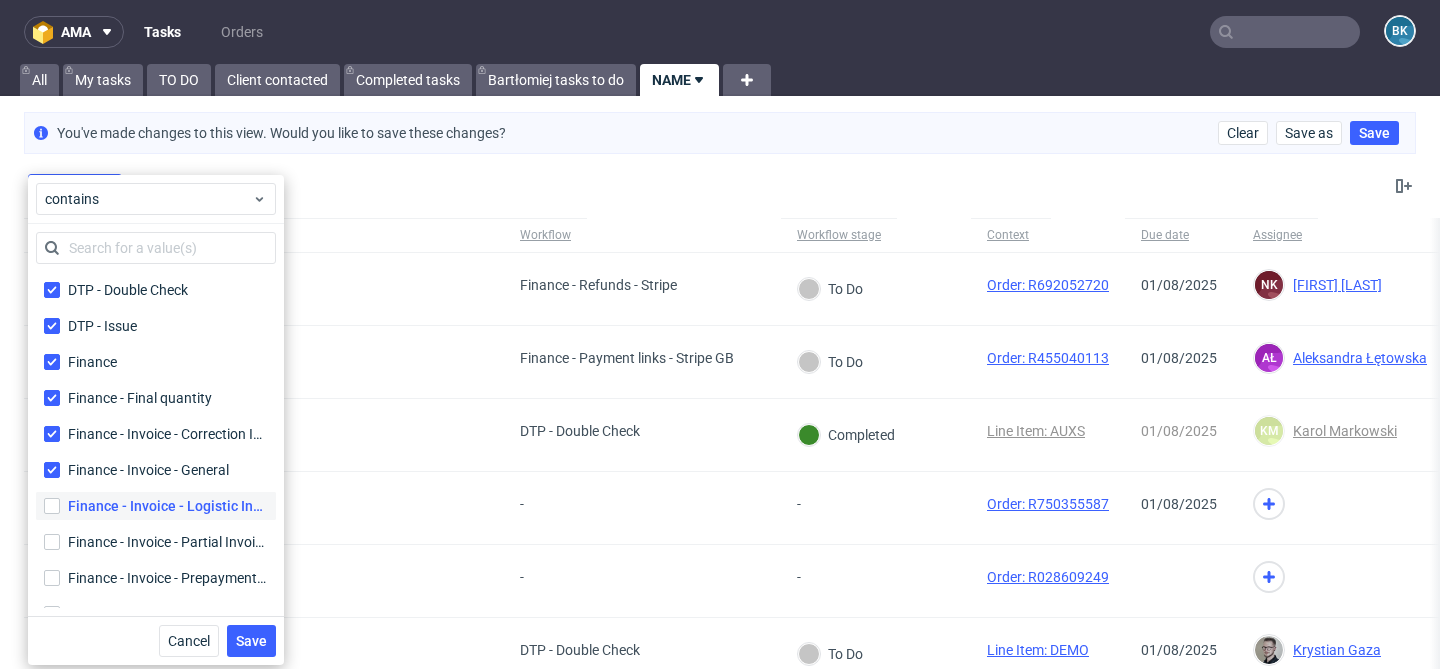 click on "Finance - Invoice - Logistic Invoice Finance - Invoice - Logistic Invoice" at bounding box center (156, 506) 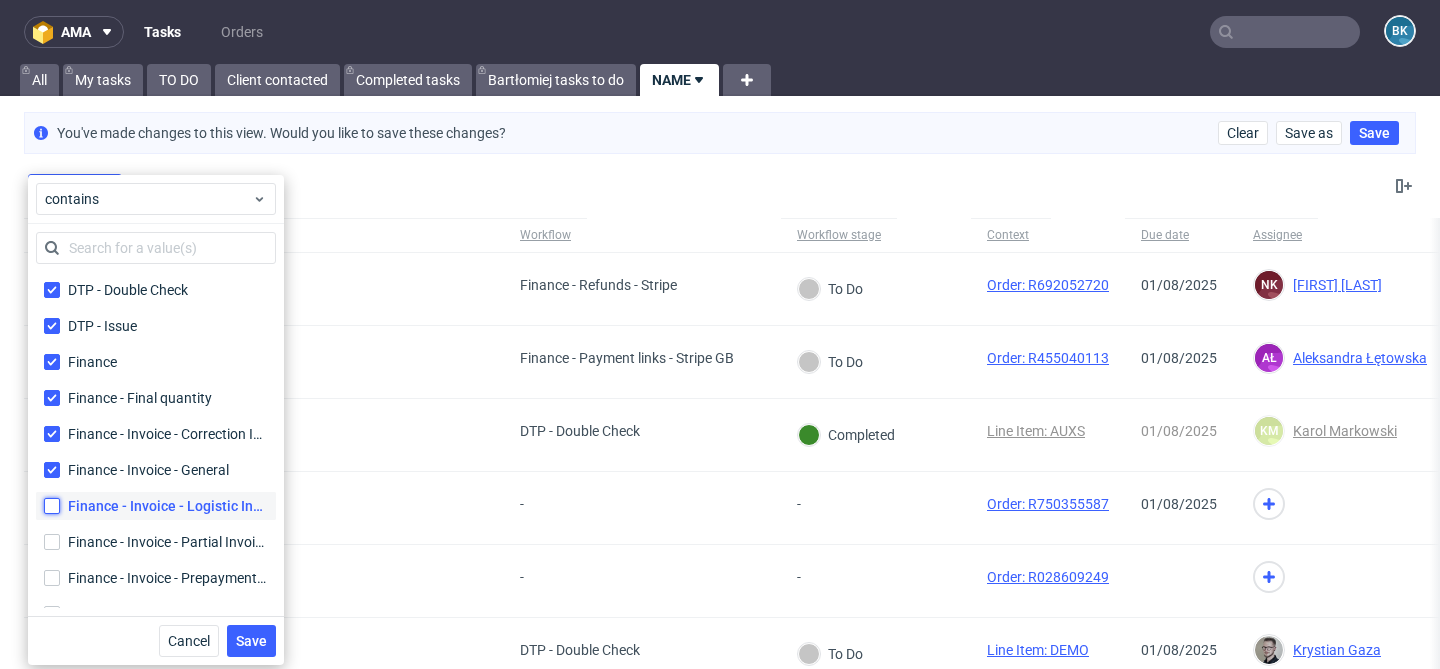 click on "Finance - Invoice - Logistic Invoice Finance - Invoice - Logistic Invoice" at bounding box center (52, 506) 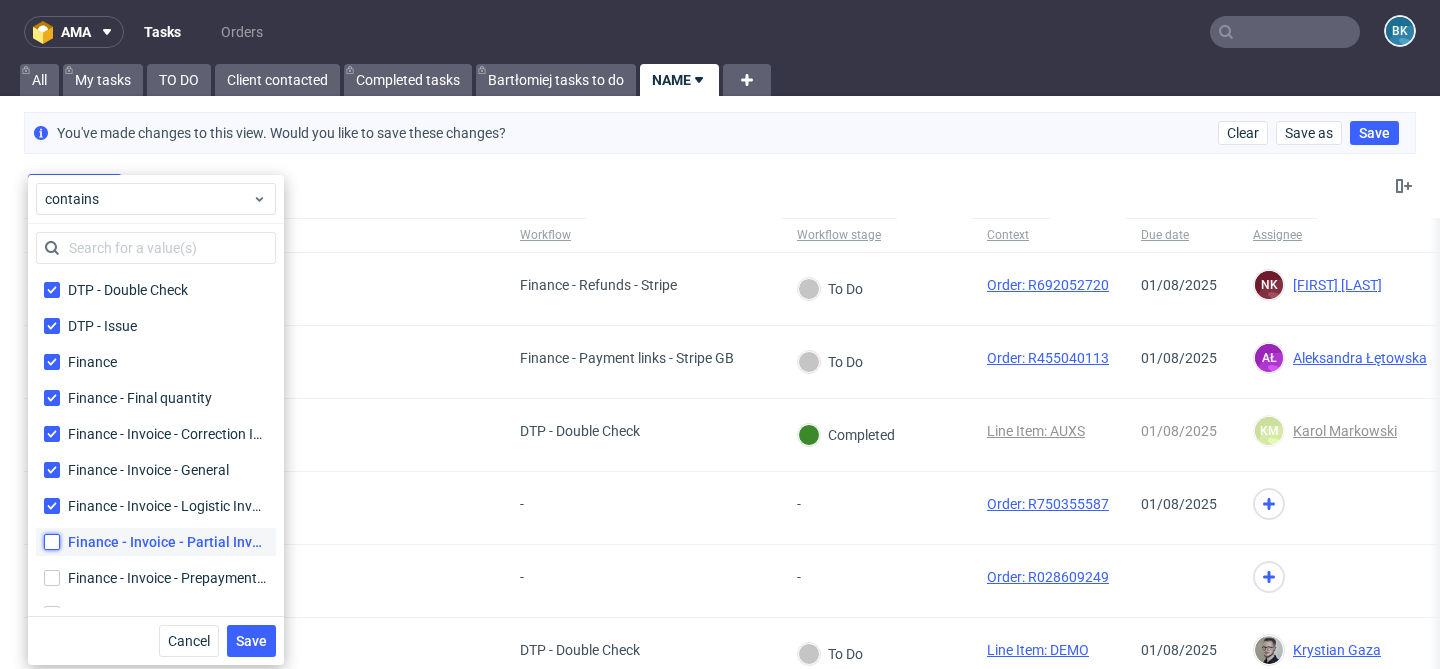 click on "Finance - Invoice - Partial Invoice Finance - Invoice - Partial Invoice" at bounding box center [52, 542] 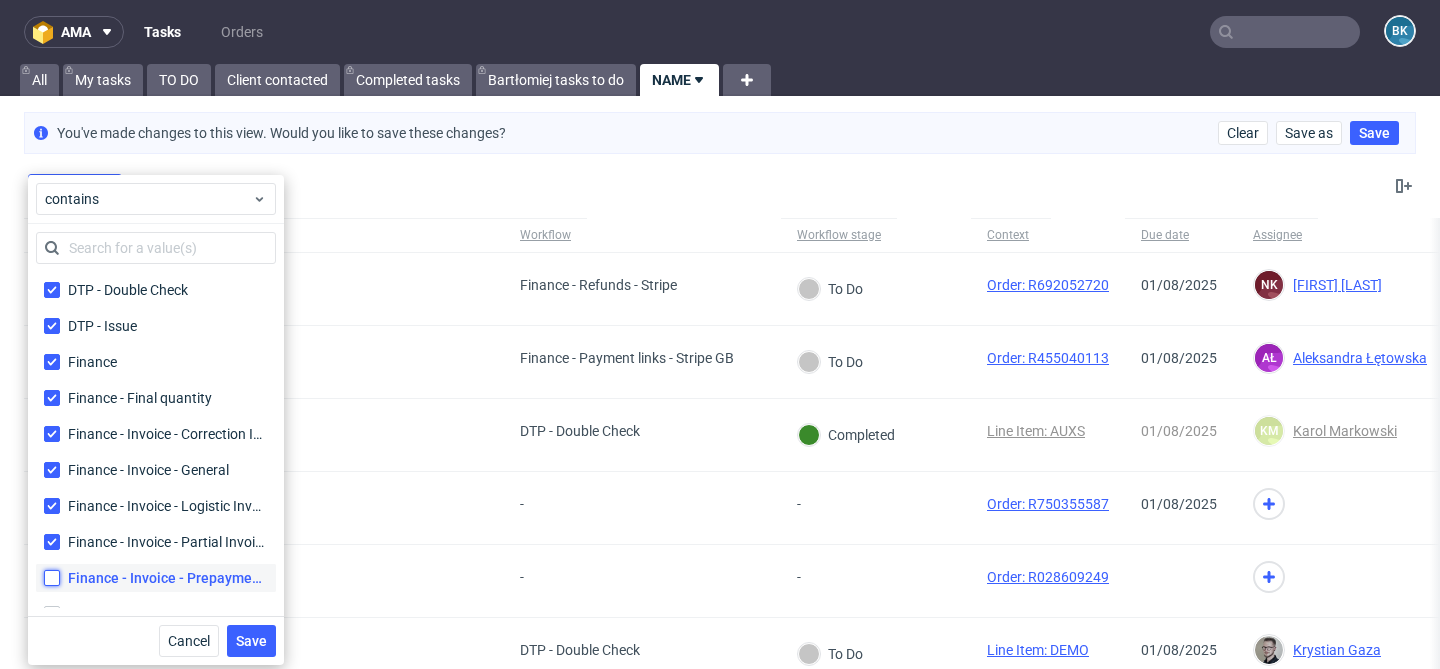 click on "Finance - Invoice - Prepayment Invoice Finance - Invoice - Prepayment Invoice" at bounding box center (52, 578) 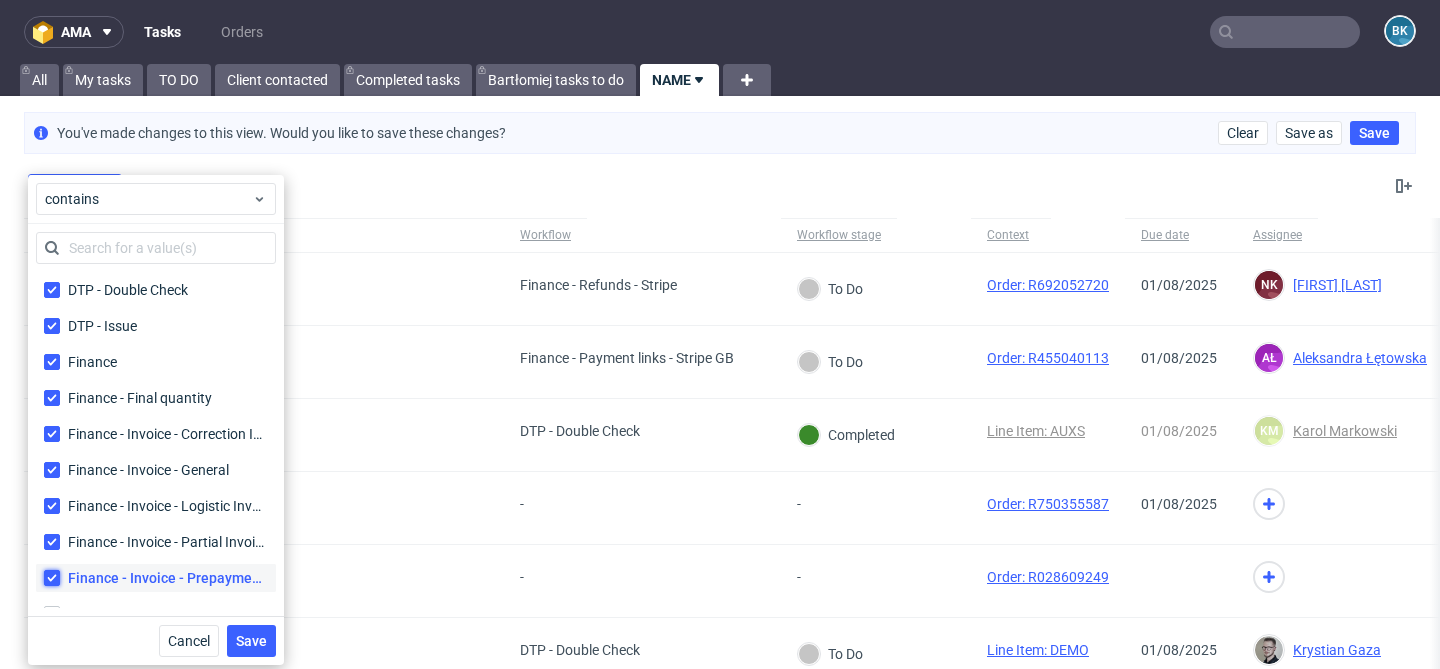 checkbox on "true" 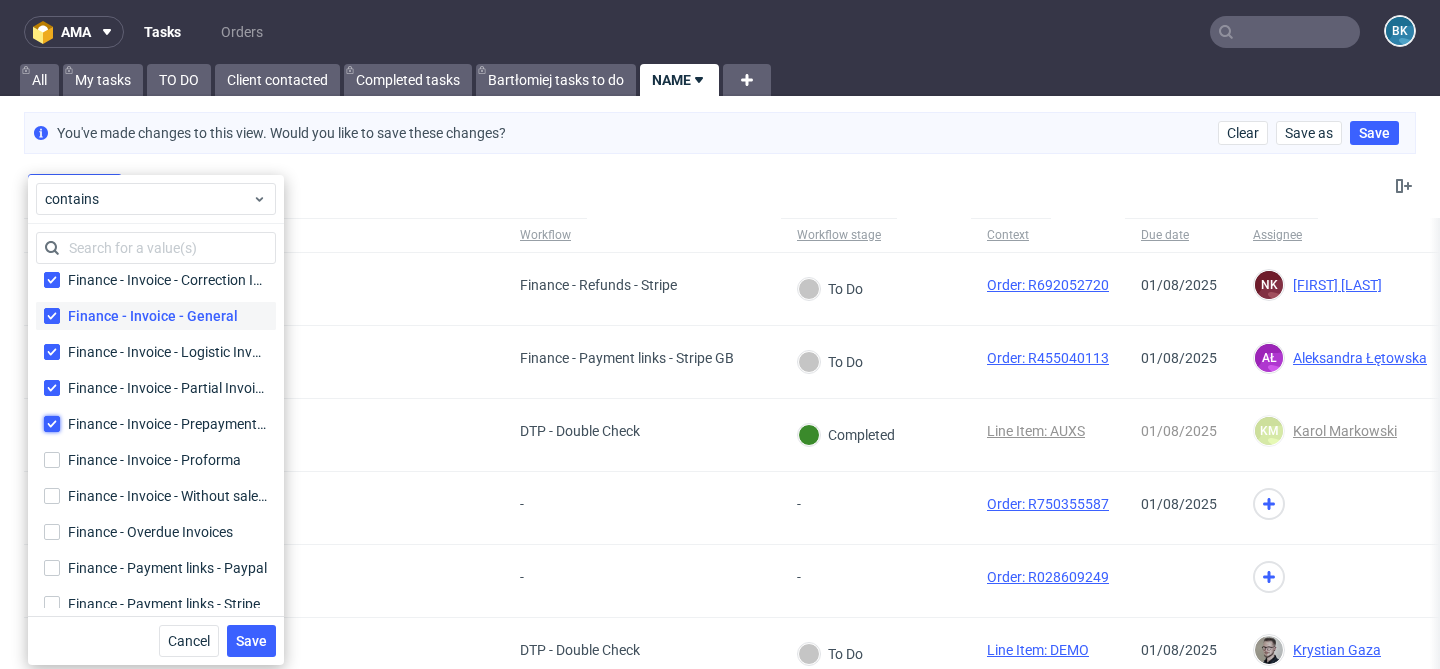 scroll, scrollTop: 153, scrollLeft: 0, axis: vertical 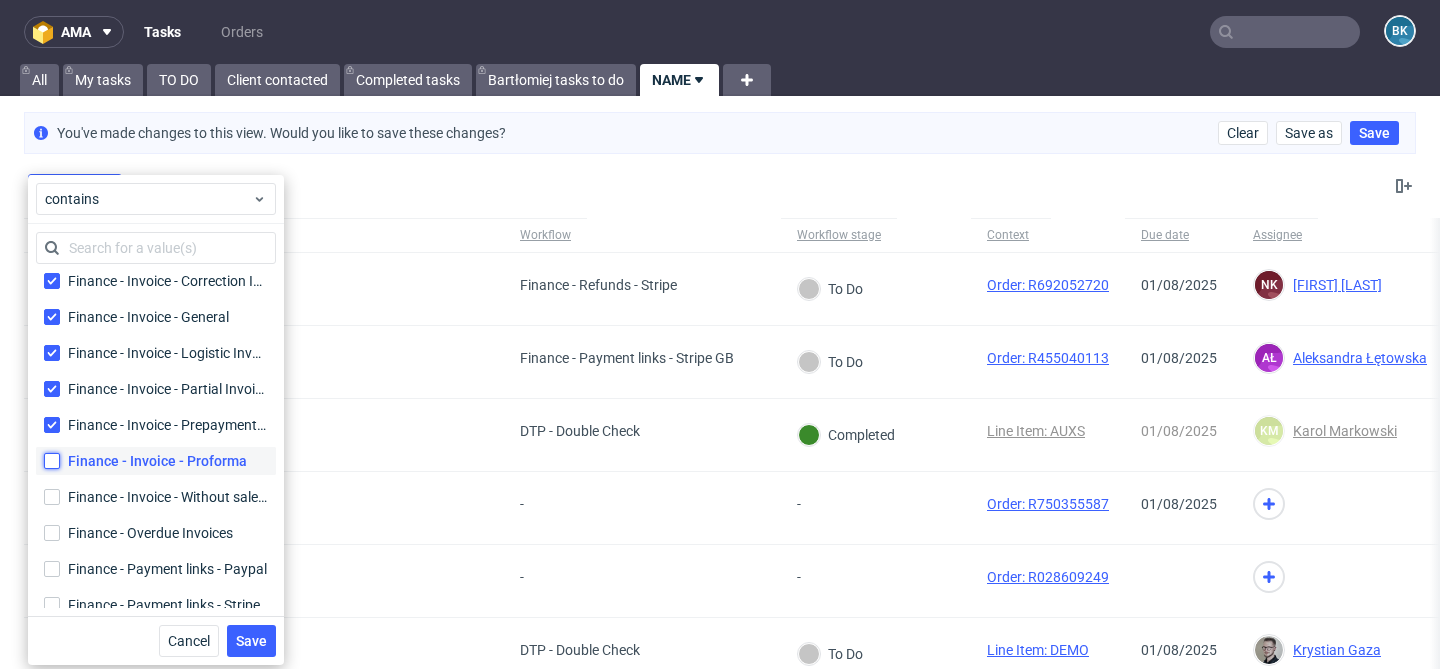 click on "Finance - Invoice - Proforma" at bounding box center [52, 461] 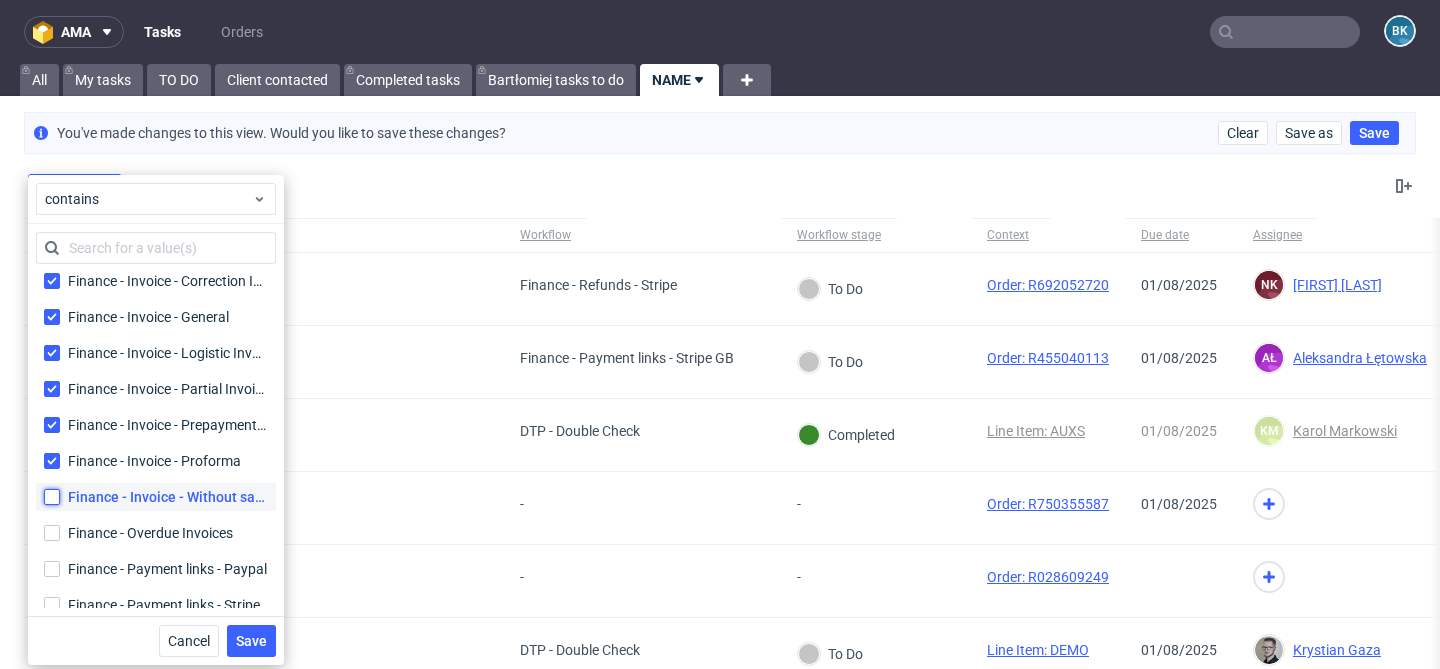 click on "Finance - Invoice - Without sale date Finance - Invoice - Without sale date" at bounding box center (52, 497) 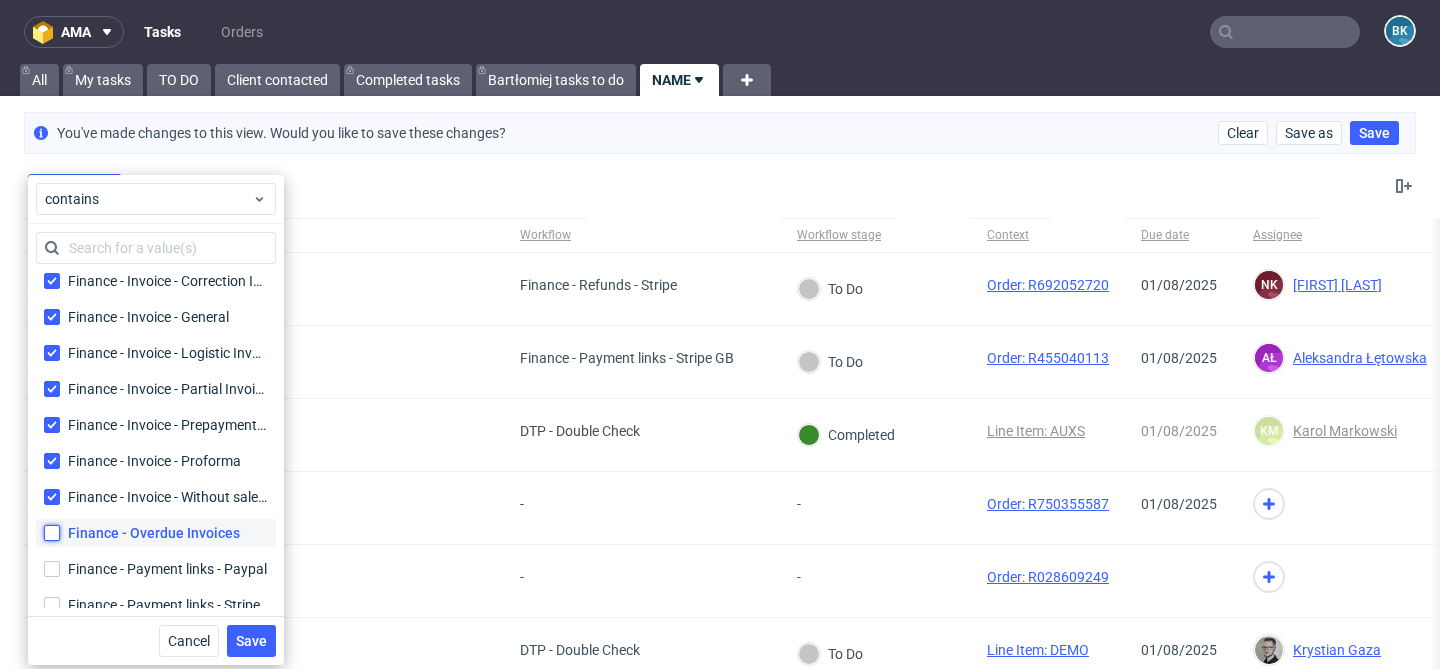 click on "Finance - Overdue Invoices" at bounding box center [52, 533] 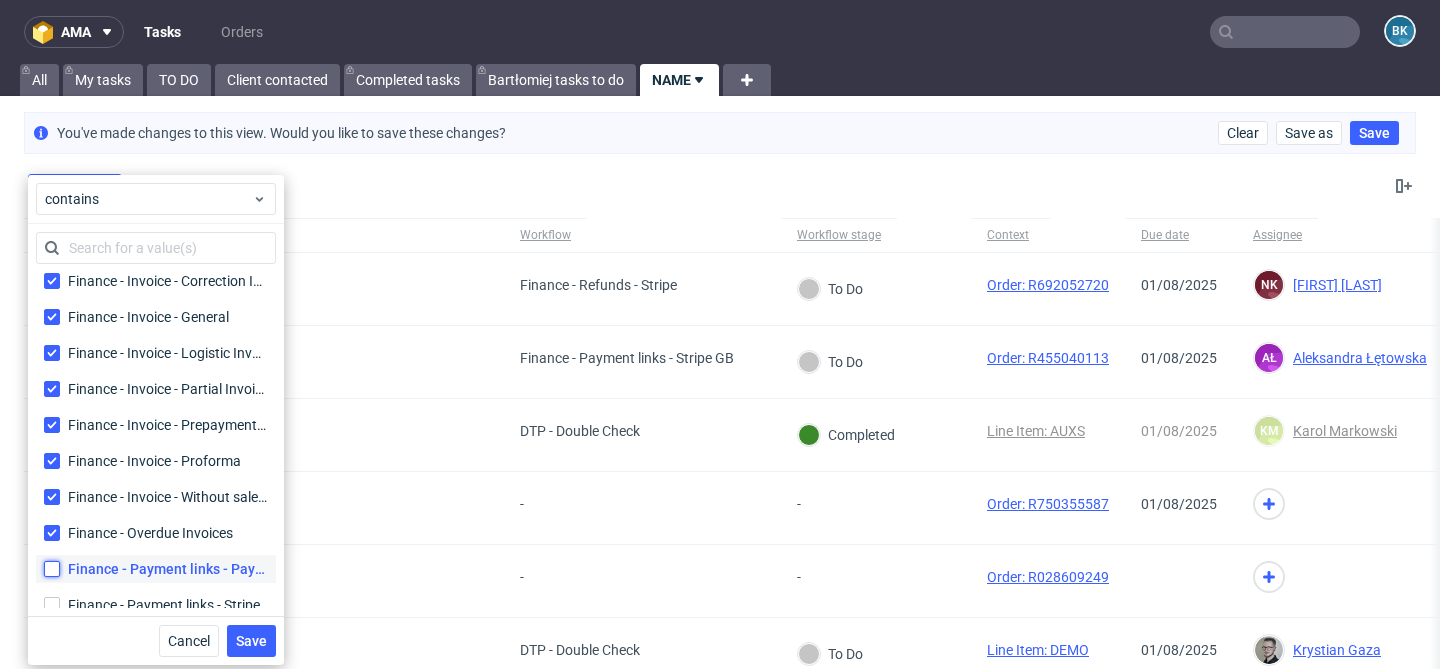 click on "Finance - Payment links - Paypal Finance - Payment links - Paypal" at bounding box center (52, 569) 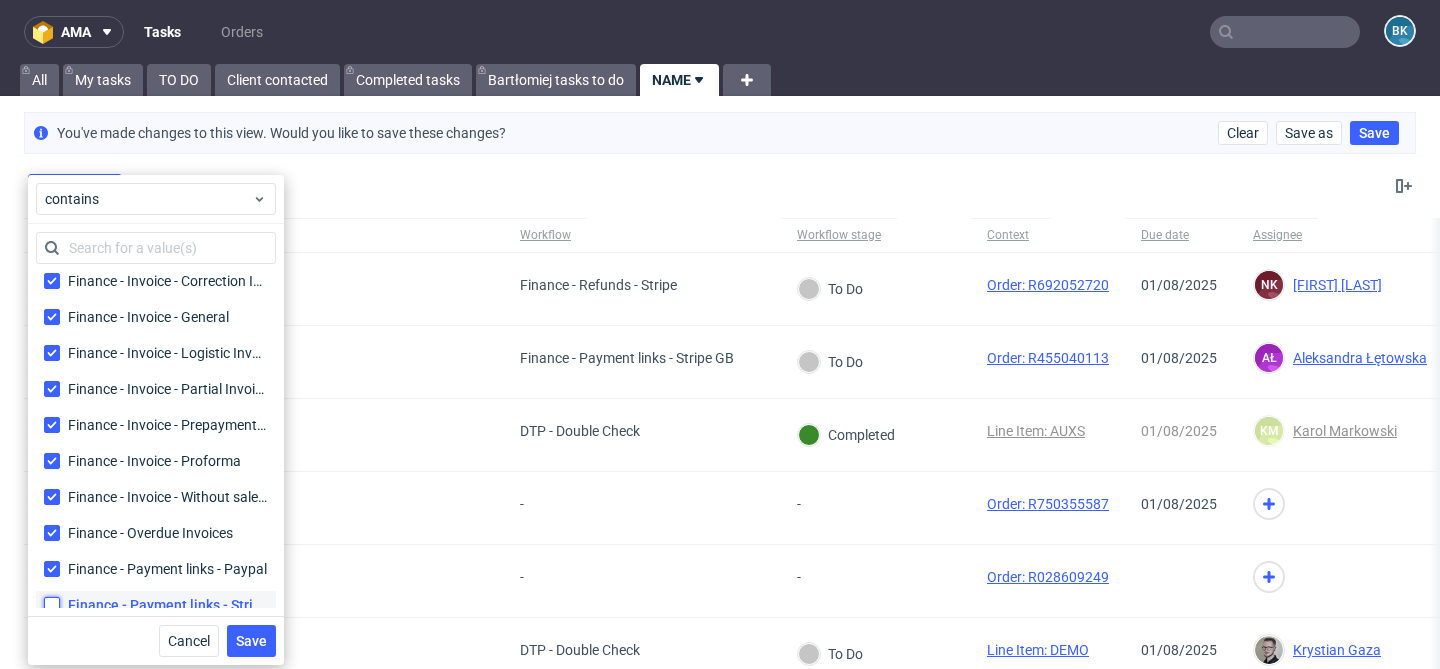 click on "Finance - Payment links - Stripe" at bounding box center (52, 605) 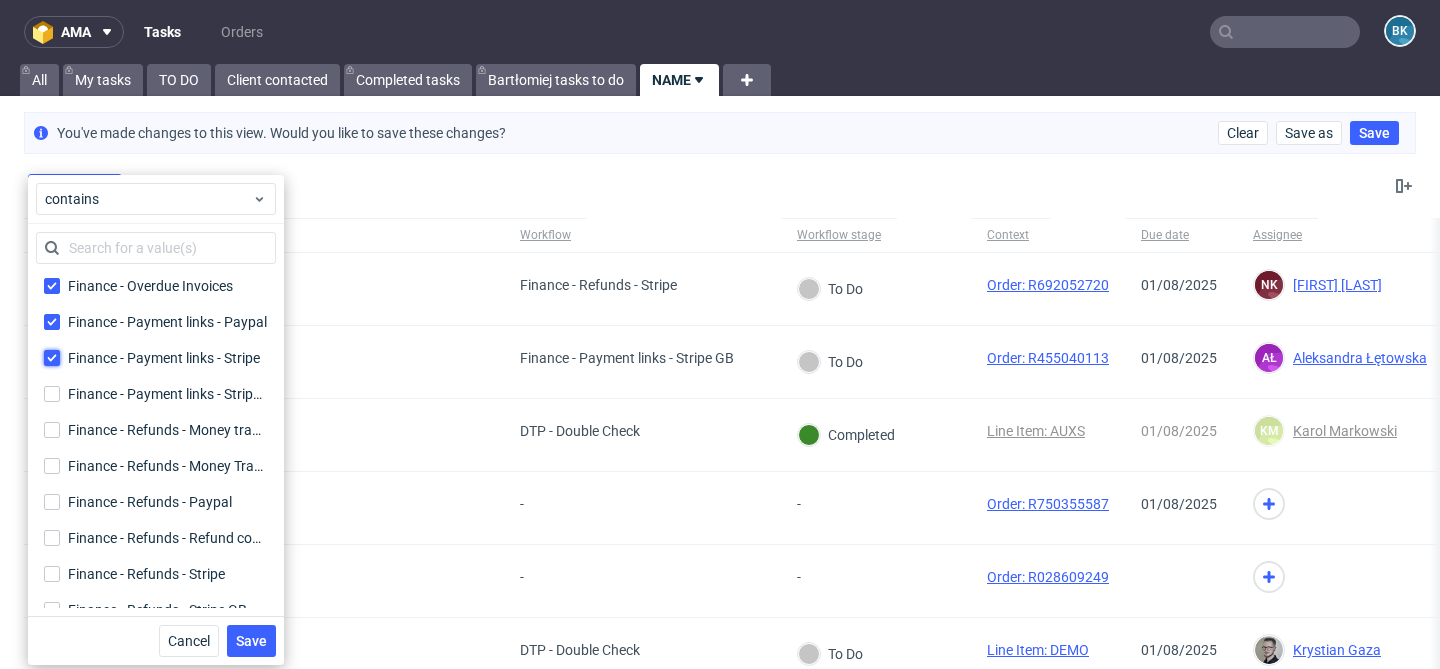 scroll, scrollTop: 408, scrollLeft: 0, axis: vertical 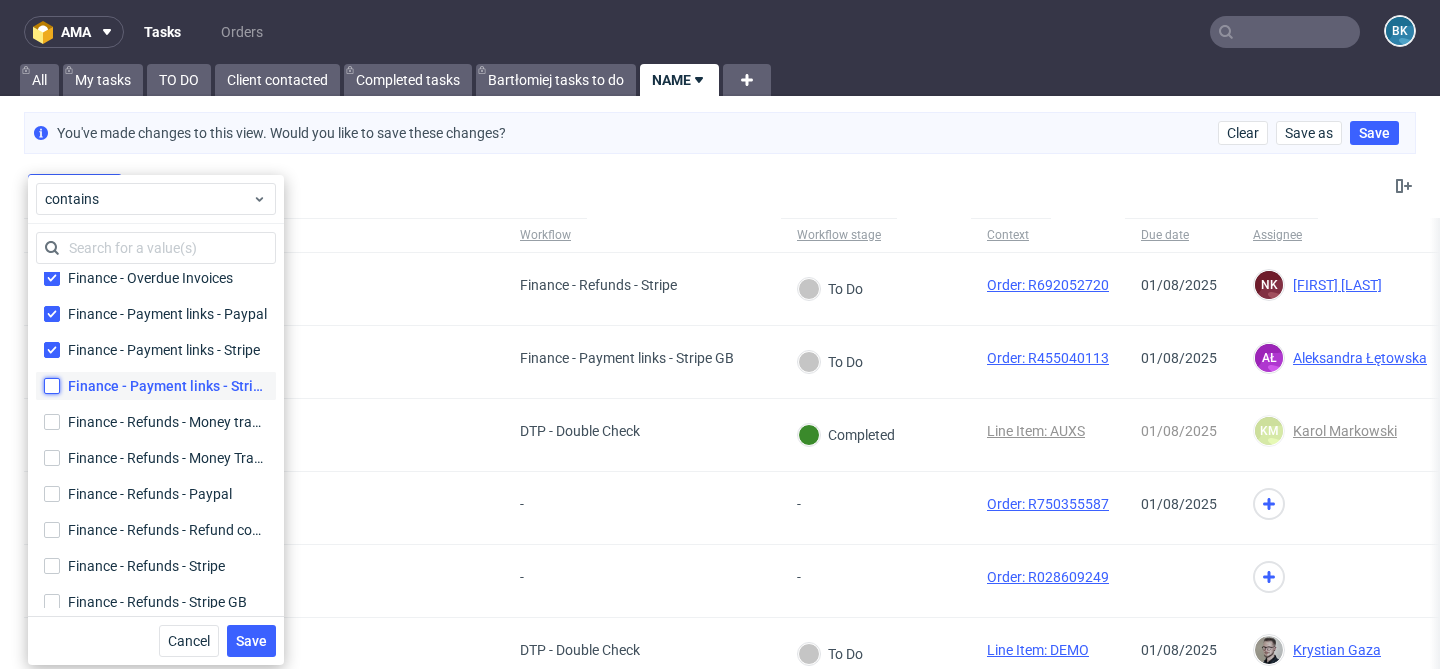 click on "Finance - Payment links - Stripe GB Finance - Payment links - Stripe GB" at bounding box center [52, 386] 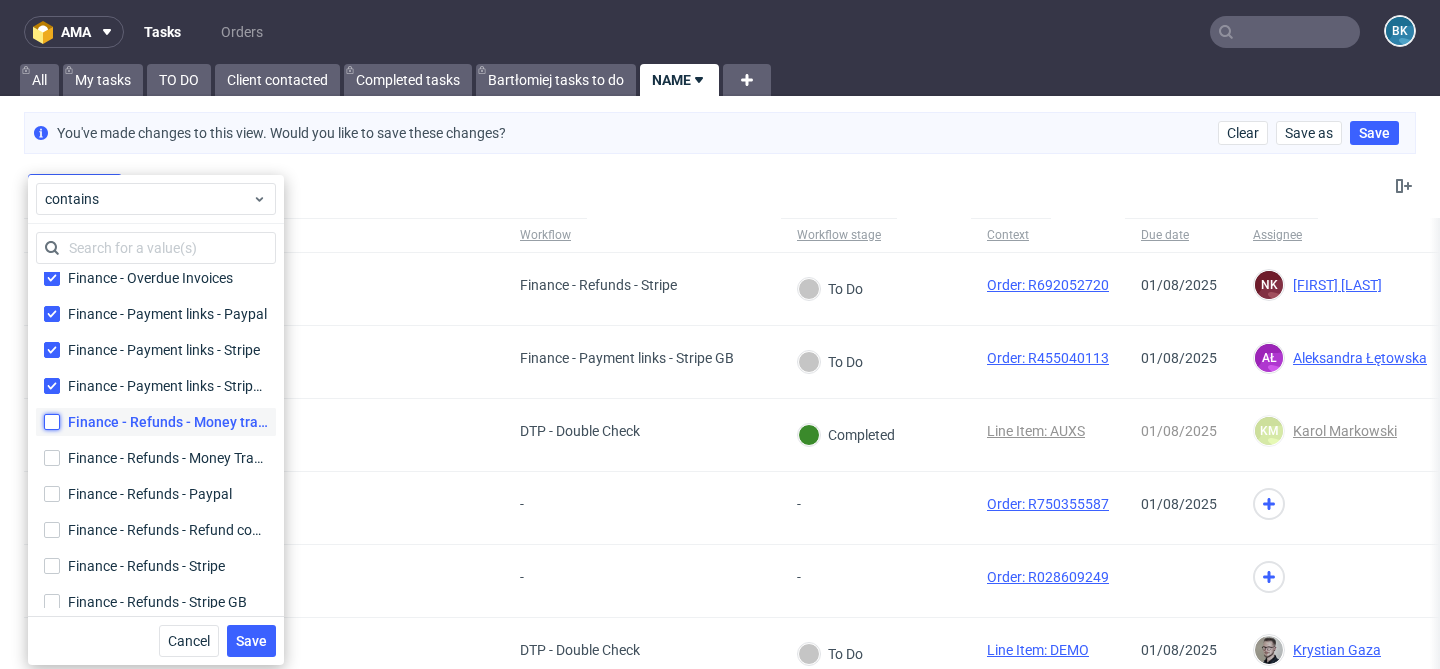 click on "Finance - Refunds - Money transfer Finance - Refunds - Money transfer" at bounding box center (52, 422) 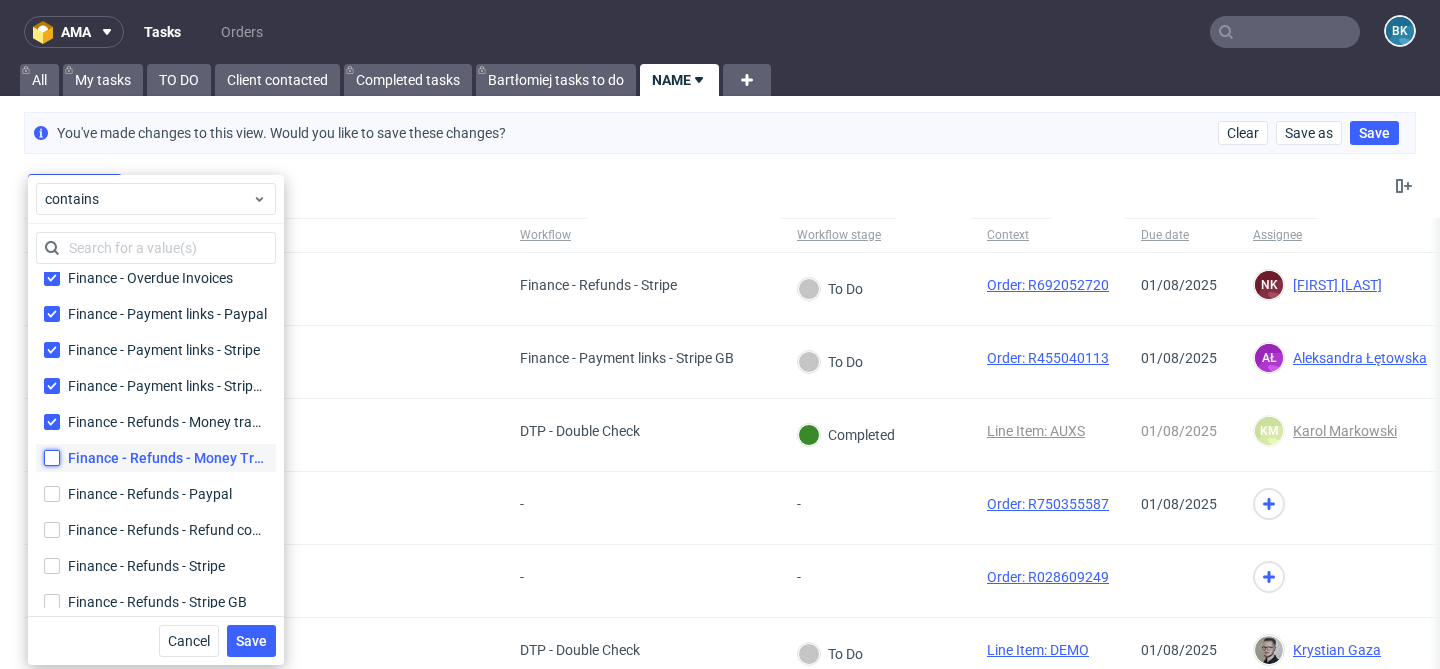 click on "Finance - Refunds - Money Transfer (CITI) Finance - Refunds - Money Transfer (CITI)" at bounding box center [52, 458] 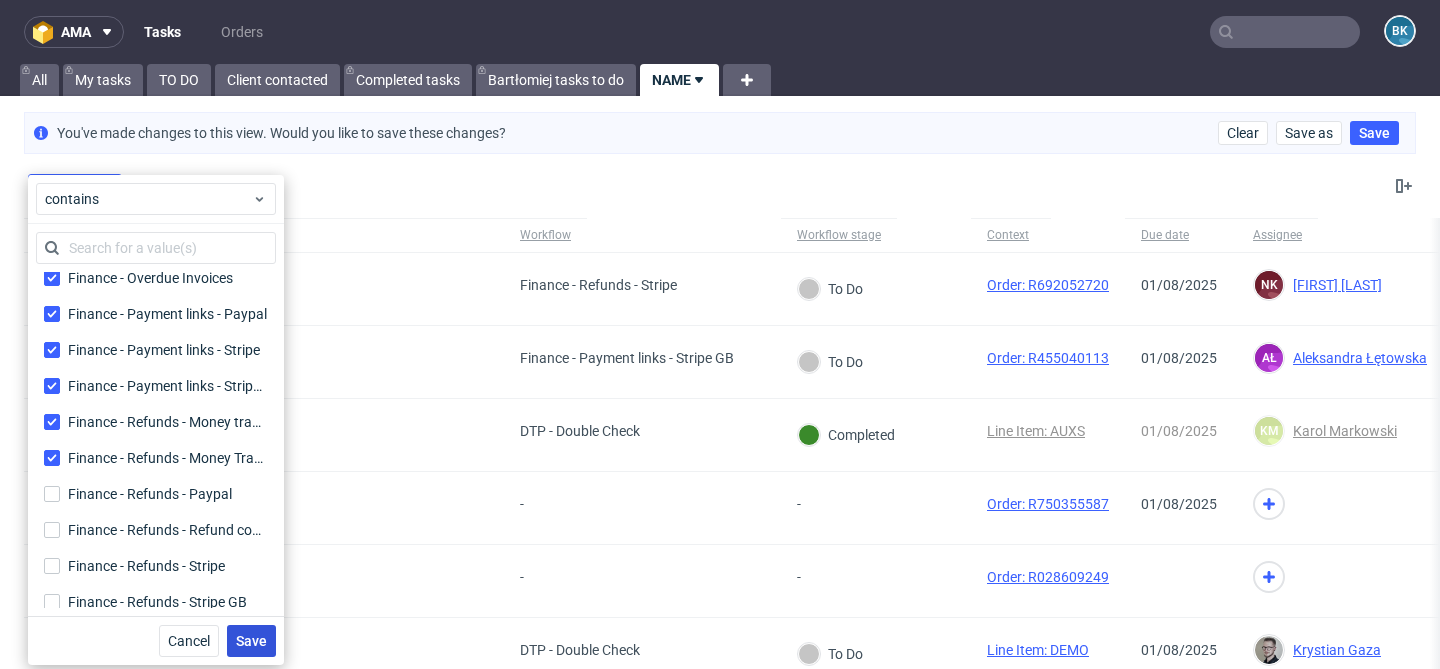 click on "Save" at bounding box center (251, 641) 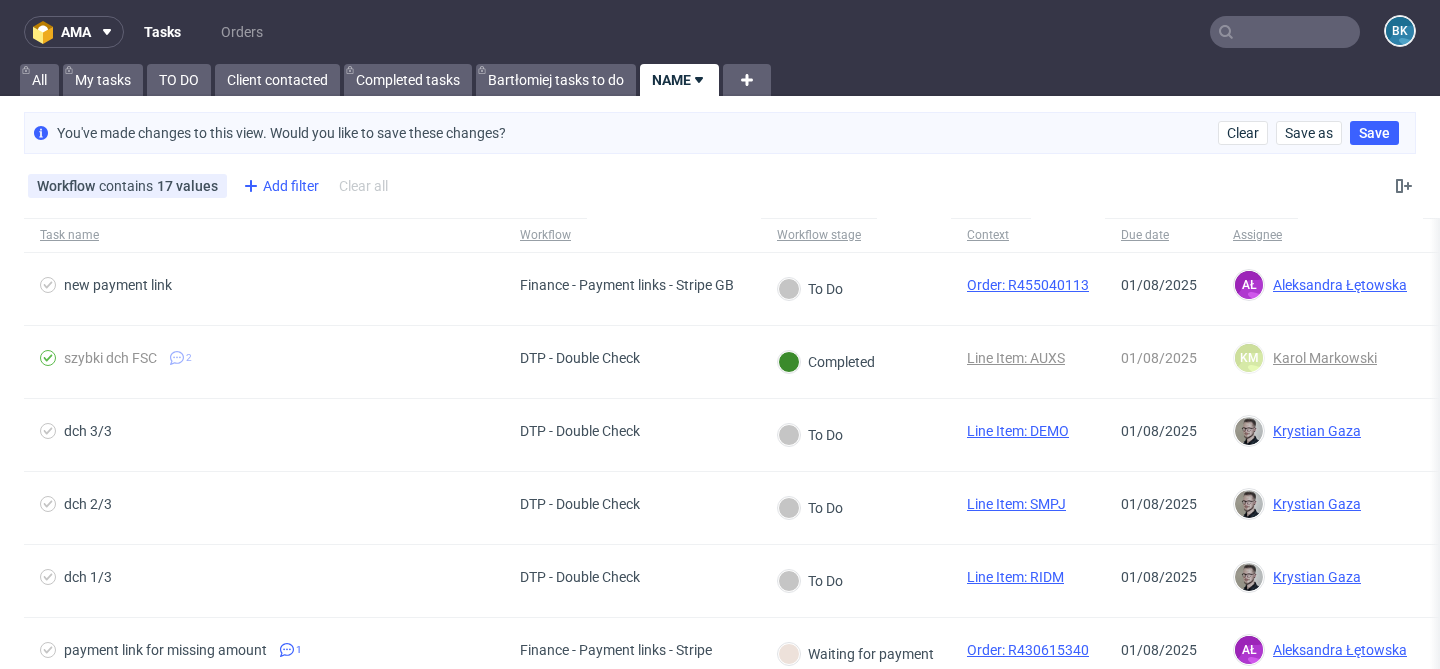 click on "Add filter" at bounding box center (279, 186) 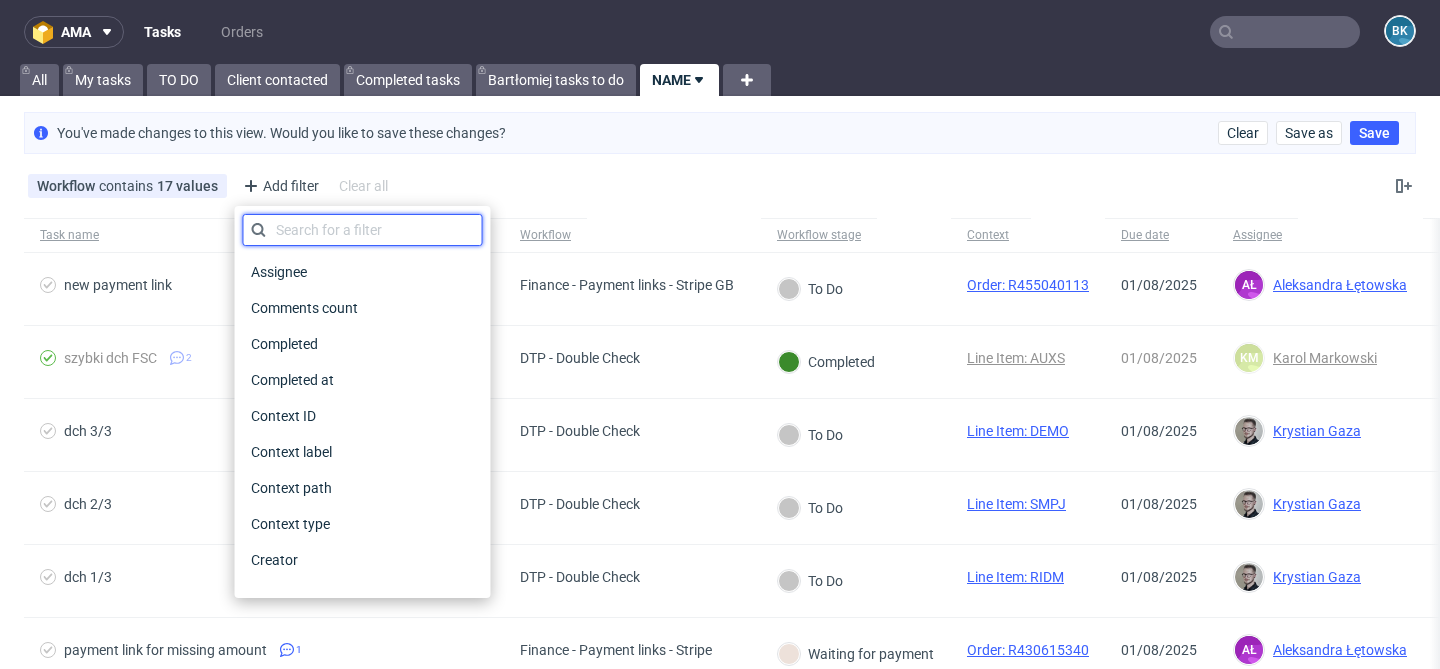 click at bounding box center [363, 230] 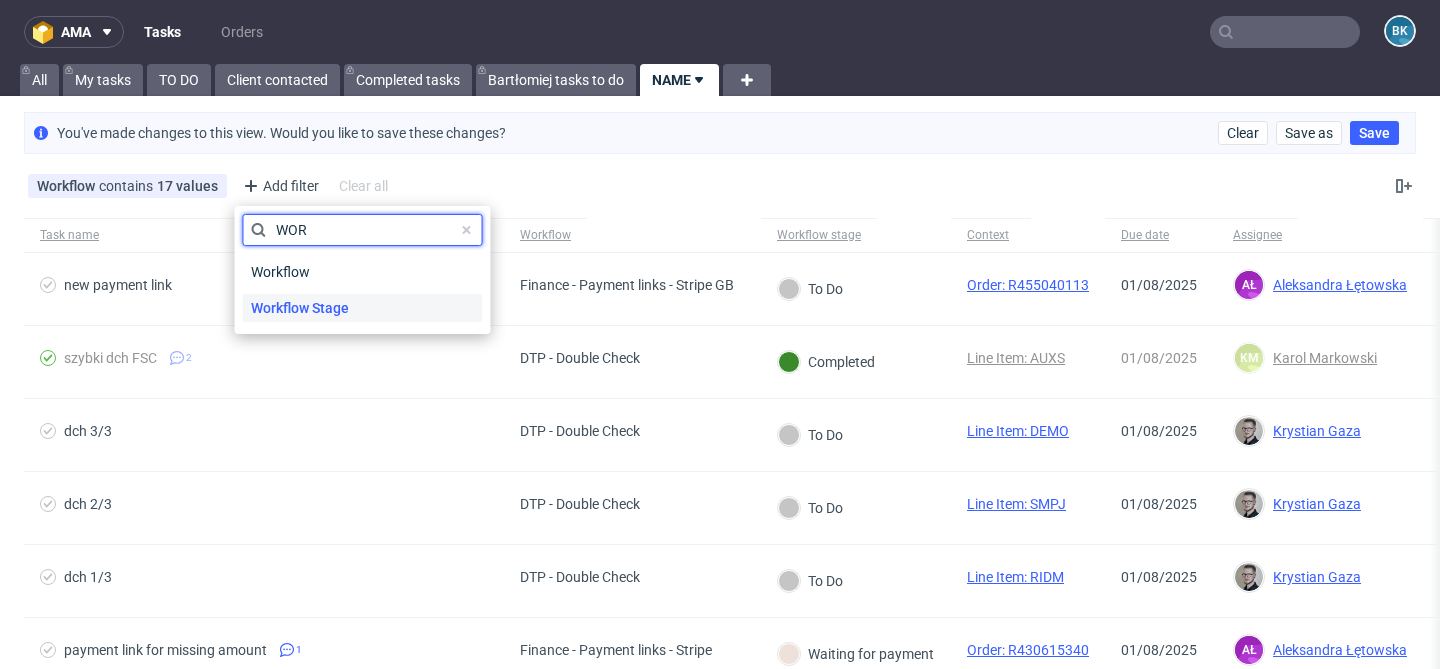 type on "WOR" 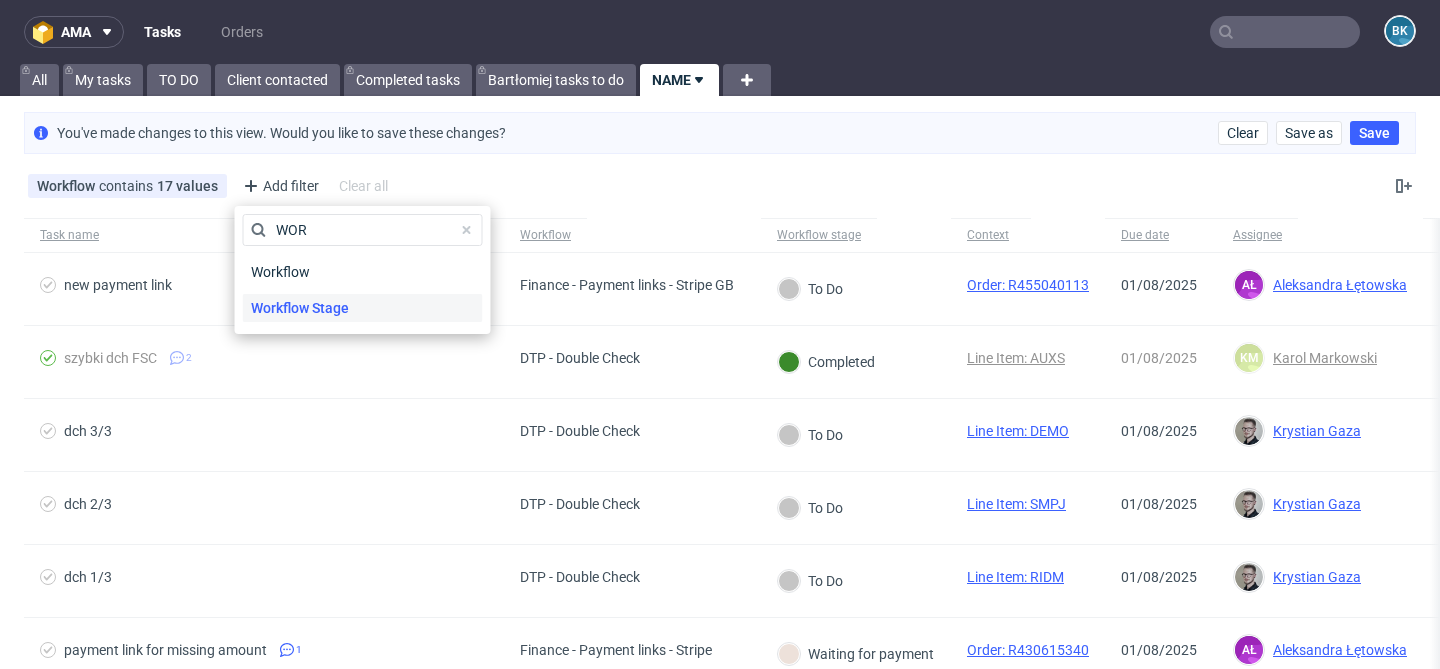 click on "Workflow Stage" at bounding box center [300, 308] 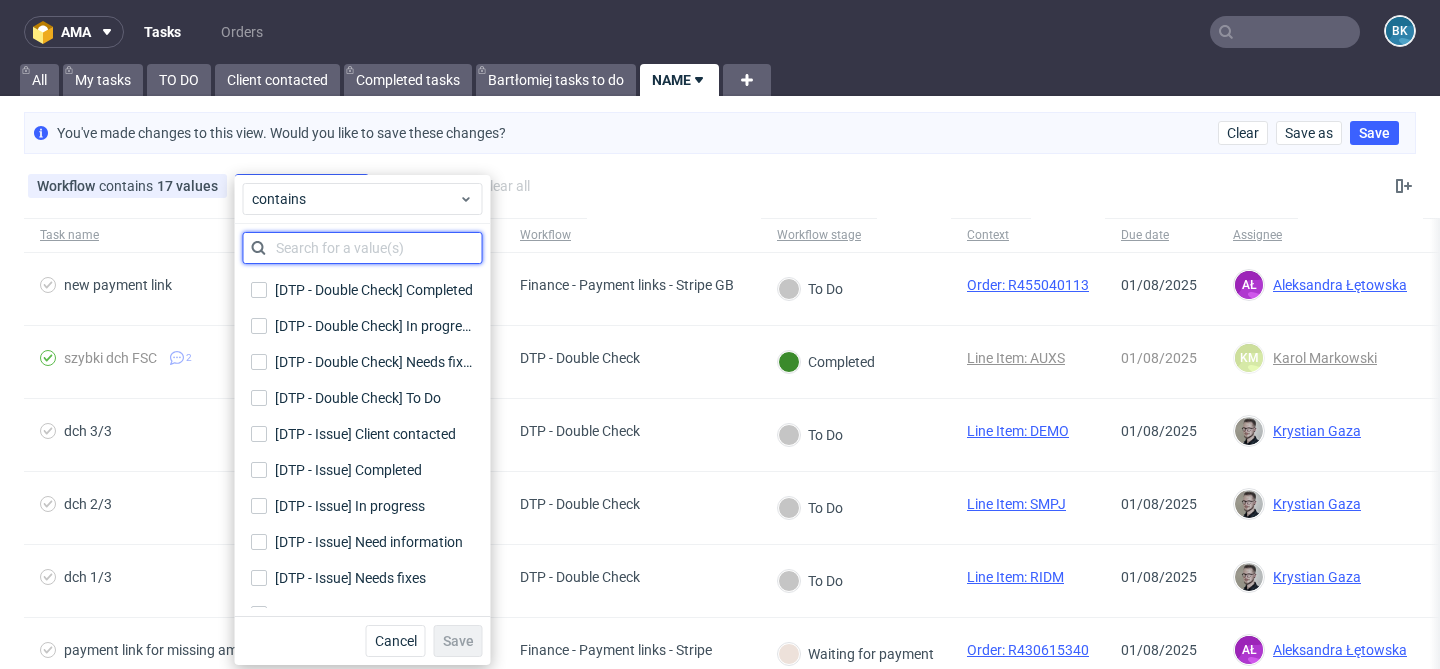 click at bounding box center (363, 248) 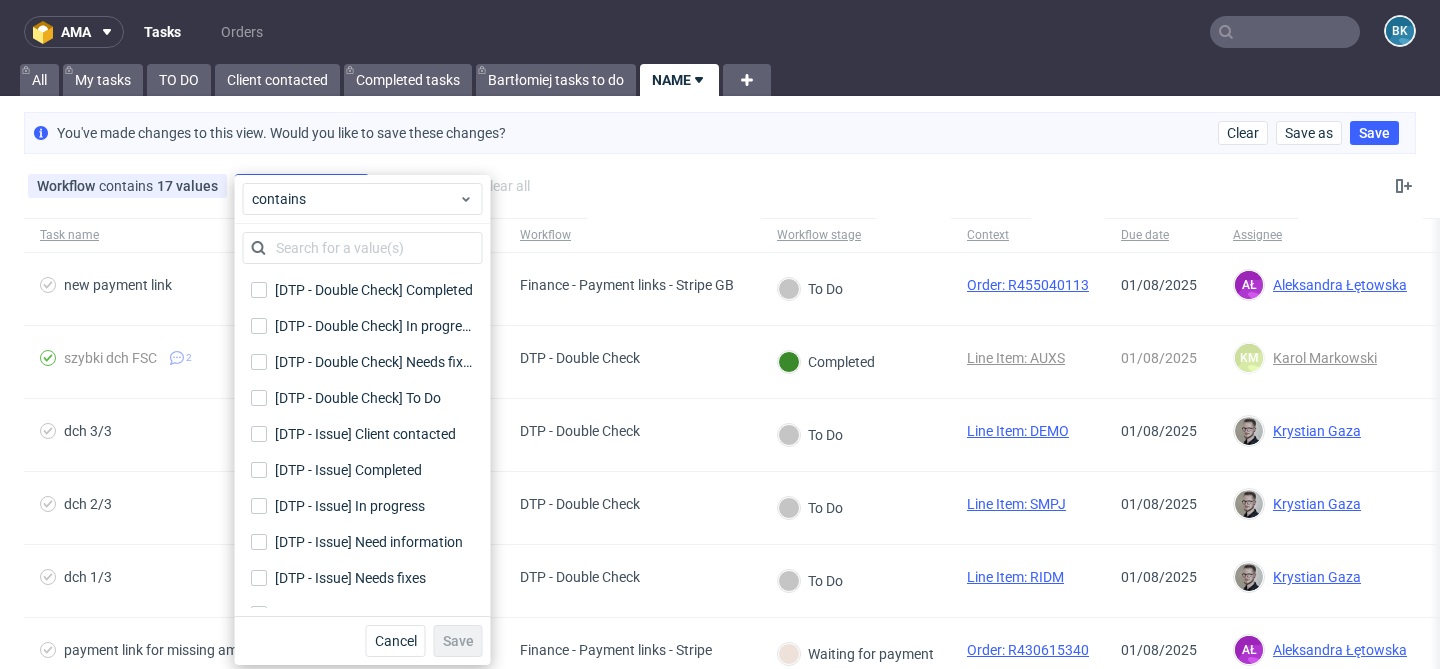 click on "Workflow contains 17 values DTP - Double Check, DTP - Issue, Finance, +14 more Workflow Stage is Add filter Hide filters Clear all" at bounding box center (720, 186) 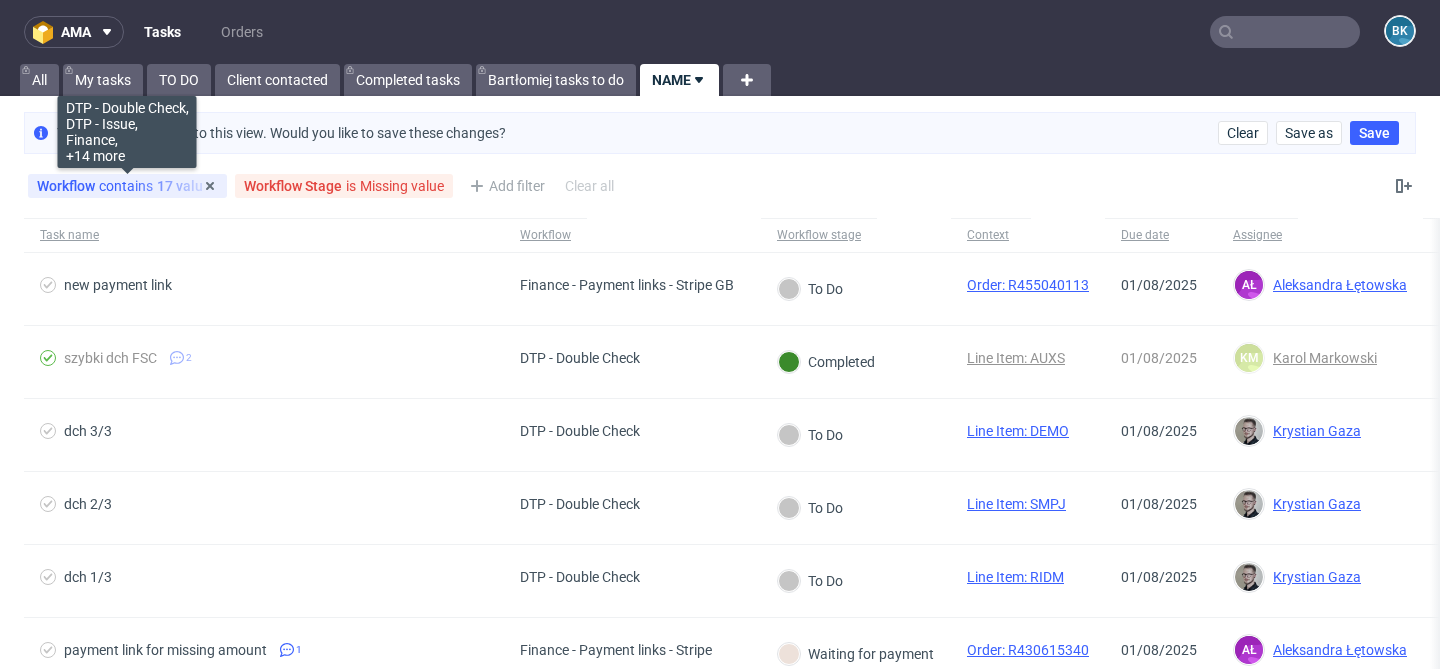 click on "Workflow contains 17 values" at bounding box center [127, 186] 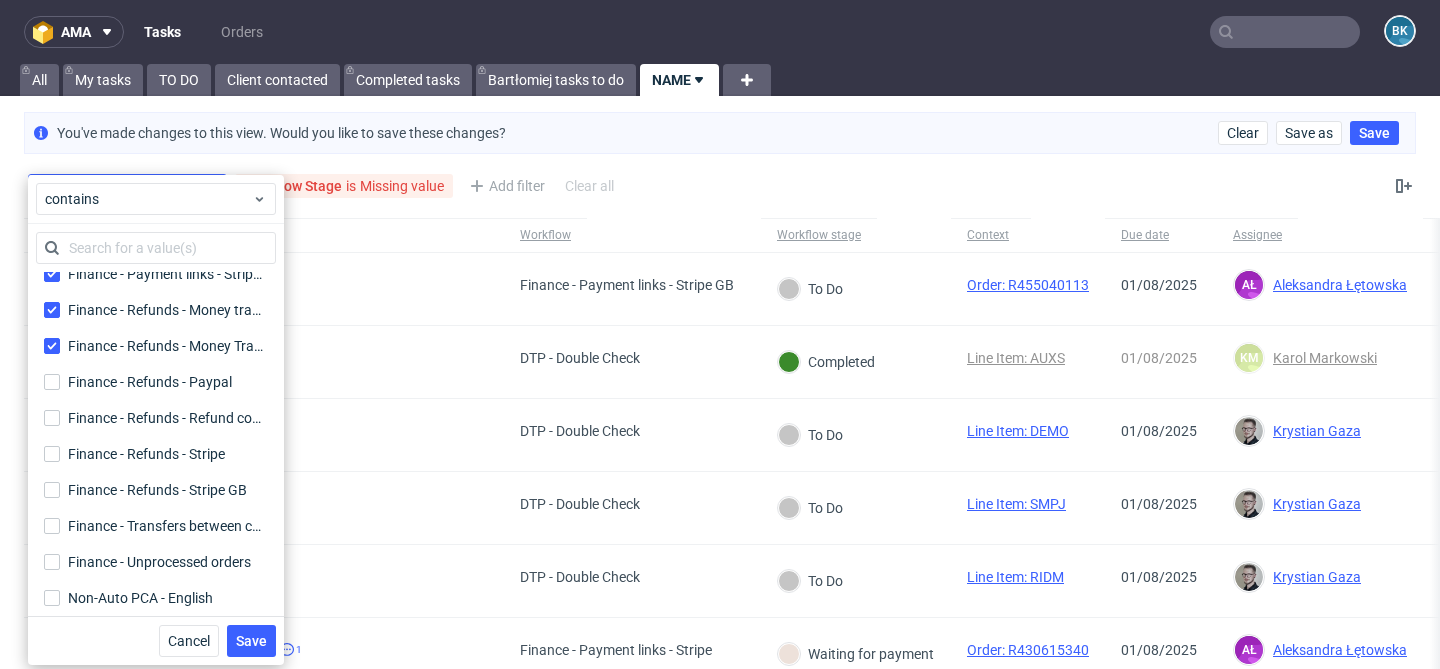 scroll, scrollTop: 521, scrollLeft: 0, axis: vertical 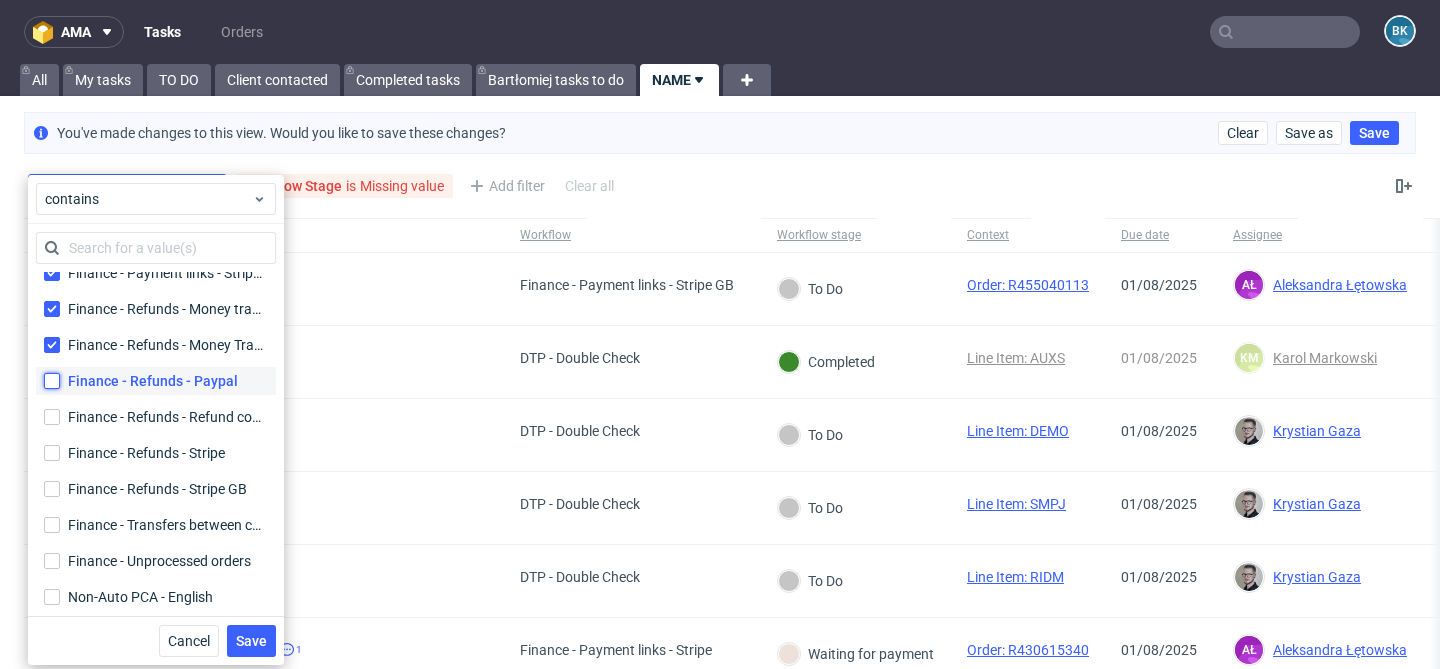 click on "Finance - Refunds - Paypal" at bounding box center (52, 381) 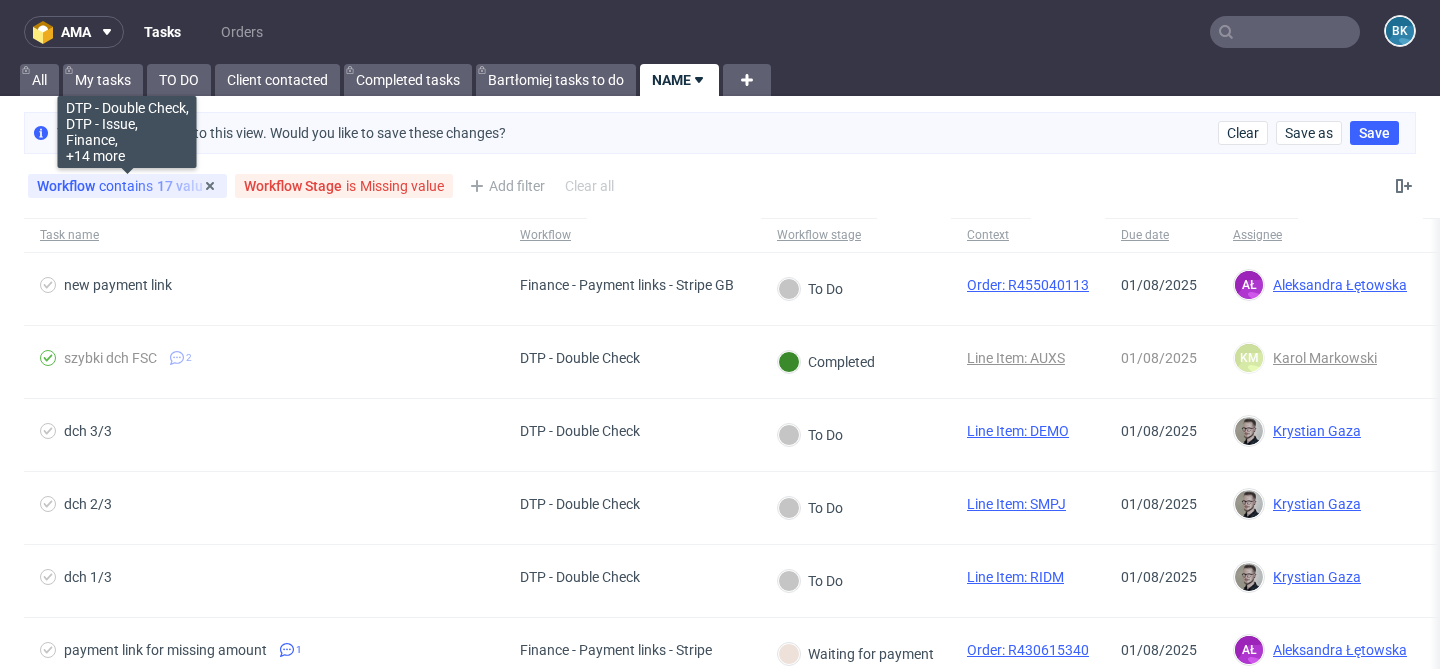 click on "contains" at bounding box center [128, 186] 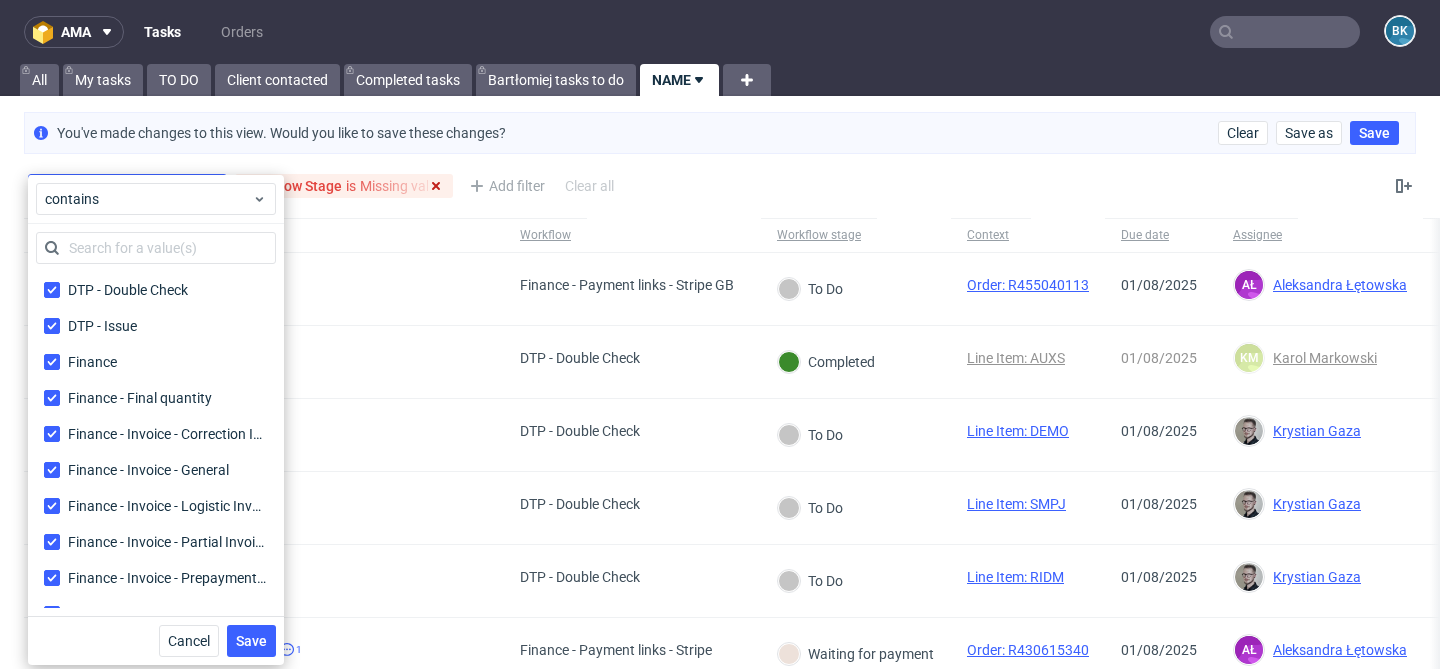 click 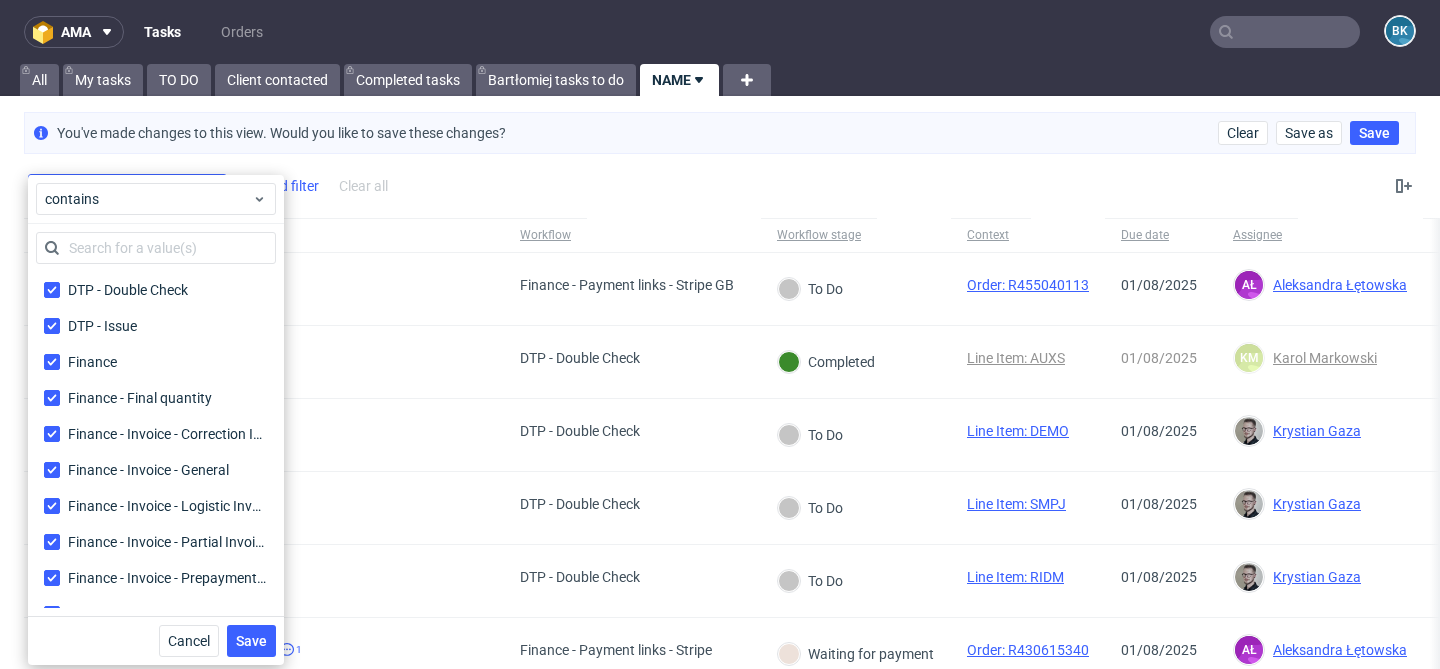 click on "Add filter" at bounding box center [279, 186] 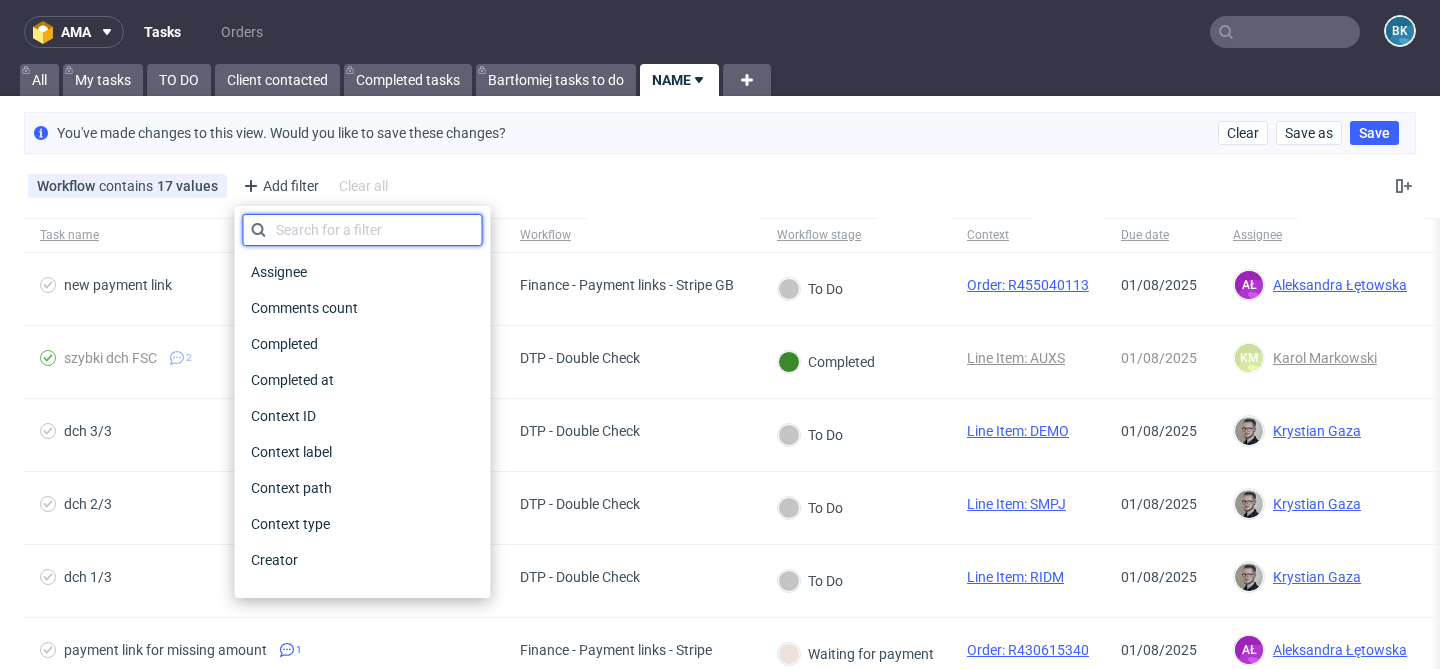 click at bounding box center [363, 230] 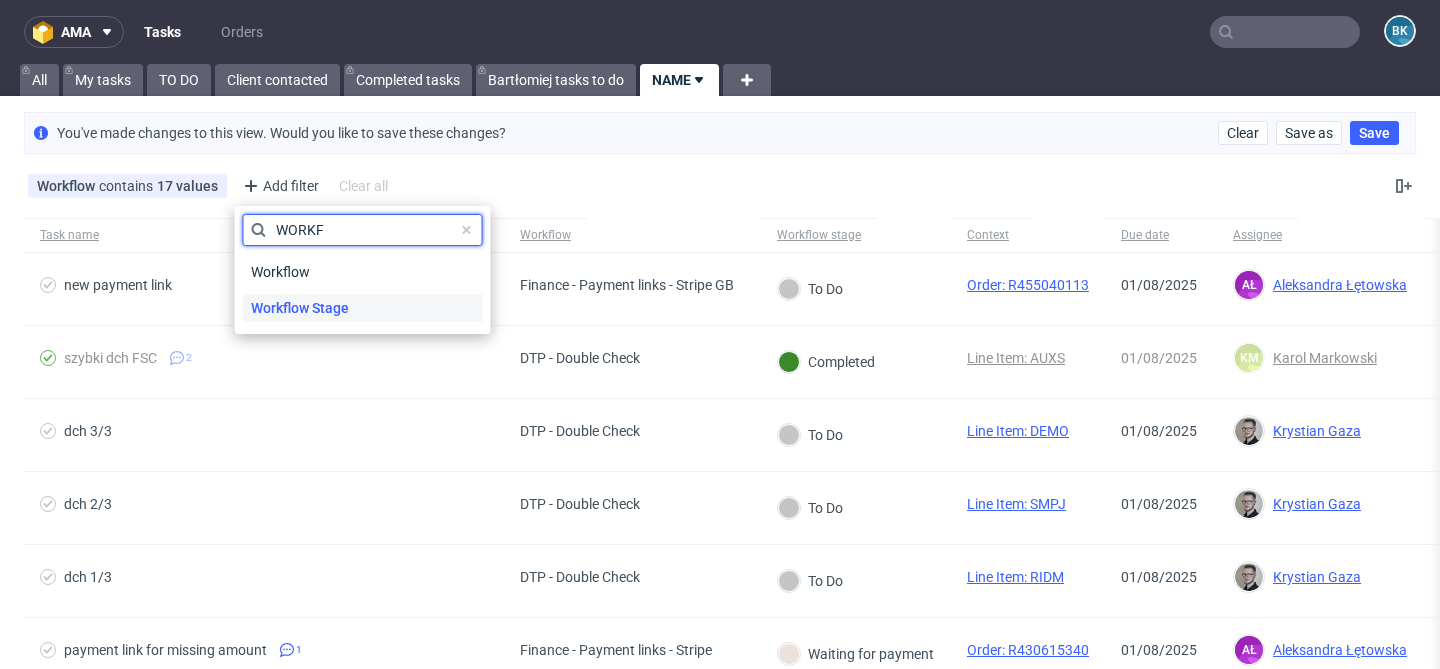 type on "WORKF" 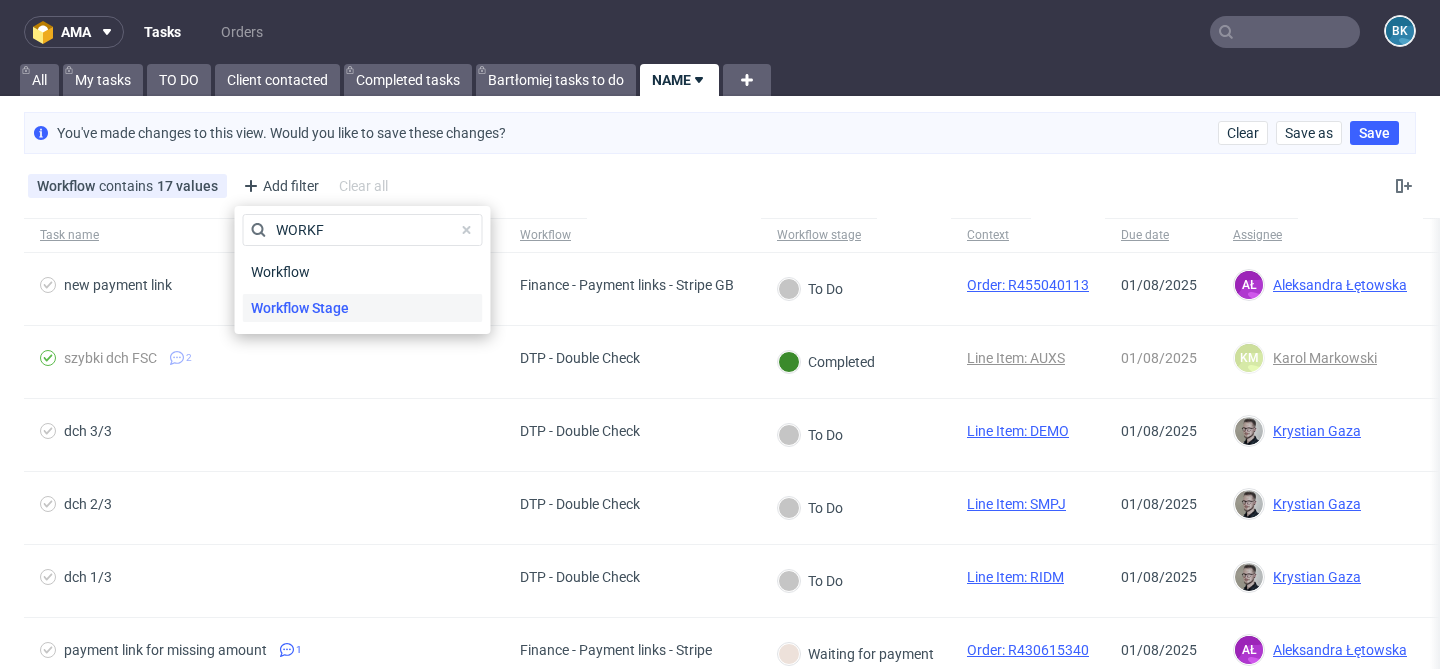 click on "Workflow Stage" at bounding box center [300, 308] 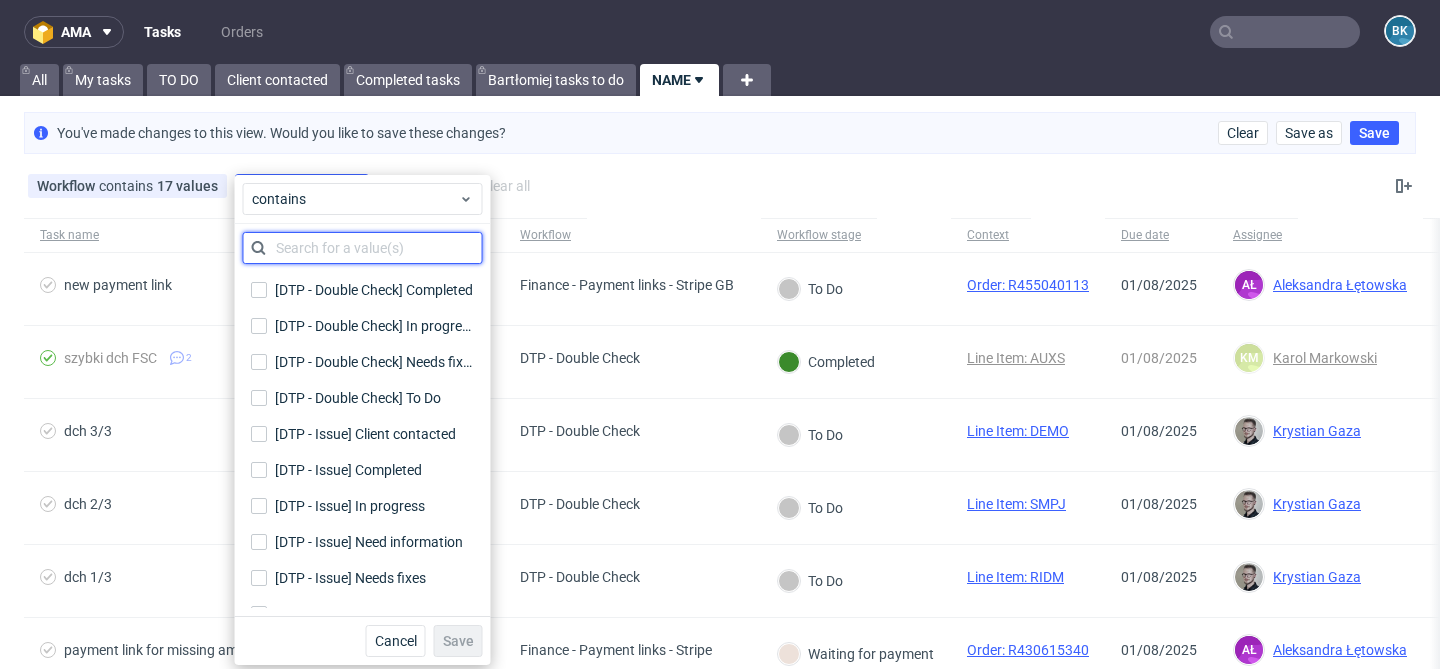 click at bounding box center (363, 248) 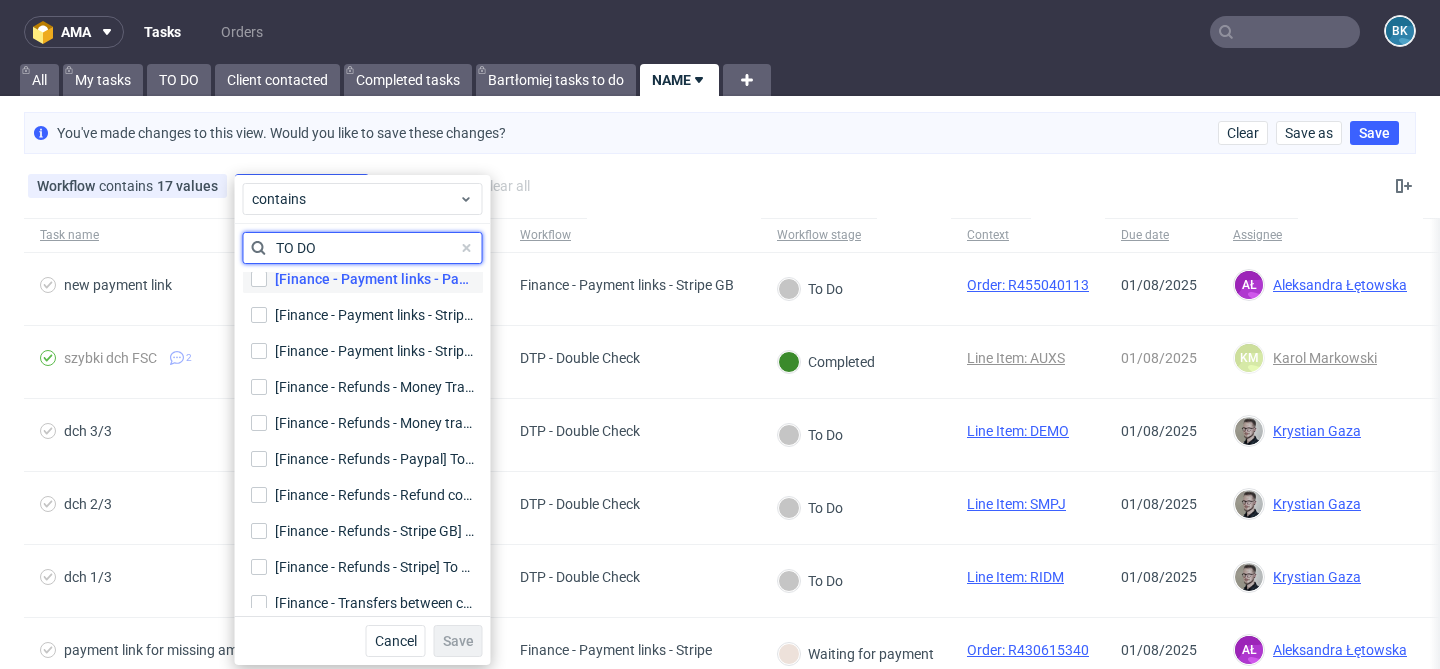 scroll, scrollTop: 0, scrollLeft: 0, axis: both 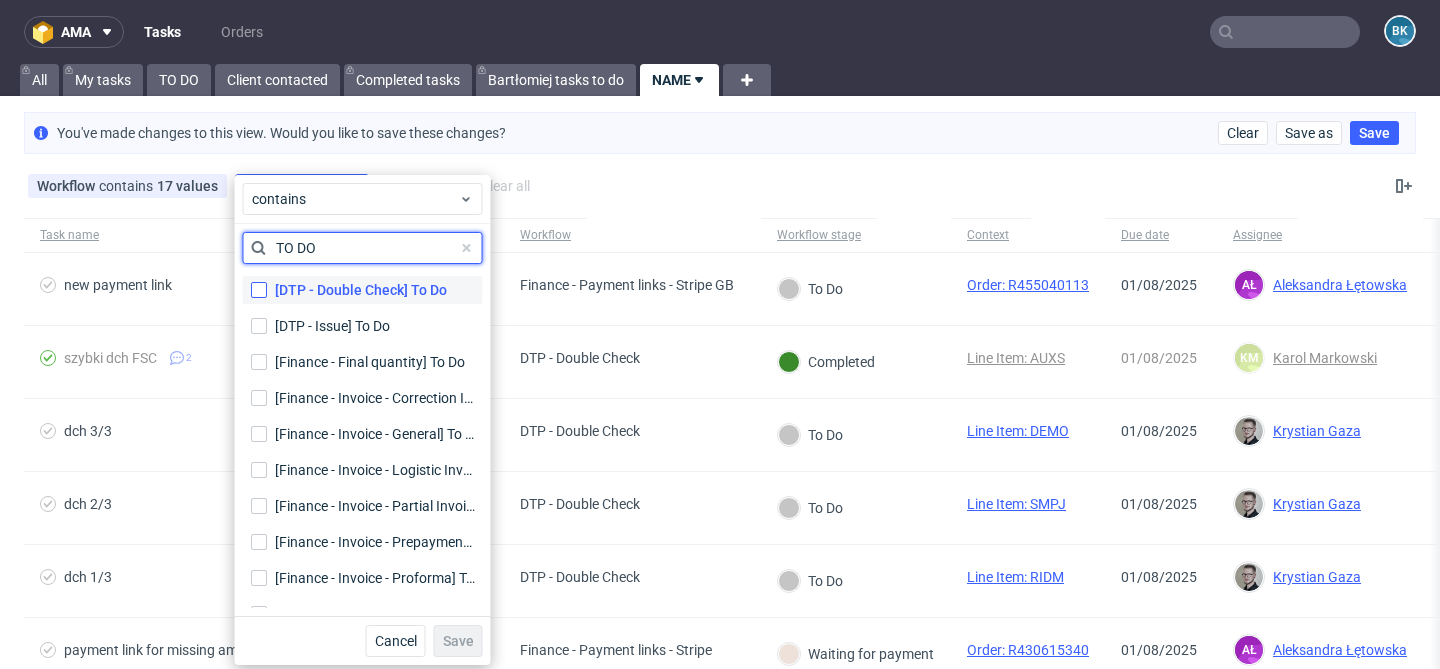 type on "TO DO" 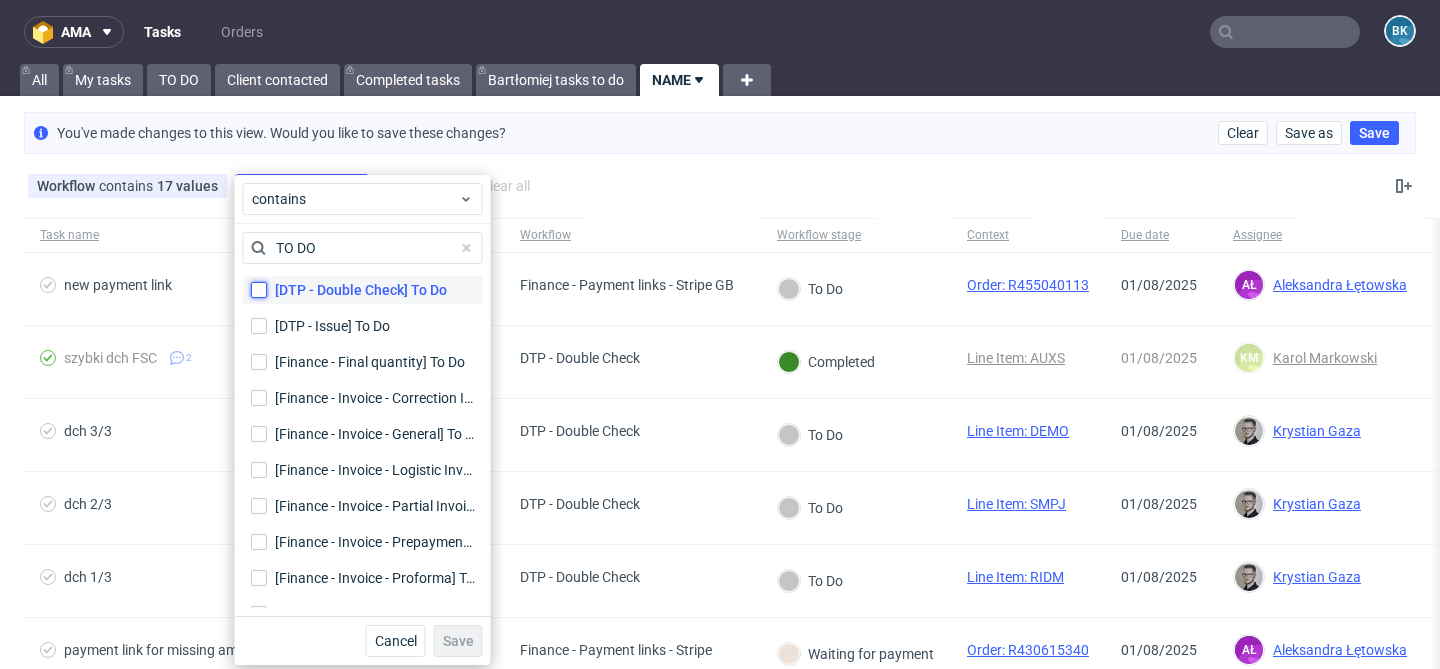 click on "[DTP - Double Check] To Do" at bounding box center [259, 290] 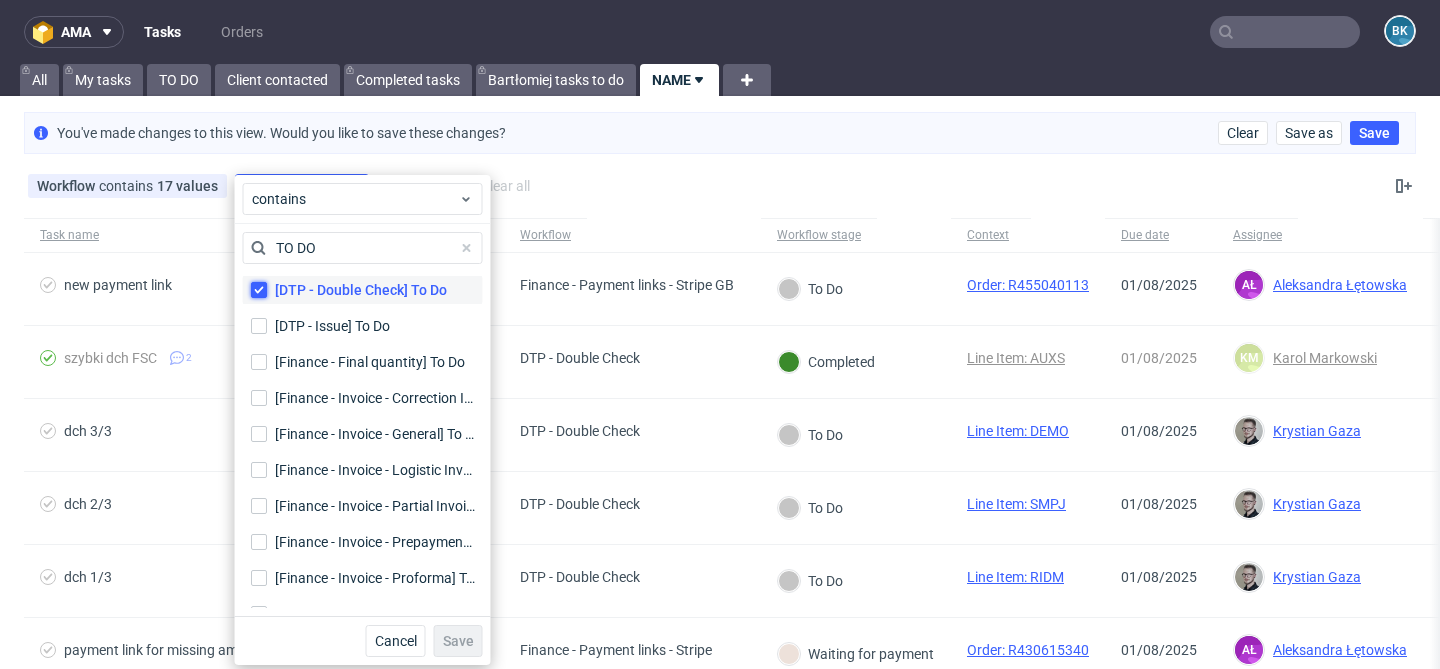 checkbox on "true" 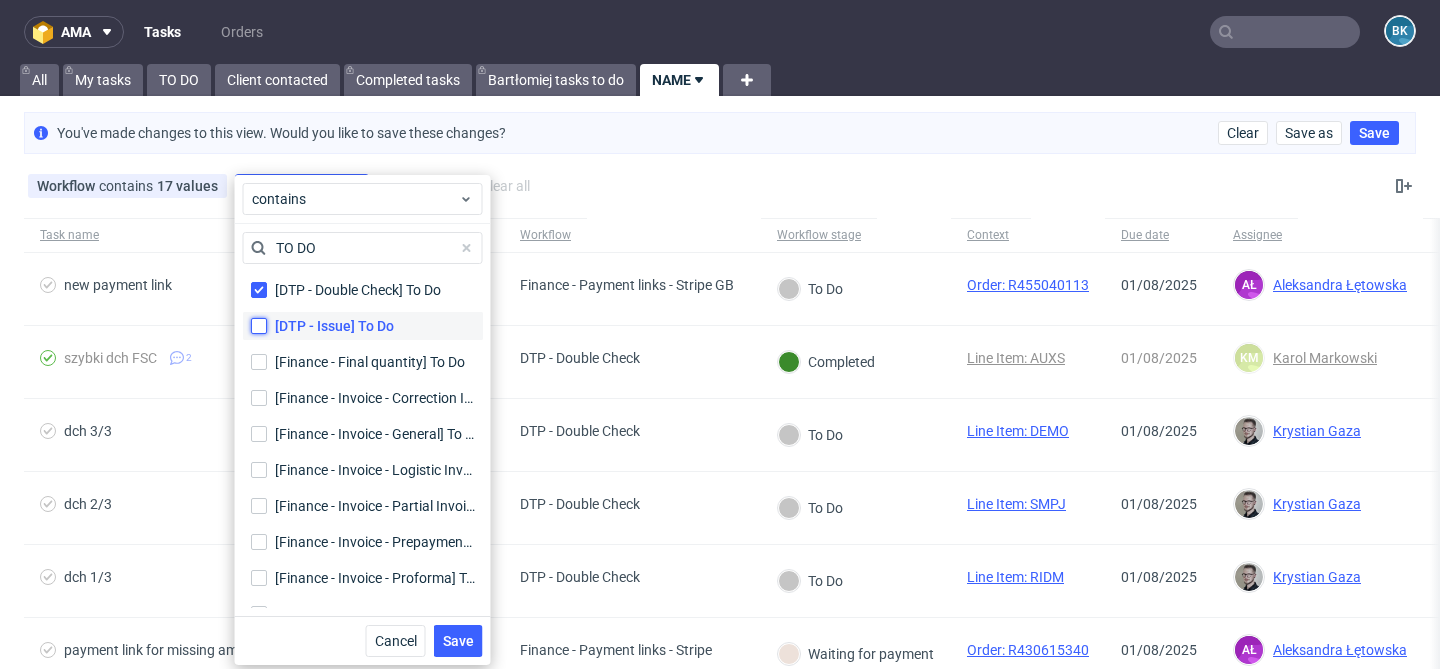 click on "[DTP - Issue] To Do" at bounding box center (259, 326) 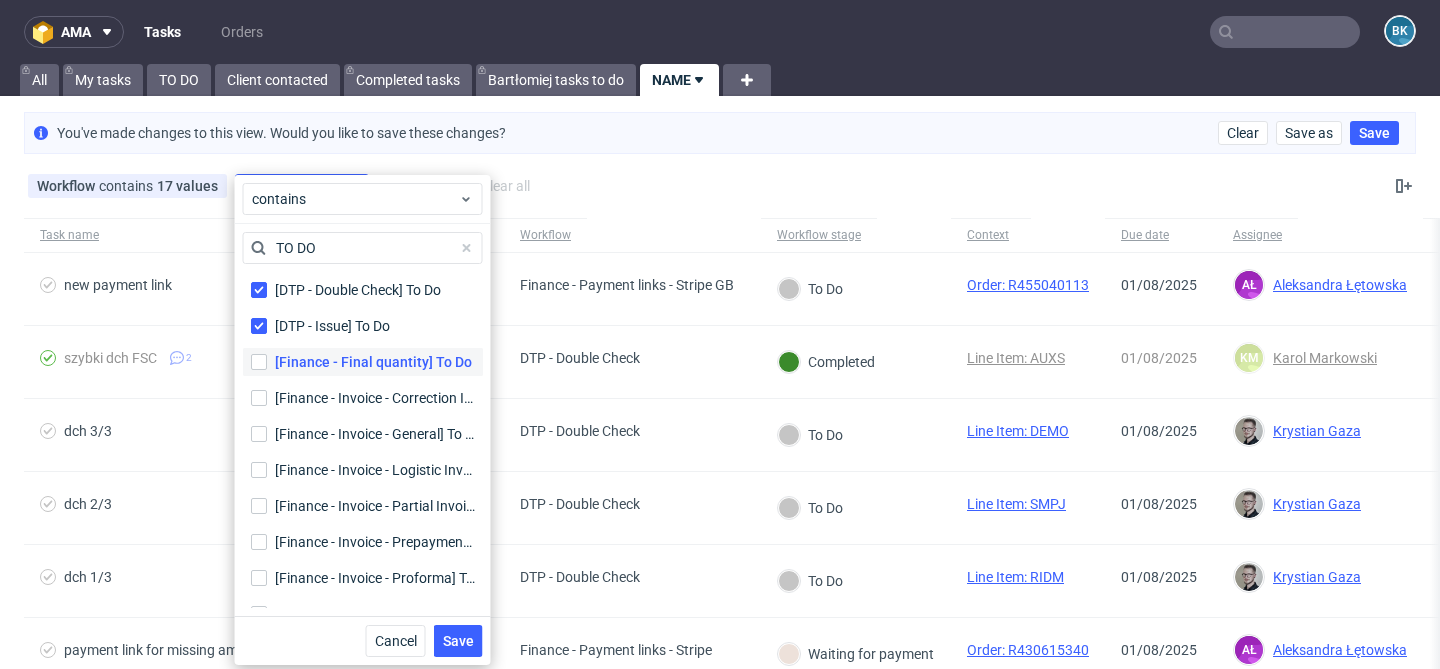 click on "[Finance - Final quantity] To Do" at bounding box center (363, 362) 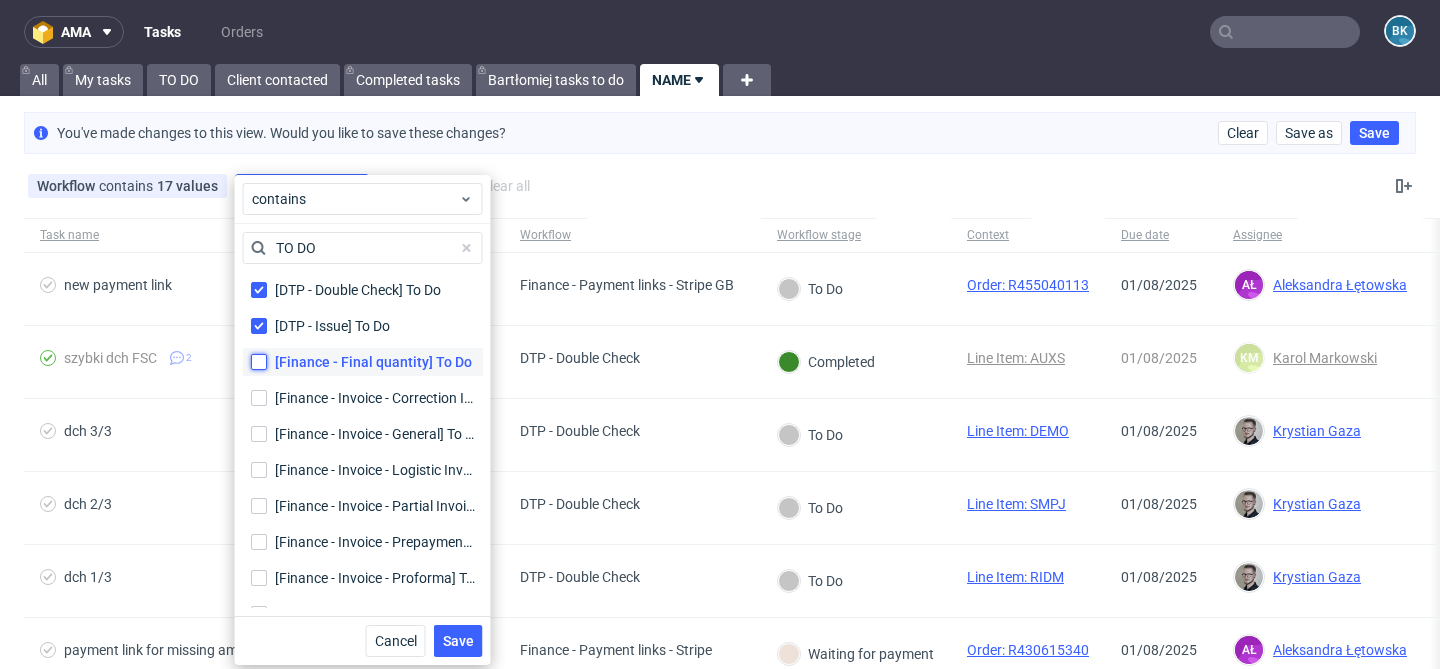 checkbox on "true" 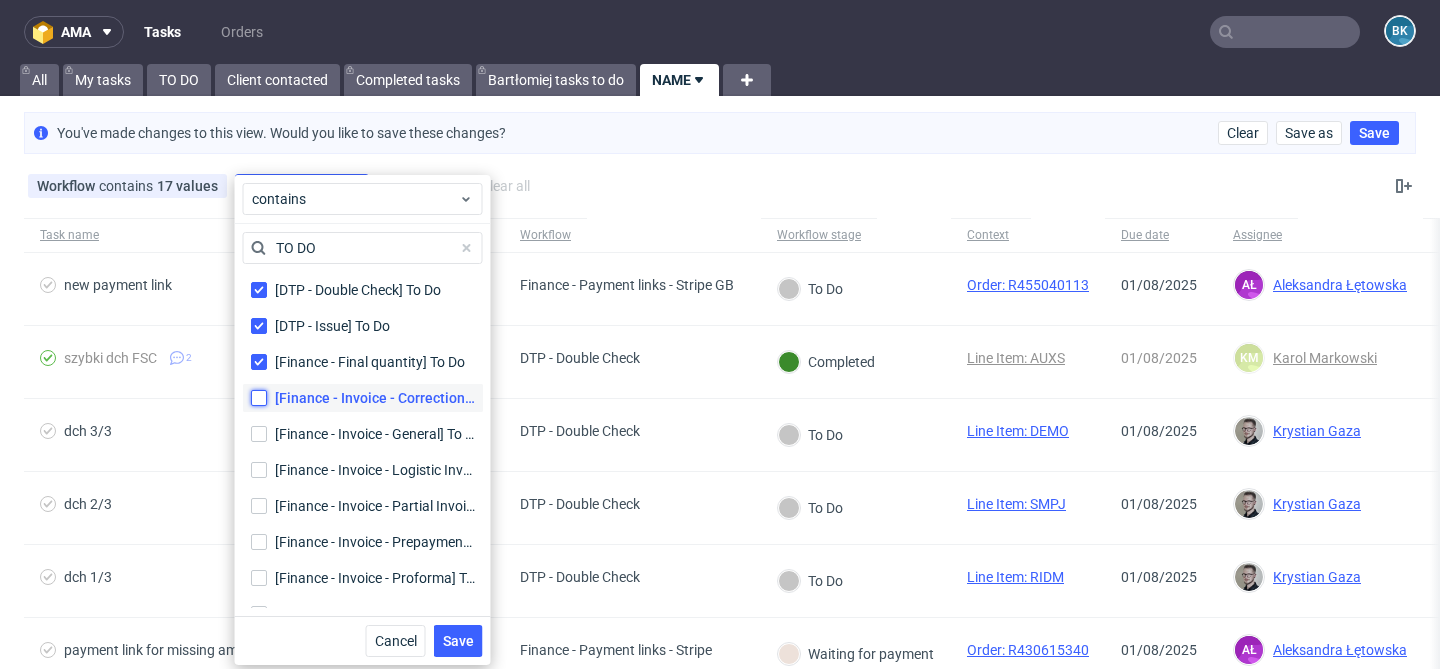 click on "[Finance - Invoice - Correction Invoice] To Do [Finance - Invoice - Correction Invoice] To Do" at bounding box center (259, 398) 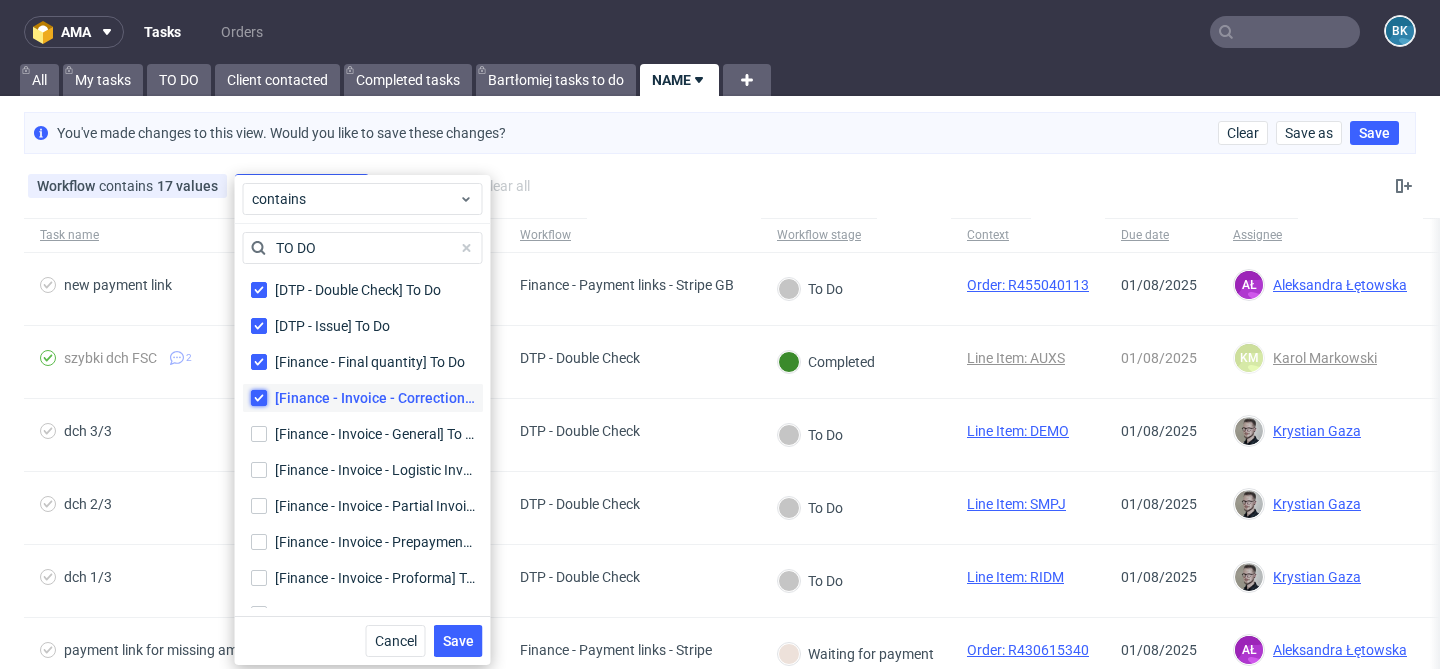 checkbox on "true" 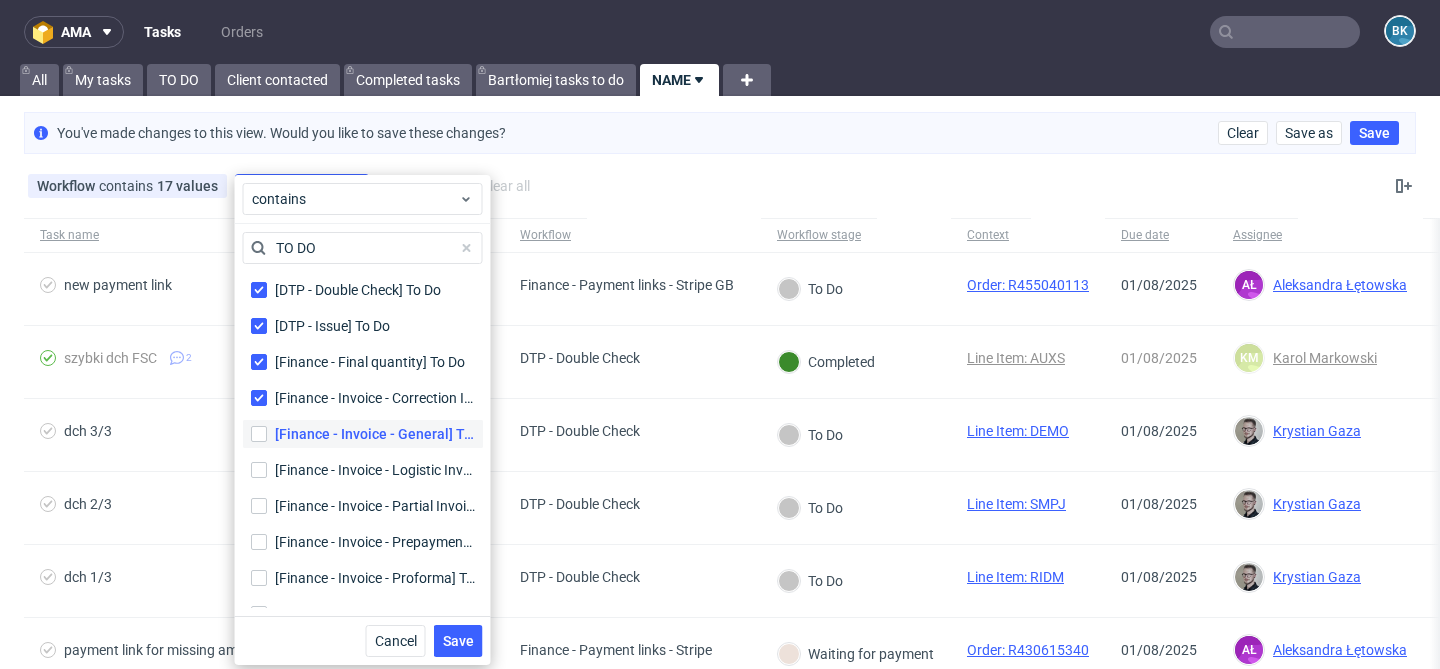 click on "[Finance - Invoice - General] To Do [Finance - Invoice - General] To Do" at bounding box center (363, 434) 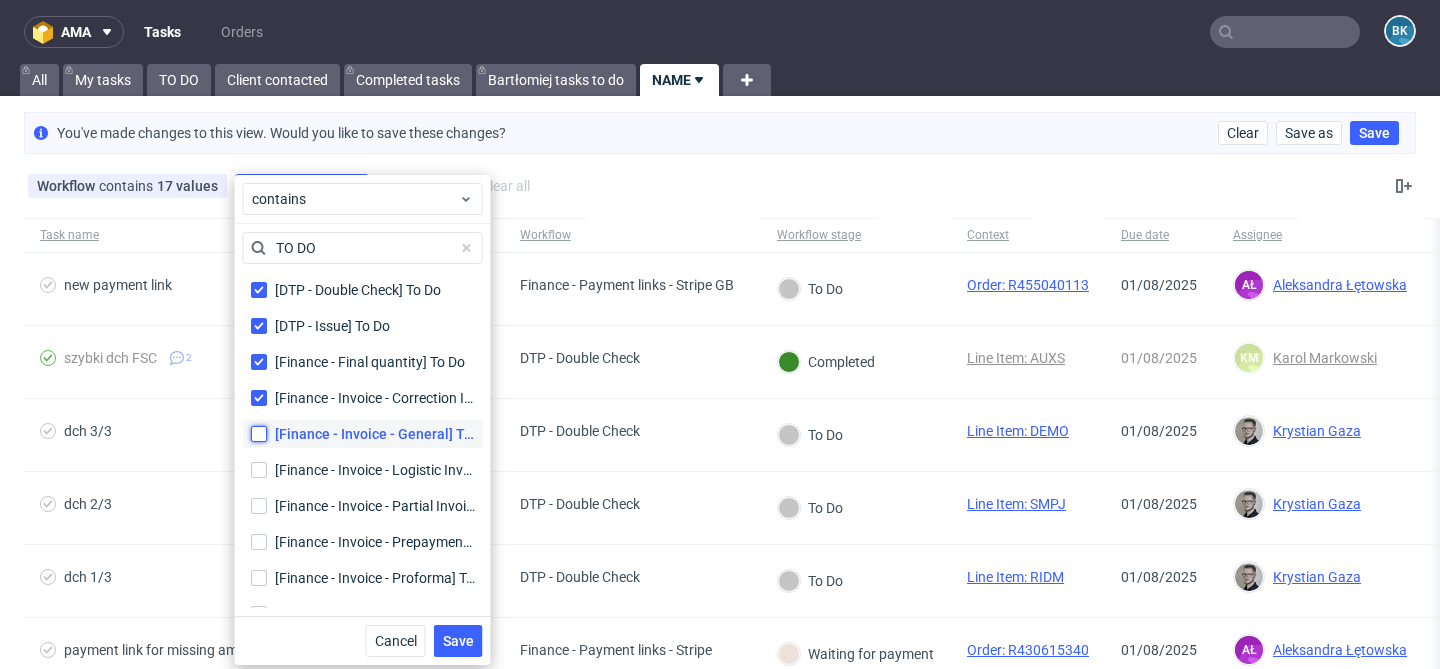 click on "[Finance - Invoice - General] To Do [Finance - Invoice - General] To Do" at bounding box center (259, 434) 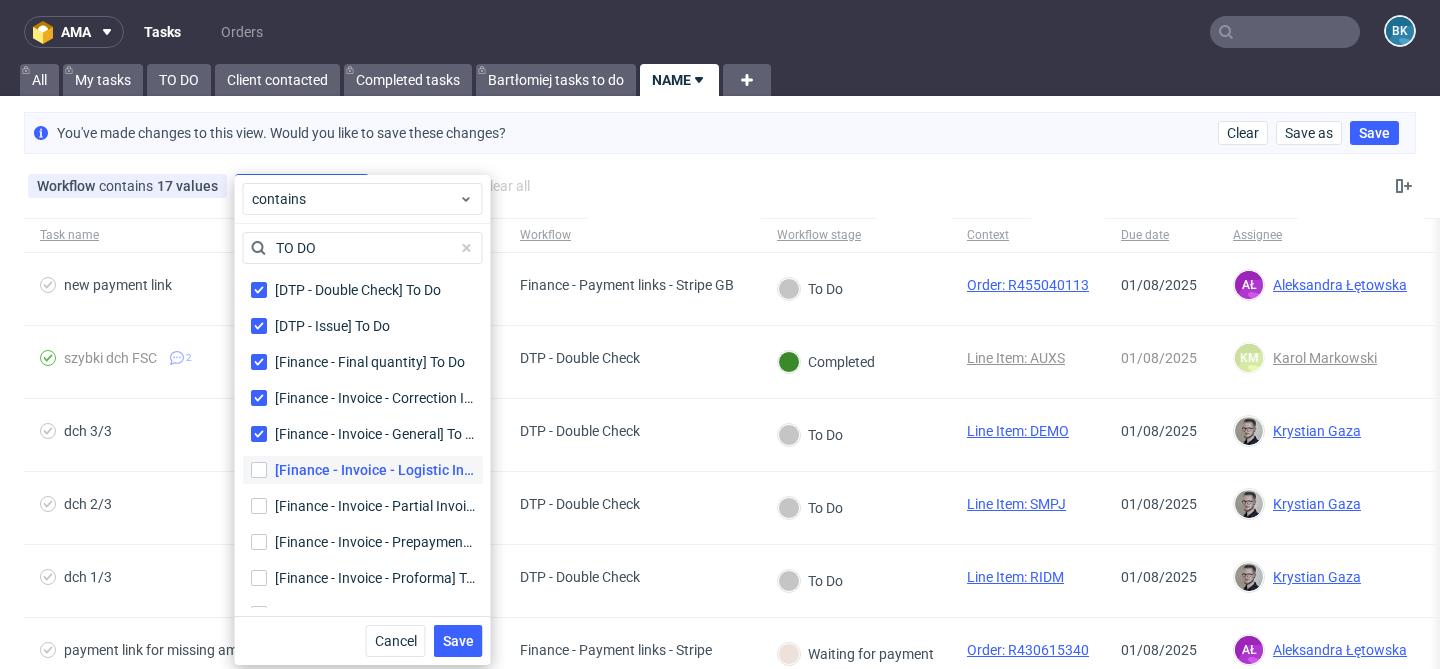 click on "[Finance - Invoice - Logistic Invoice] To Do [Finance - Invoice - Logistic Invoice] To Do" at bounding box center [363, 470] 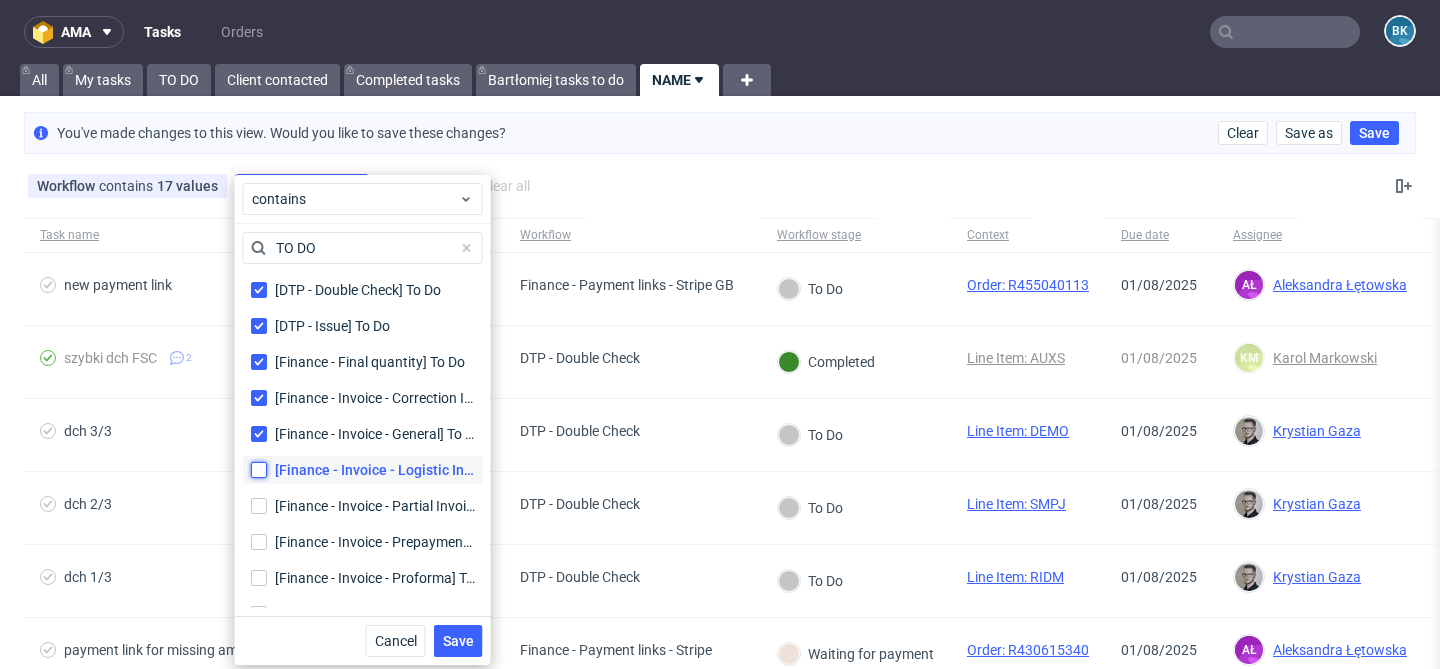 click on "[Finance - Invoice - Logistic Invoice] To Do [Finance - Invoice - Logistic Invoice] To Do" at bounding box center [259, 470] 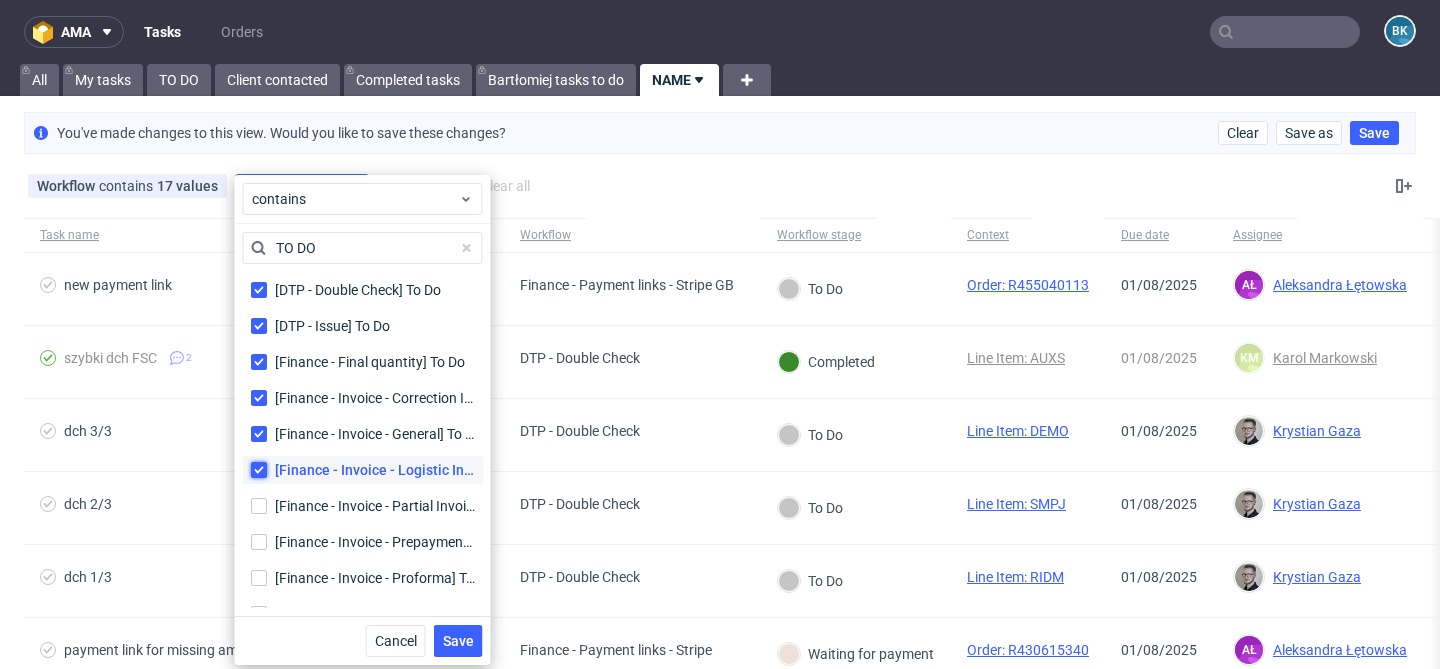 checkbox on "true" 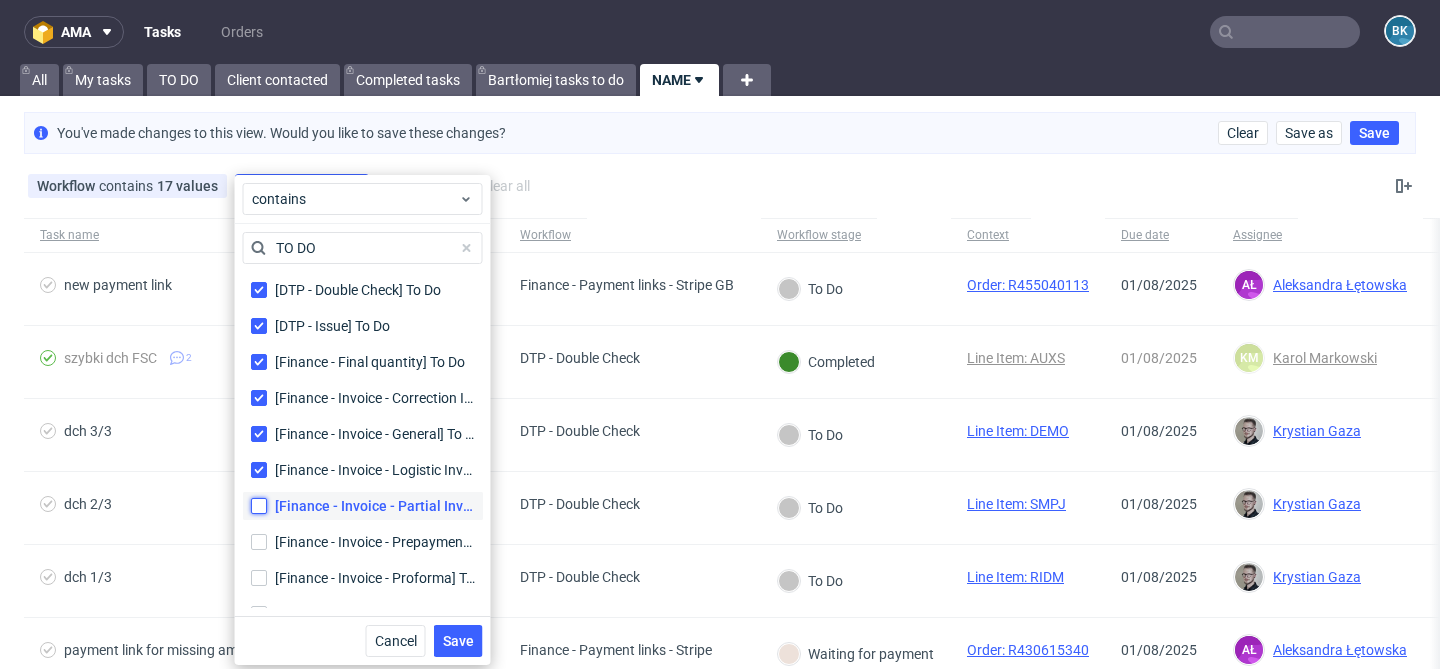click on "[Finance - Invoice - Partial Invoice] To Do [Finance - Invoice - Partial Invoice] To Do" at bounding box center [259, 506] 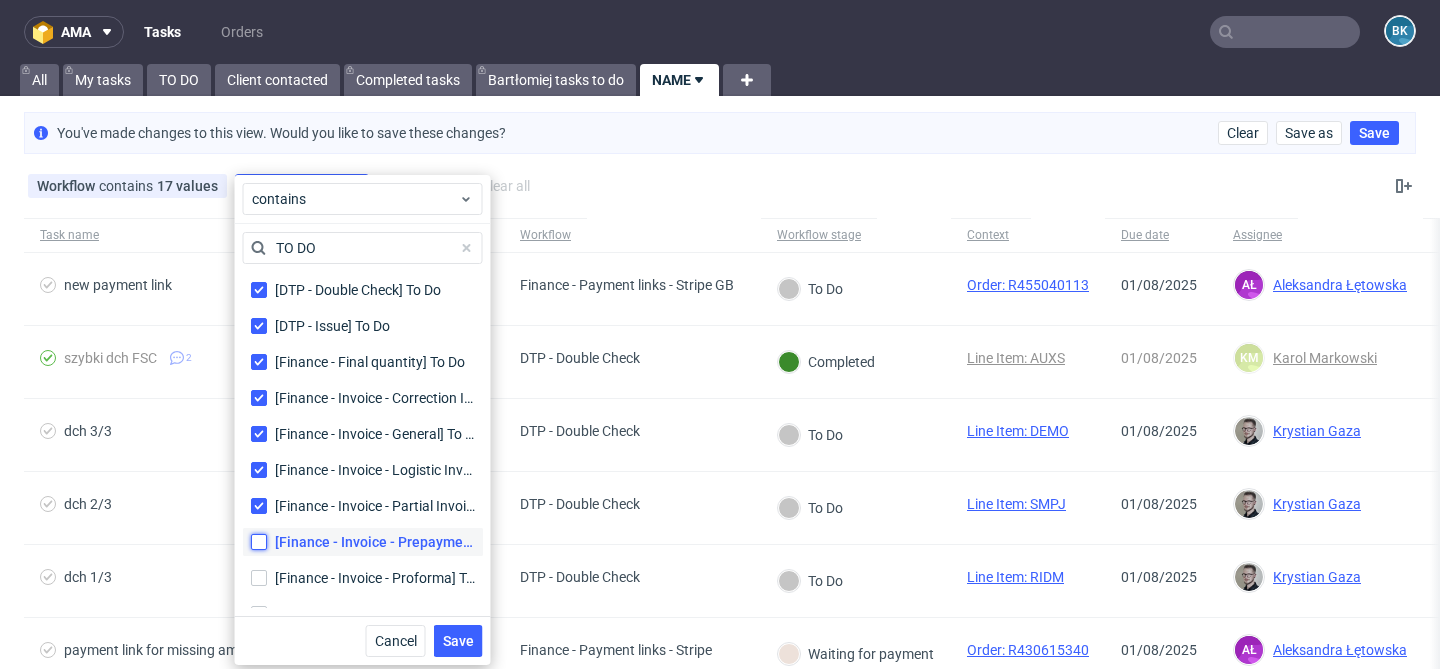 click on "[Finance - Invoice - Prepayment Invoice] To Do [Finance - Invoice - Prepayment Invoice] To Do" at bounding box center [259, 542] 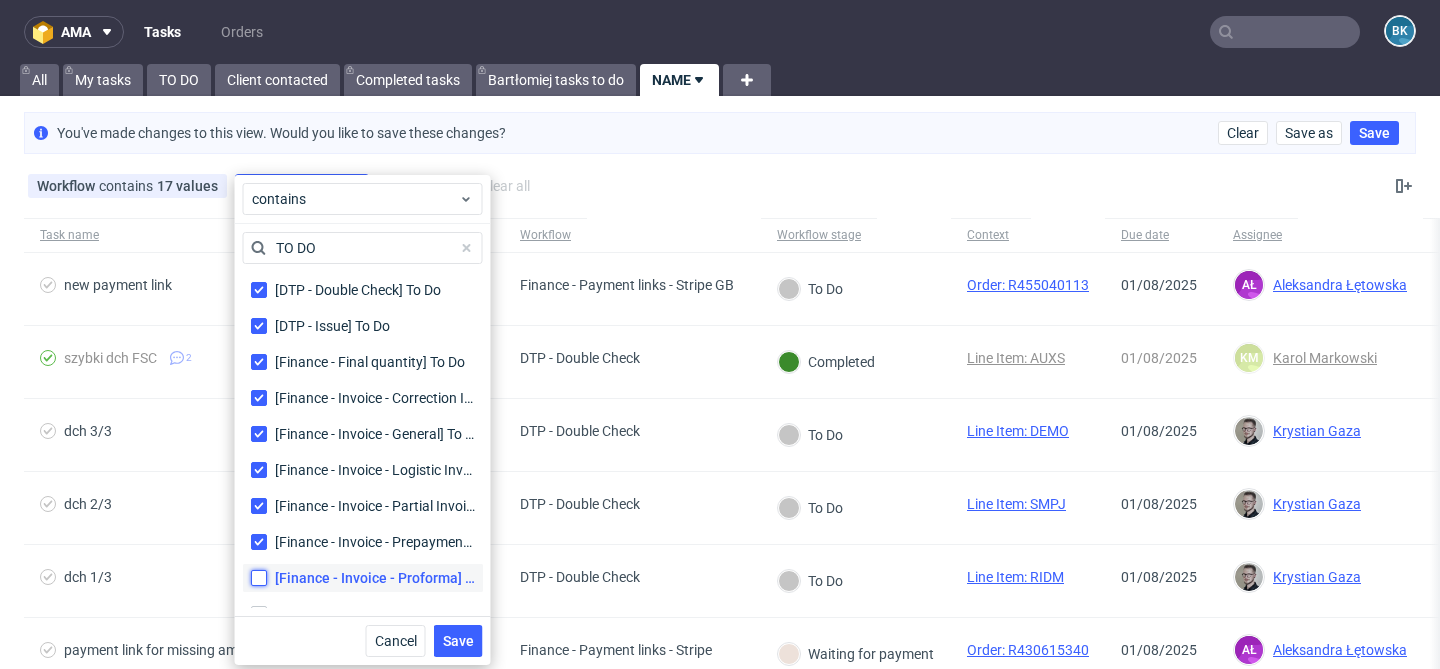 click on "[Finance - Invoice - Proforma] To Do [Finance - Invoice - Proforma] To Do" at bounding box center [259, 578] 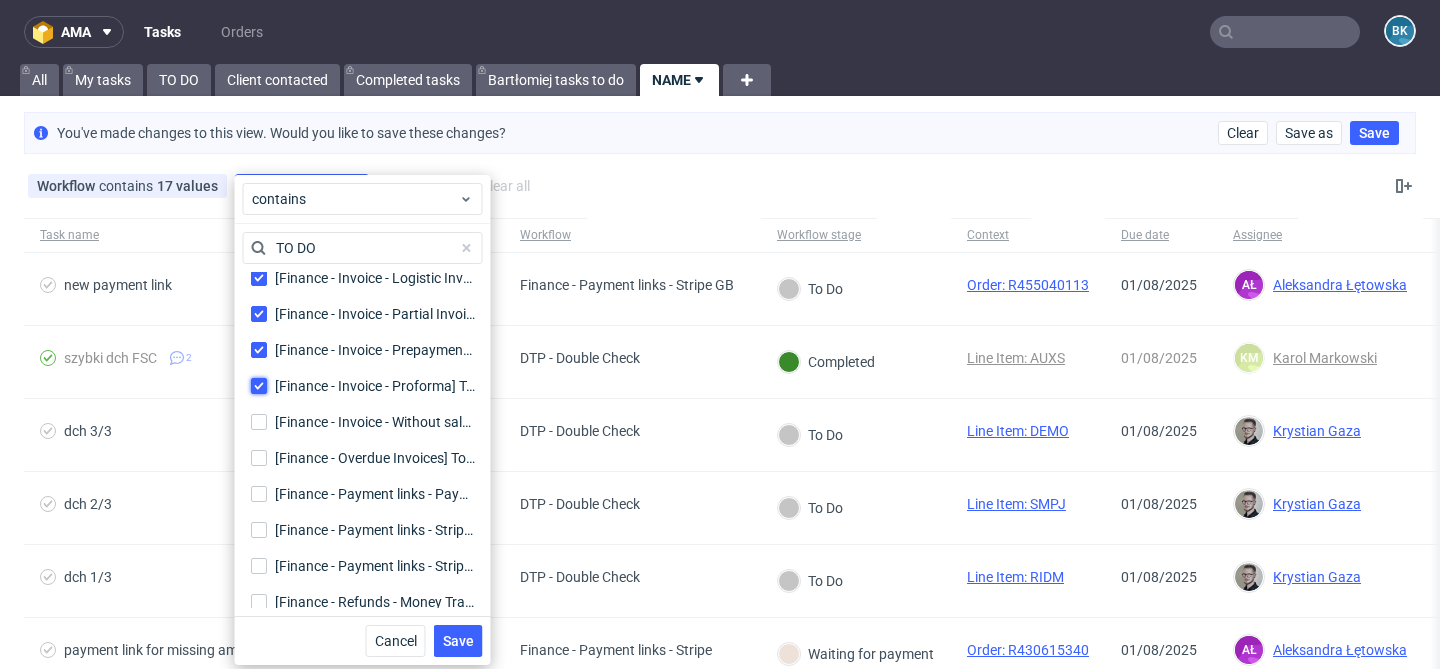scroll, scrollTop: 0, scrollLeft: 0, axis: both 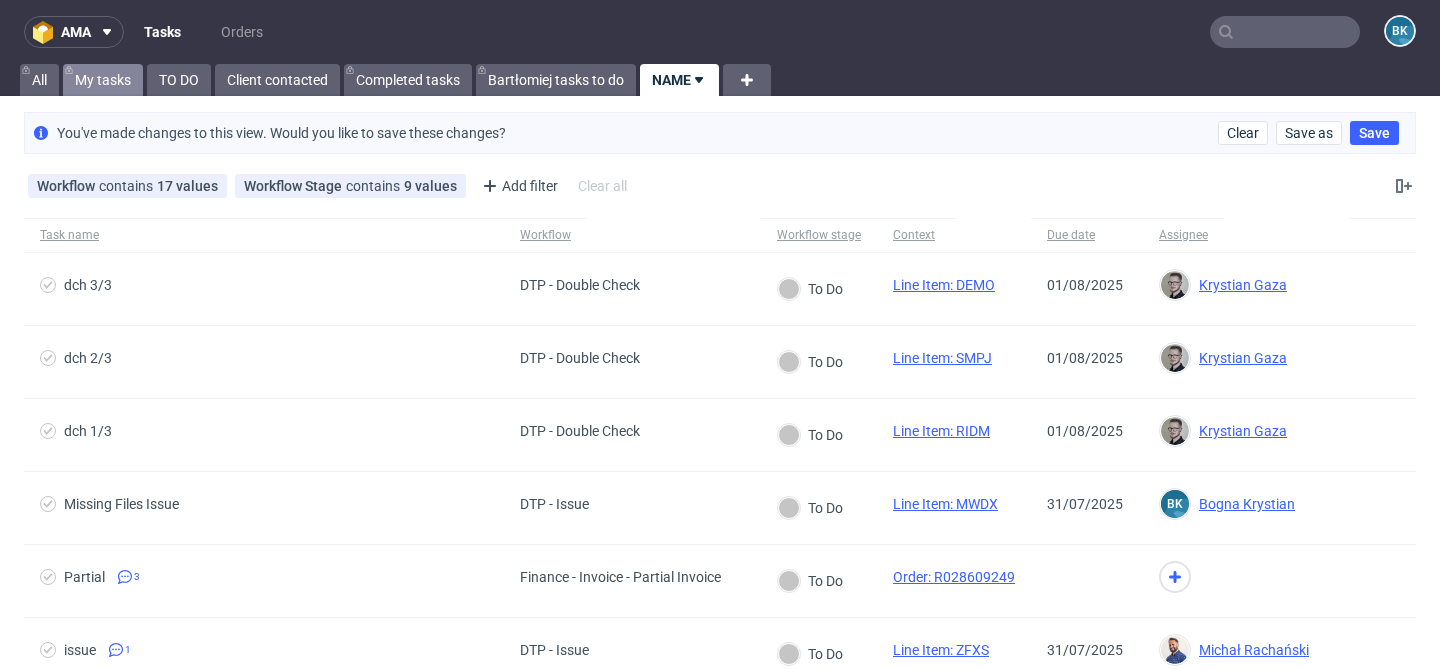 click on "My tasks" at bounding box center [103, 80] 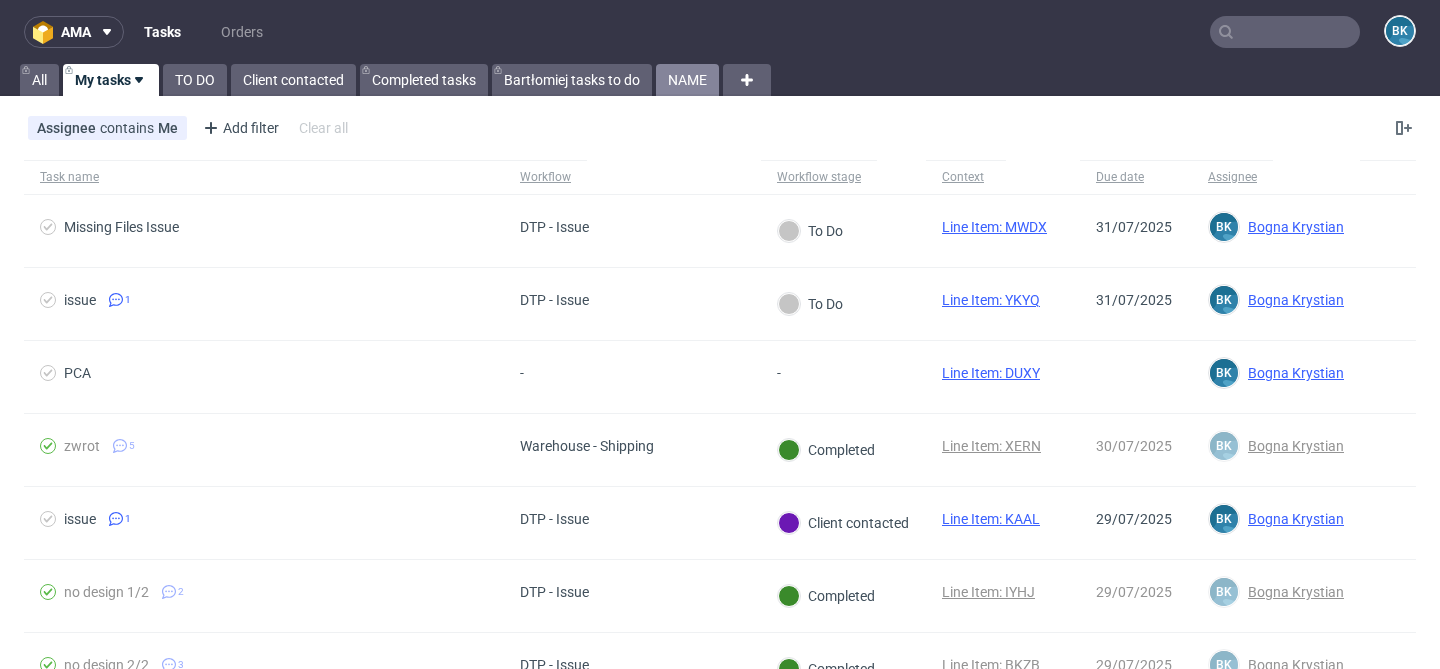 click on "NAME" at bounding box center [687, 80] 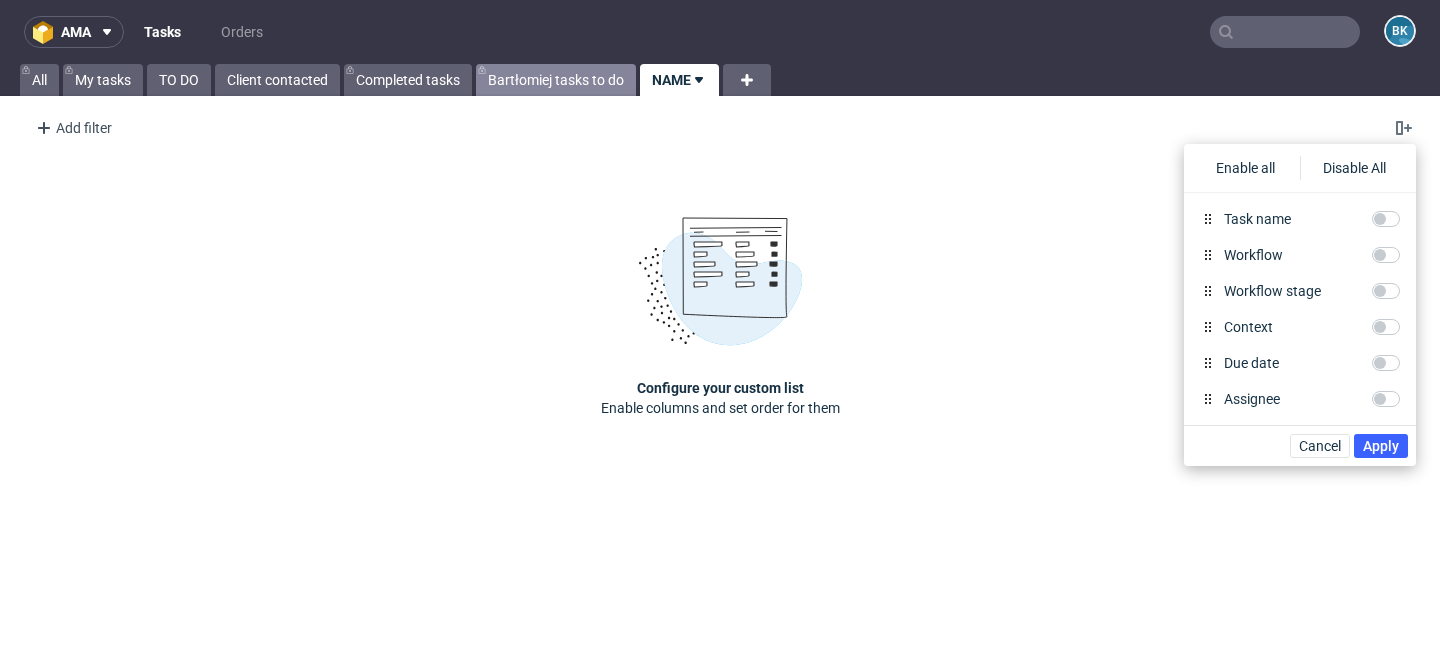 click on "Bartłomiej tasks to do" at bounding box center (556, 80) 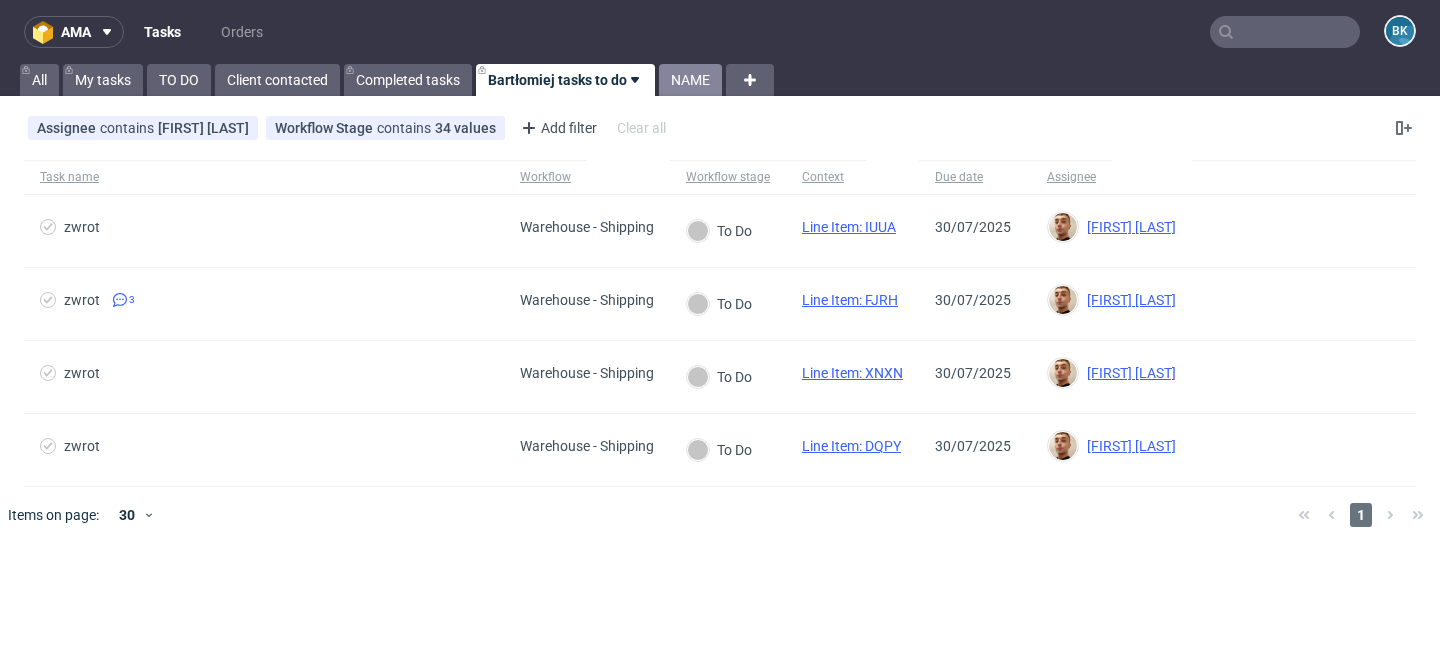 click on "NAME" at bounding box center [690, 80] 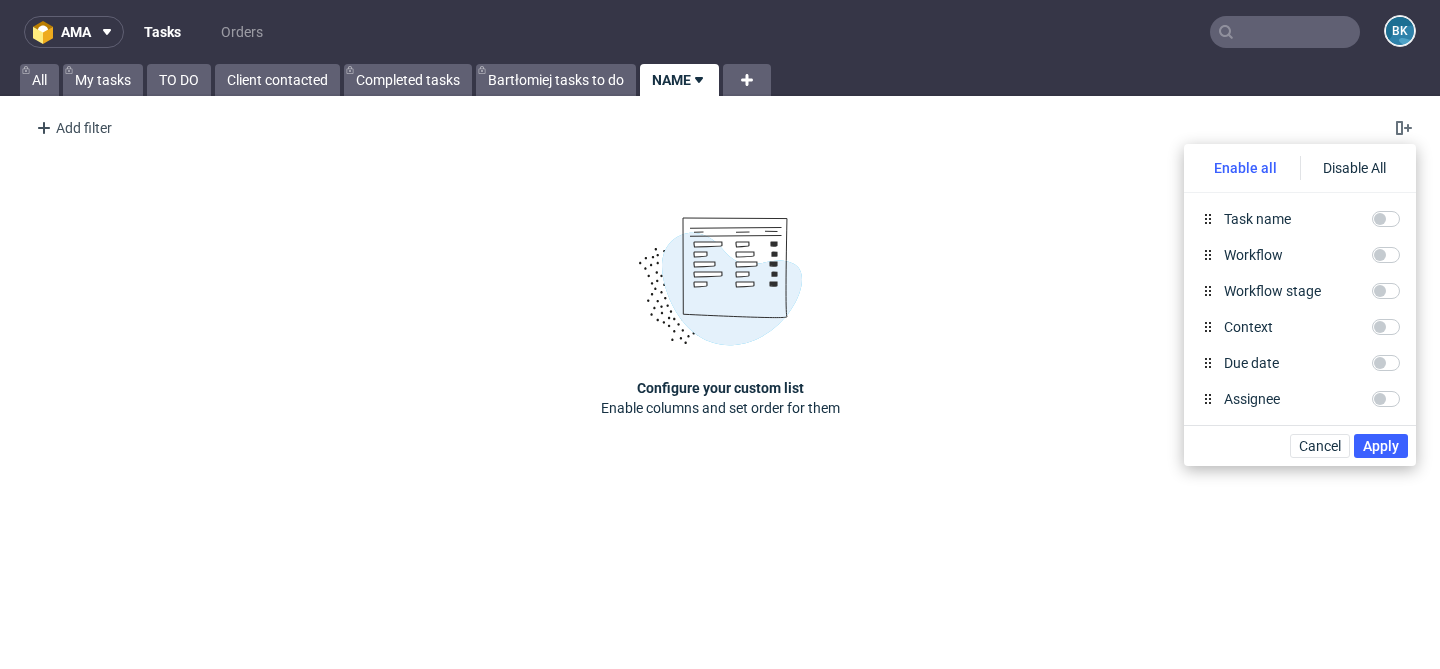 click on "Enable all" at bounding box center [1246, 168] 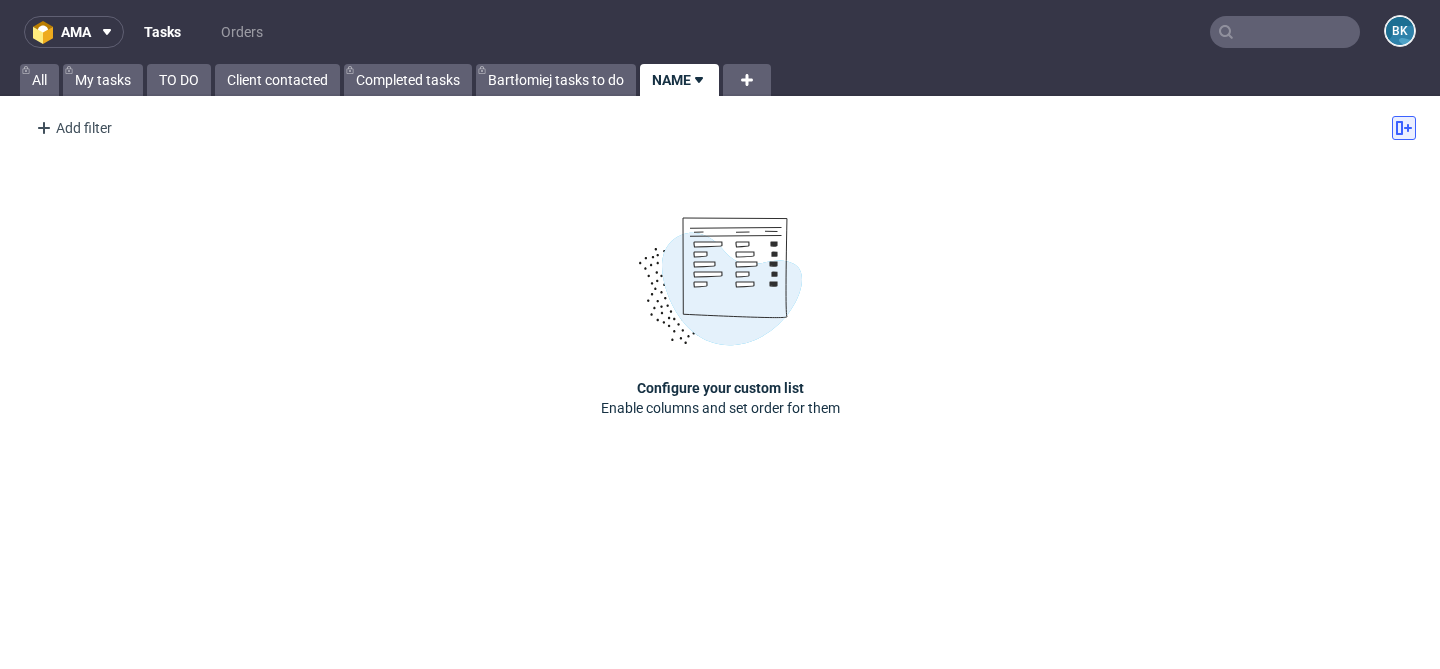 click at bounding box center (1404, 128) 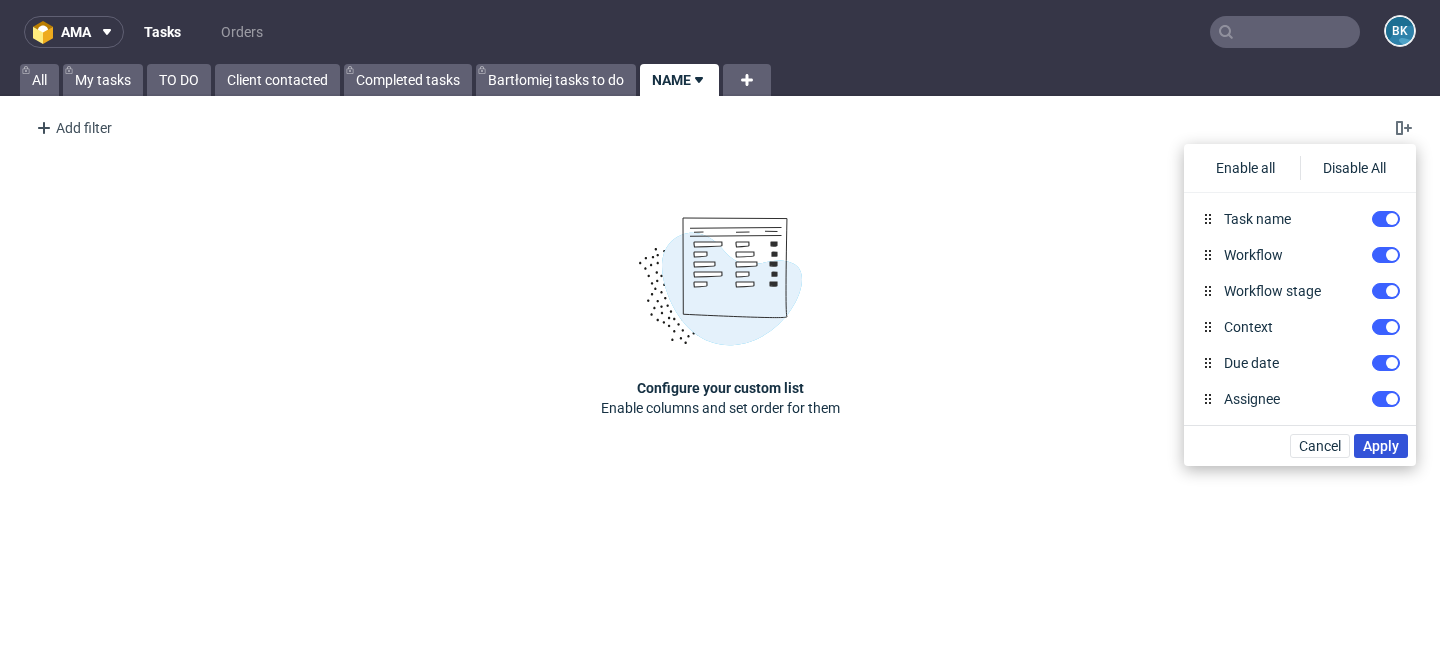 click on "Apply" at bounding box center (1381, 446) 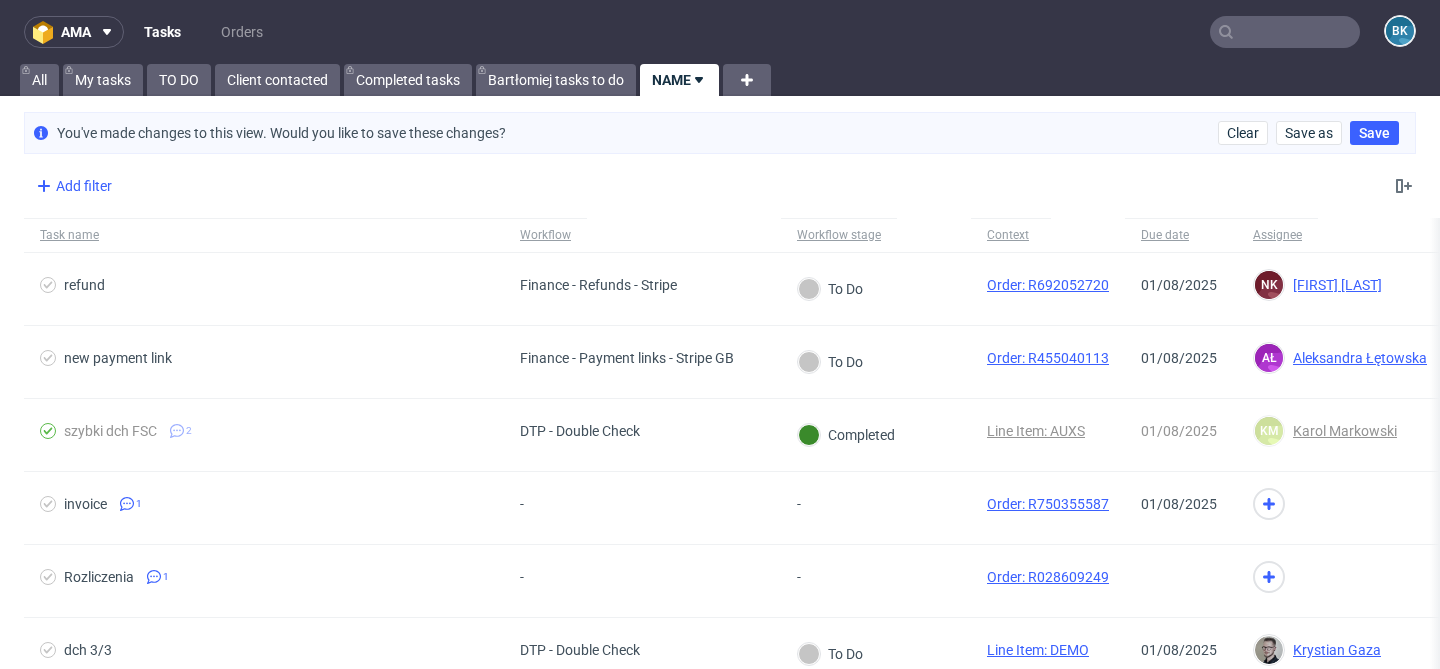 click on "Add filter" at bounding box center (72, 186) 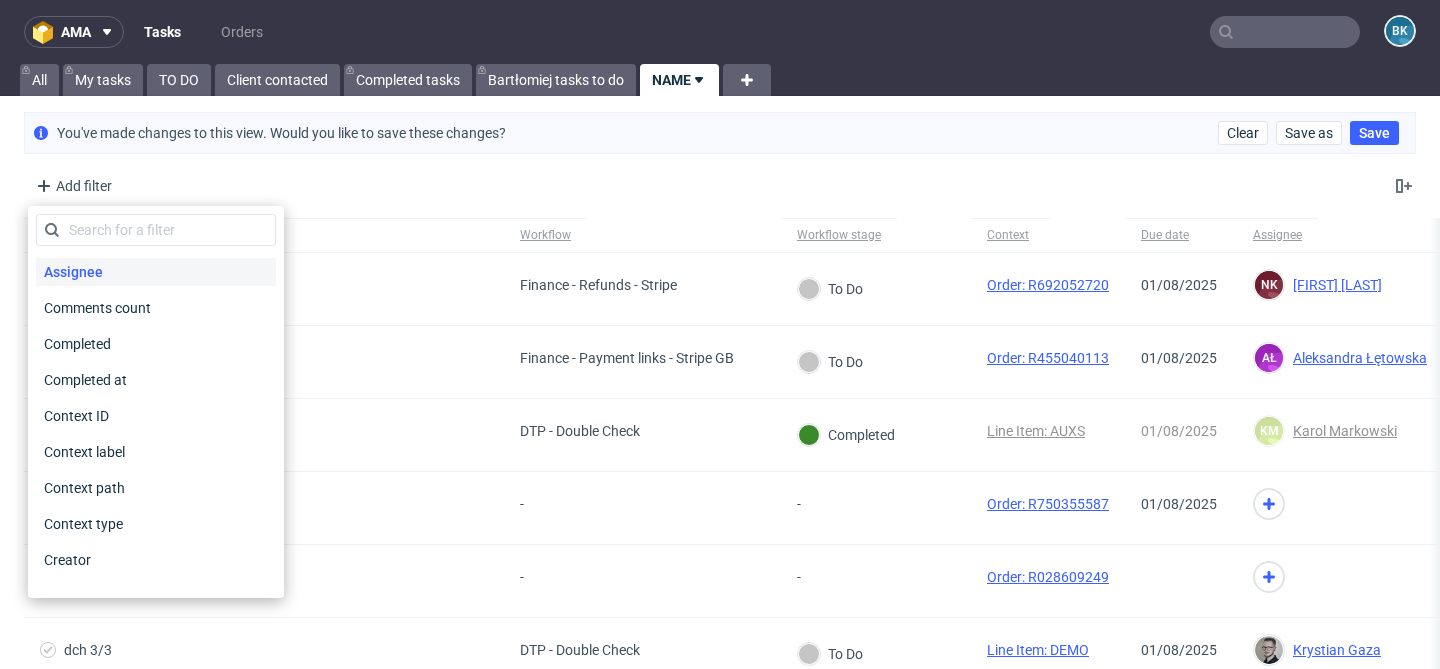 click on "Assignee" at bounding box center (73, 272) 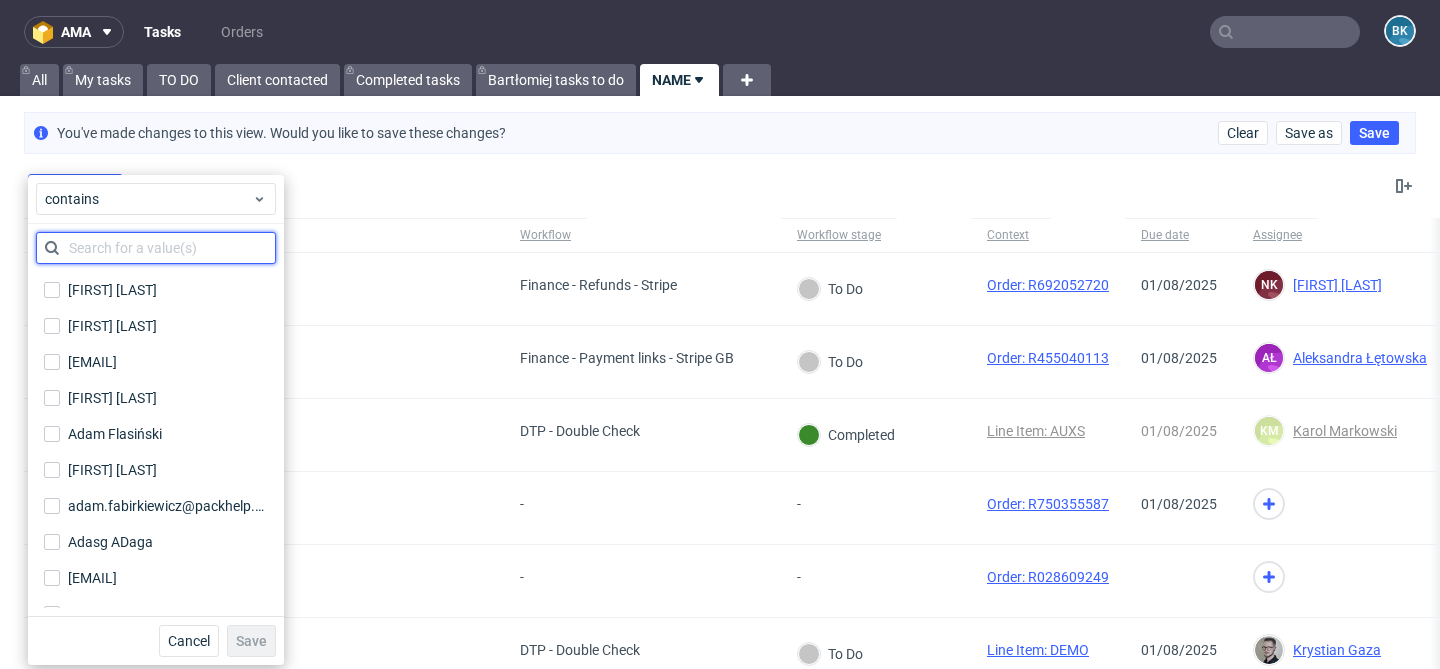 click at bounding box center (156, 248) 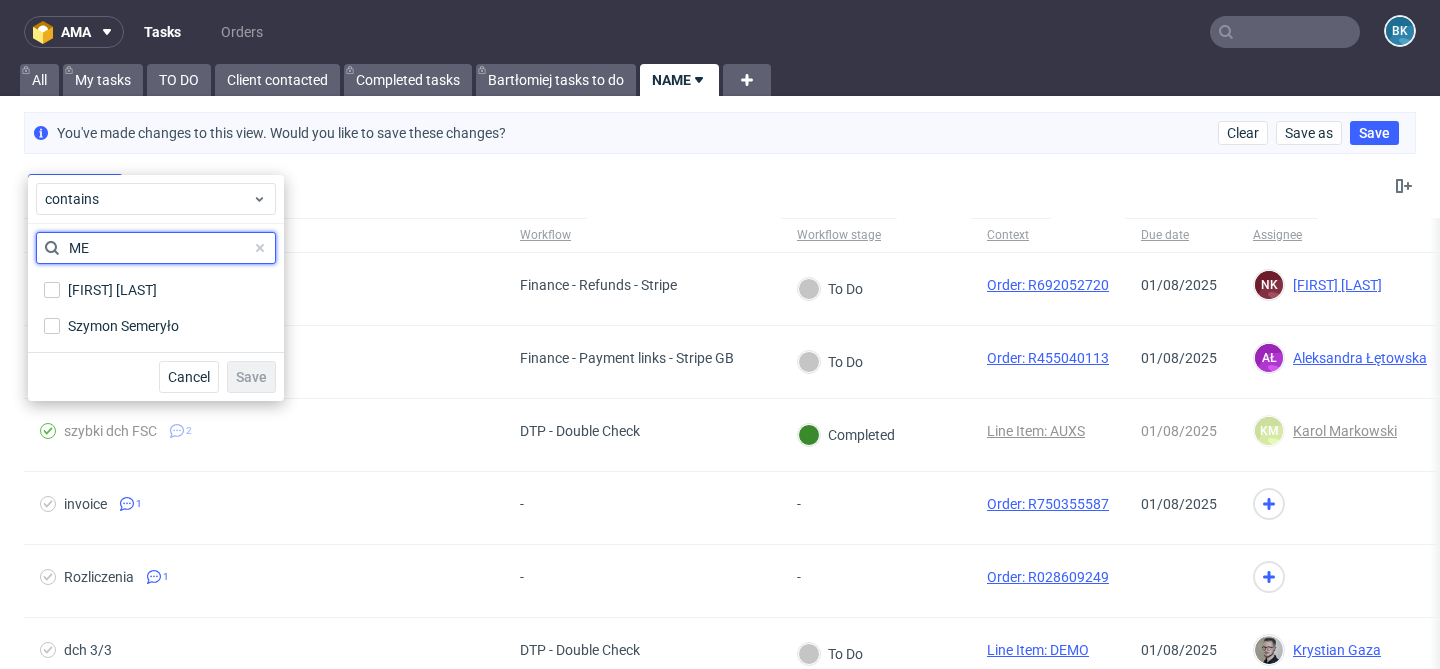 type on "M" 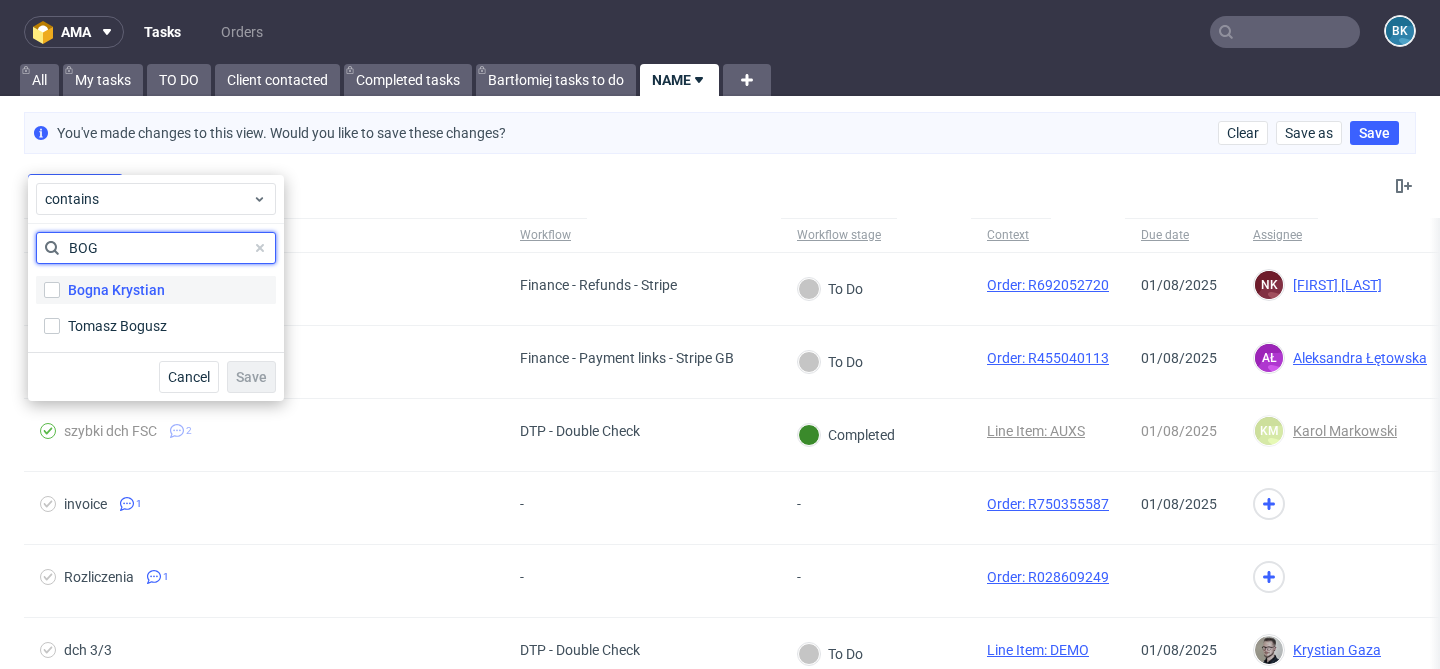 type on "BOG" 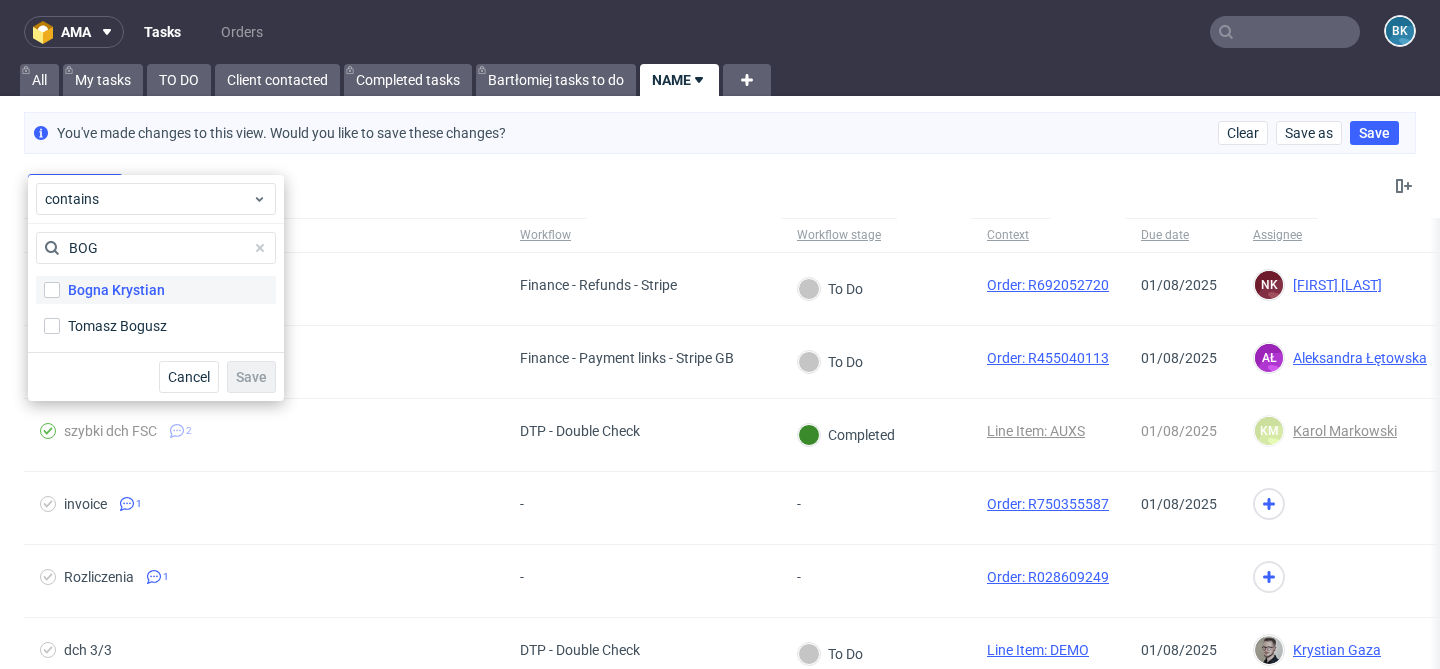 click on "Bogna Krystian" at bounding box center (116, 290) 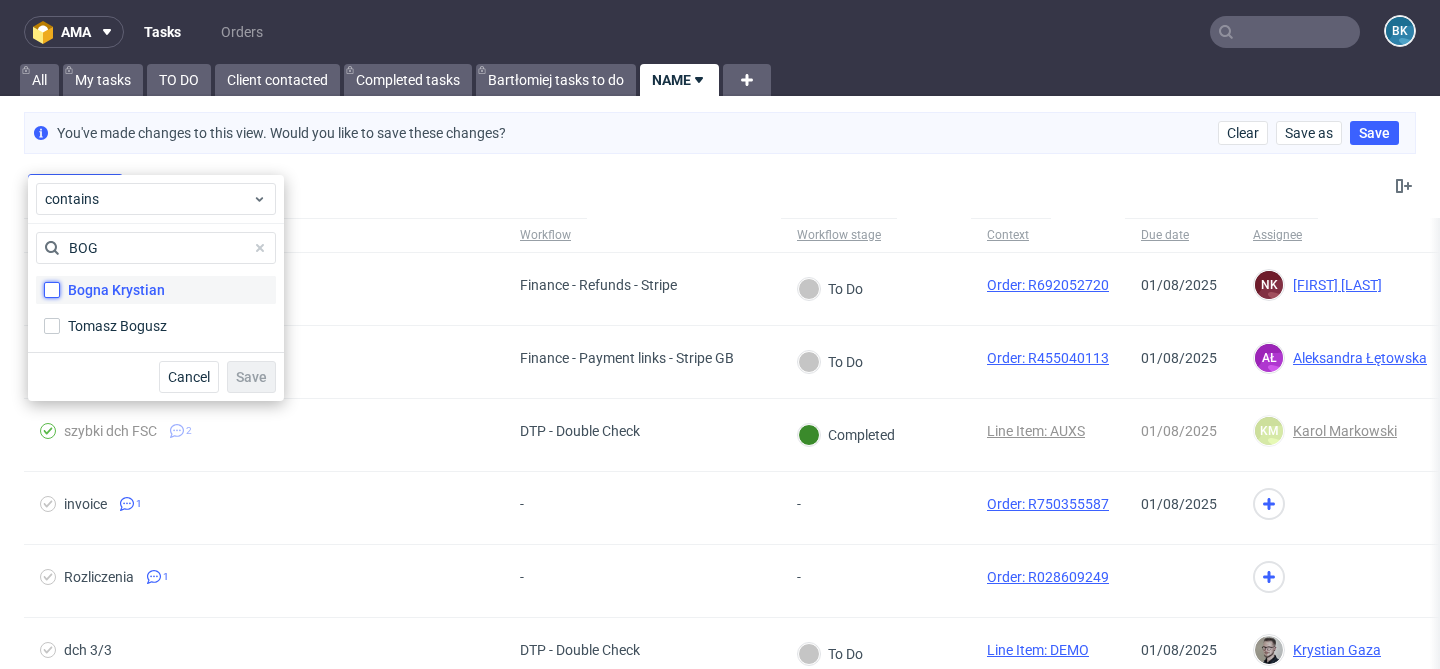 click on "Bogna Krystian" at bounding box center (52, 290) 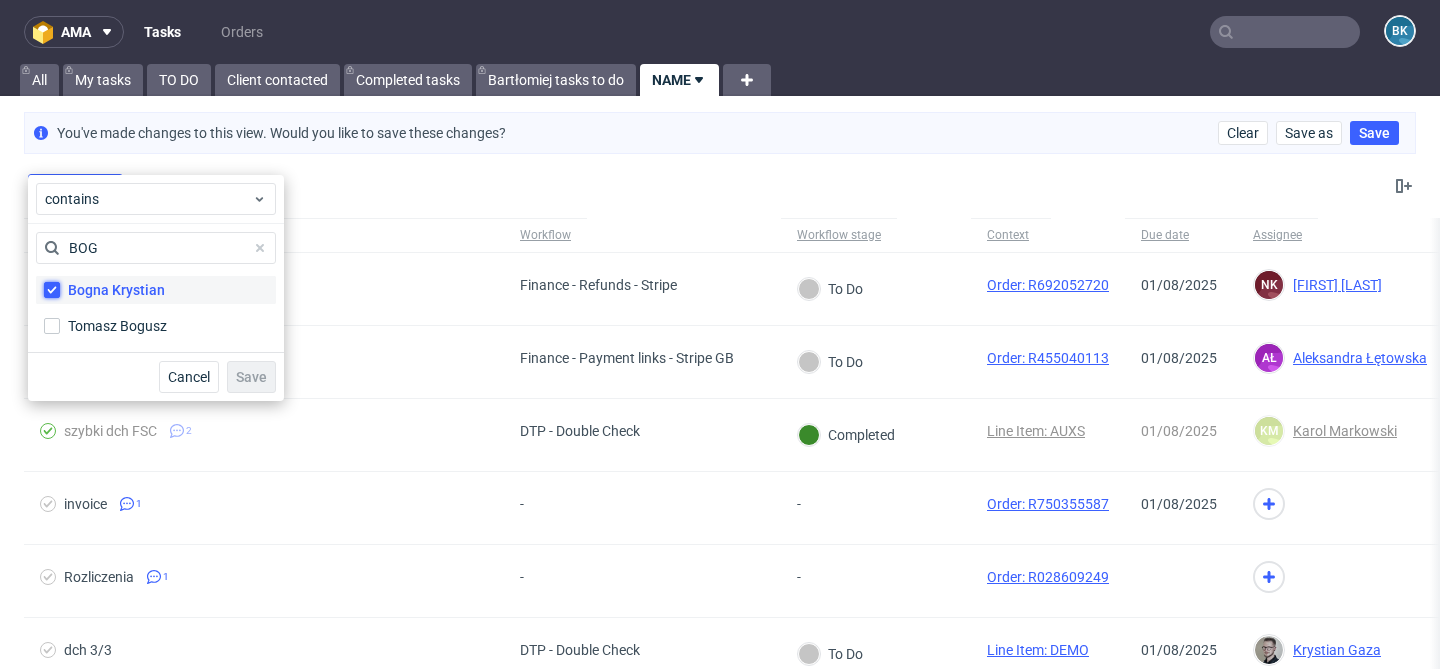 checkbox on "true" 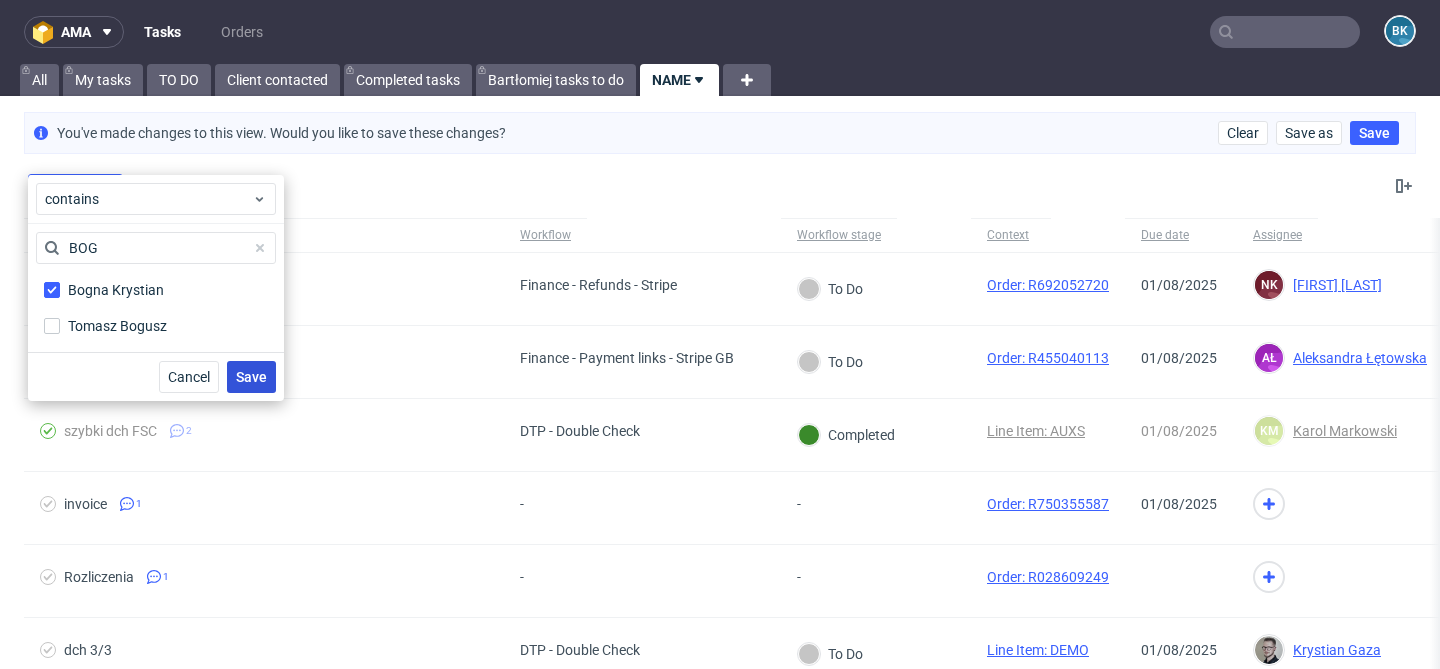 click on "Save" at bounding box center (251, 377) 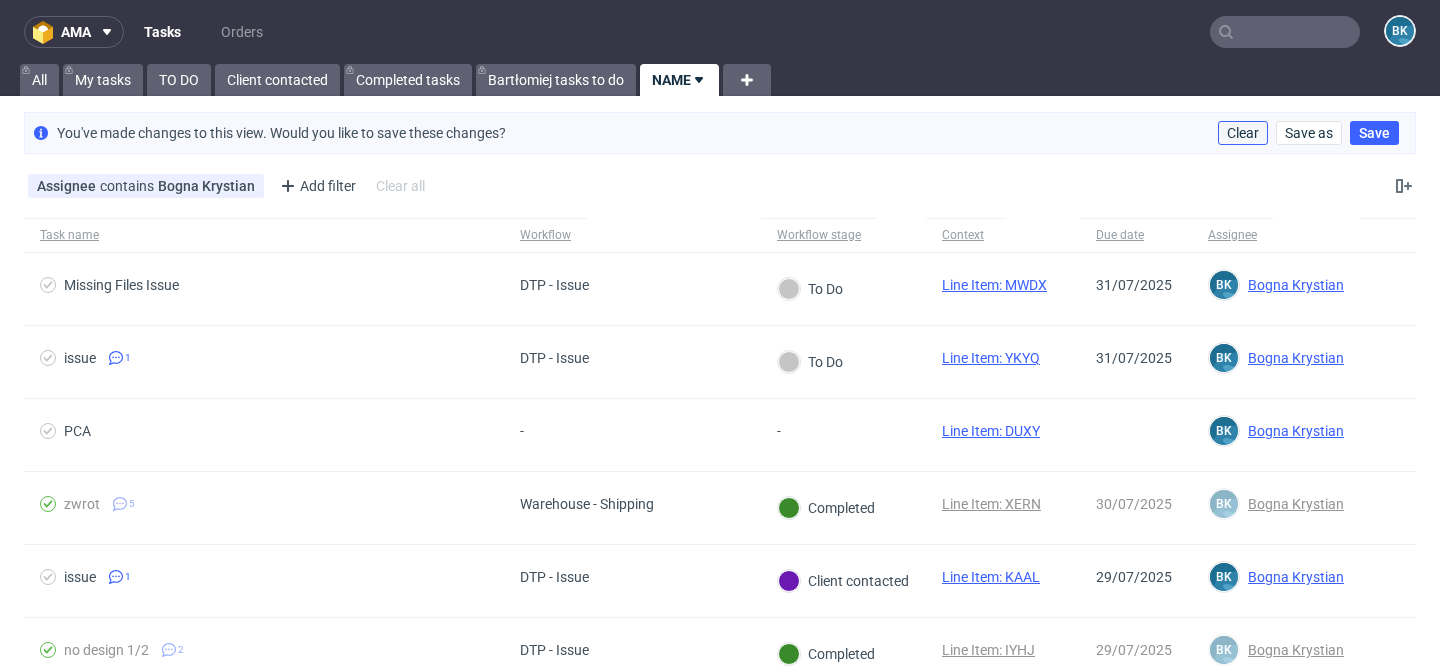 click on "Clear" at bounding box center (1243, 133) 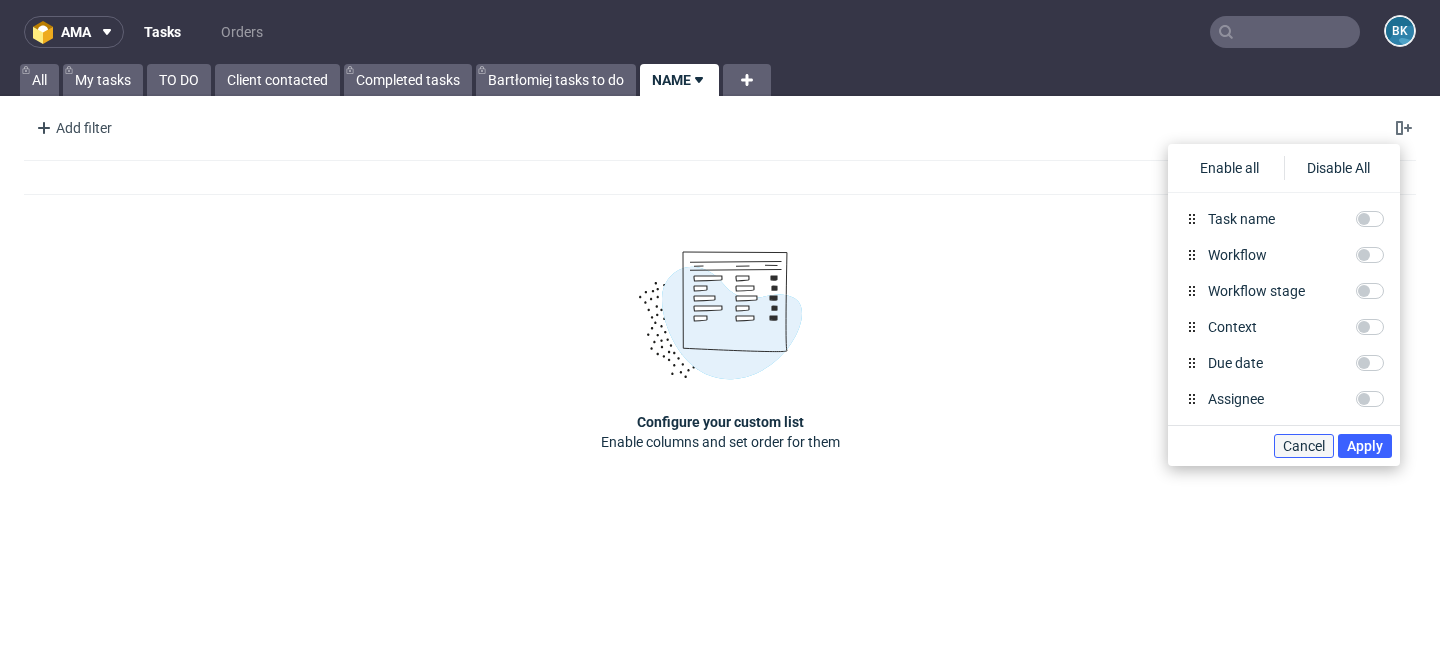 click on "Cancel" at bounding box center [1304, 446] 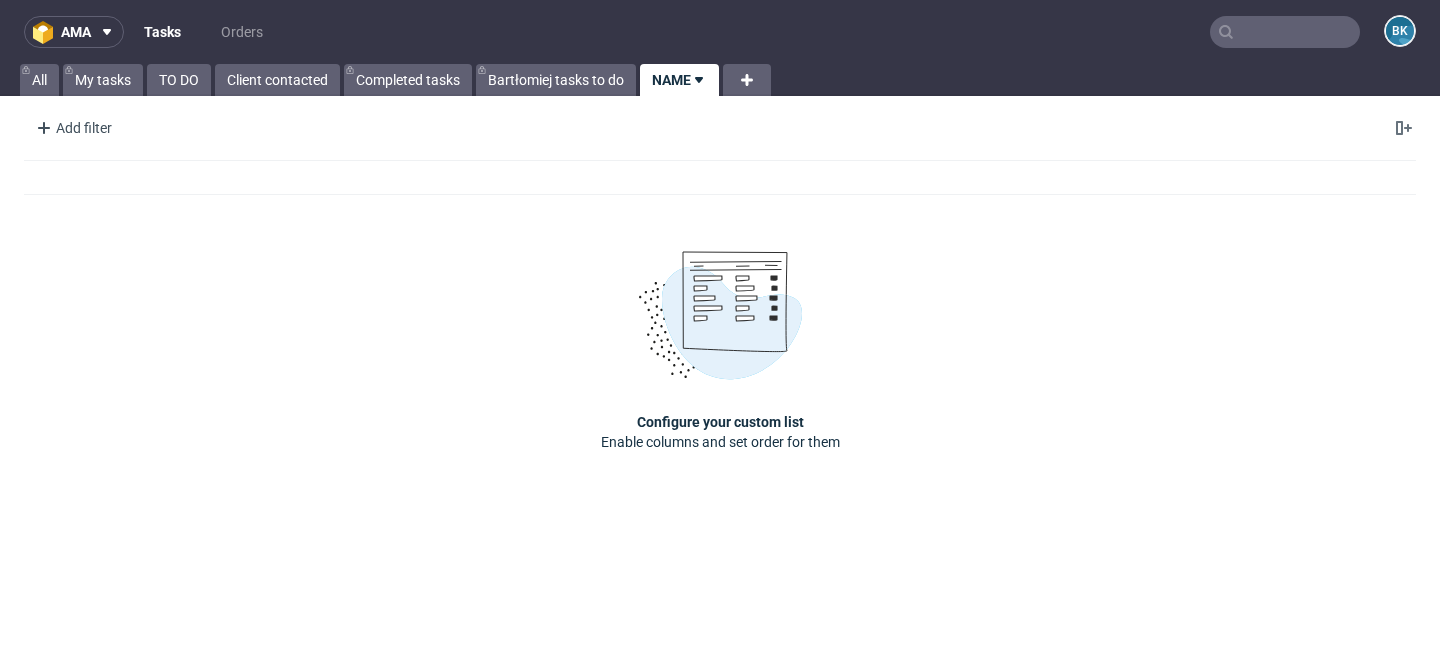 click on "NAME" at bounding box center (679, 80) 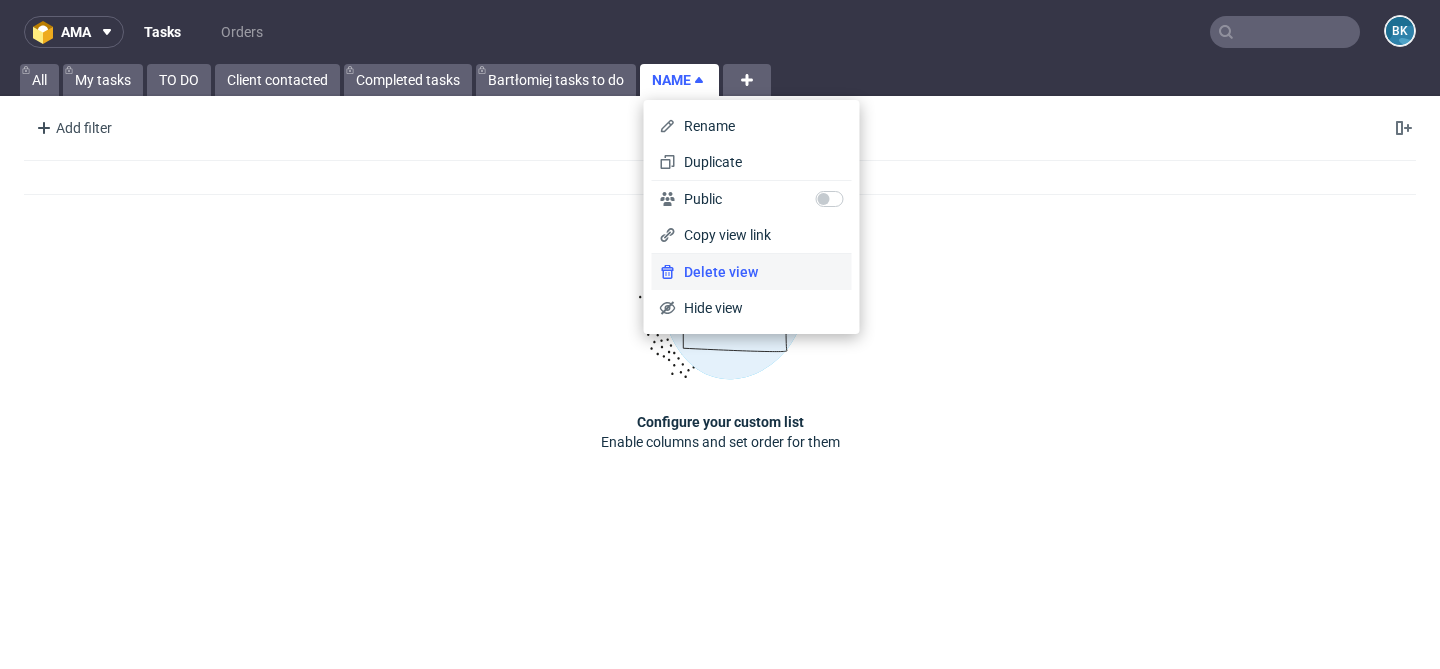 click on "Delete view" at bounding box center [760, 272] 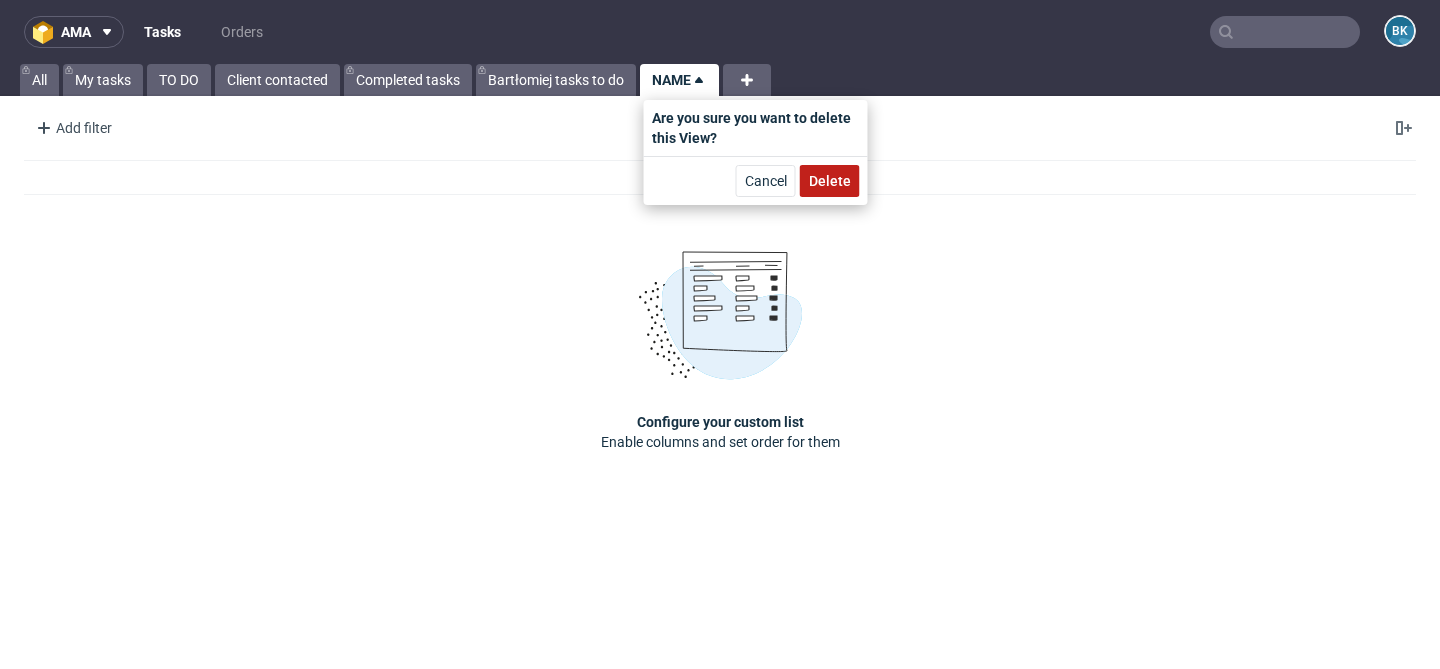 click on "Delete" at bounding box center [830, 181] 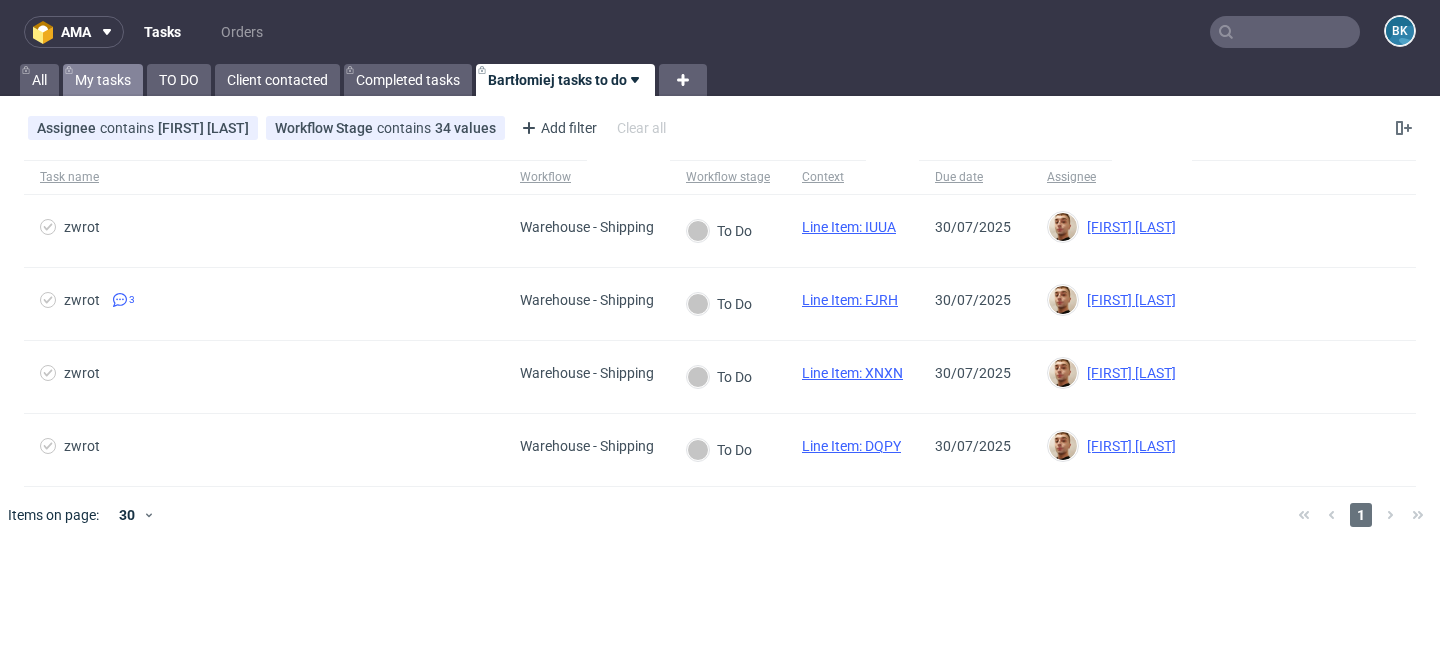 click on "My tasks" at bounding box center (103, 80) 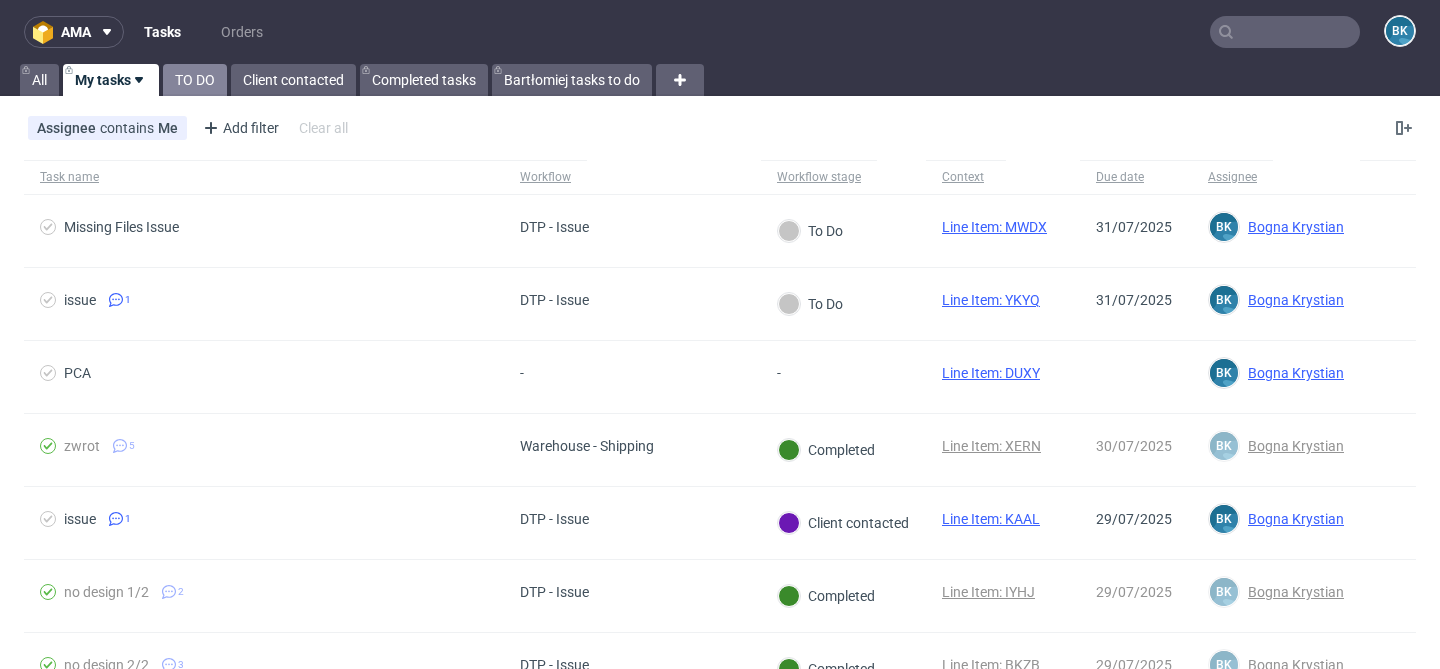 click on "TO DO" at bounding box center [195, 80] 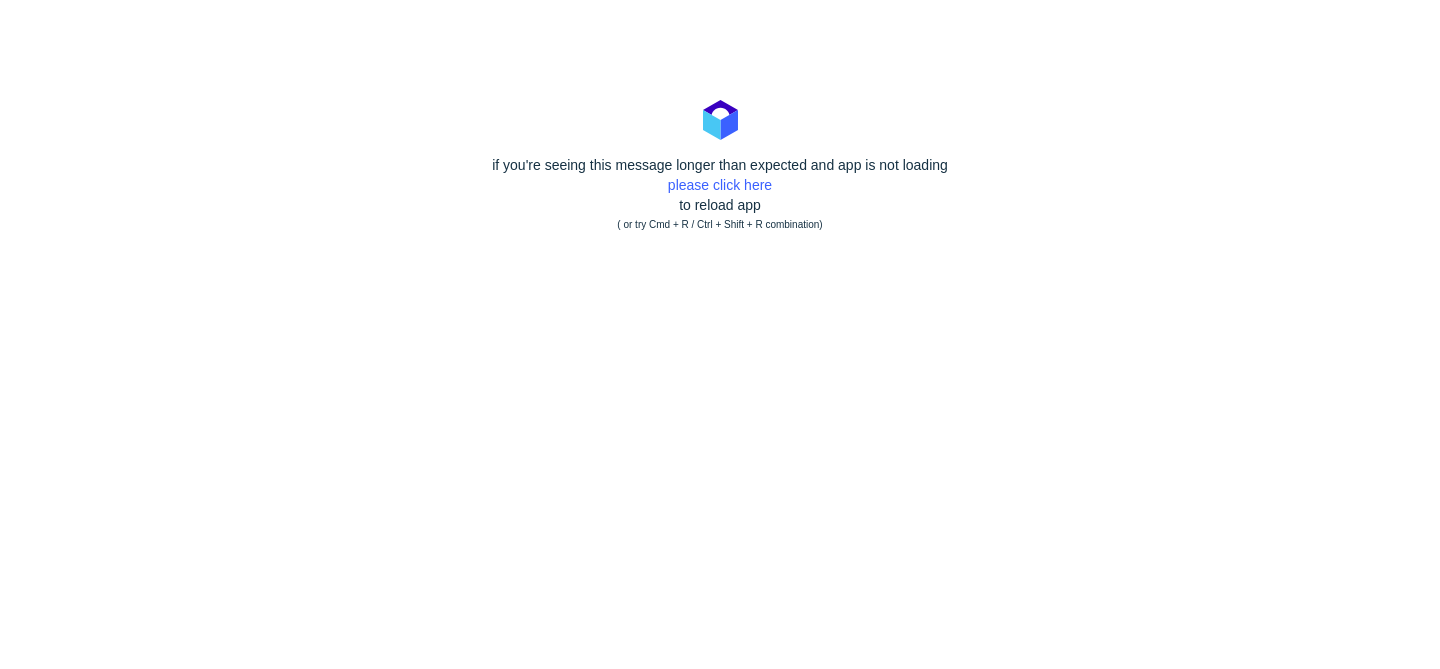 scroll, scrollTop: 0, scrollLeft: 0, axis: both 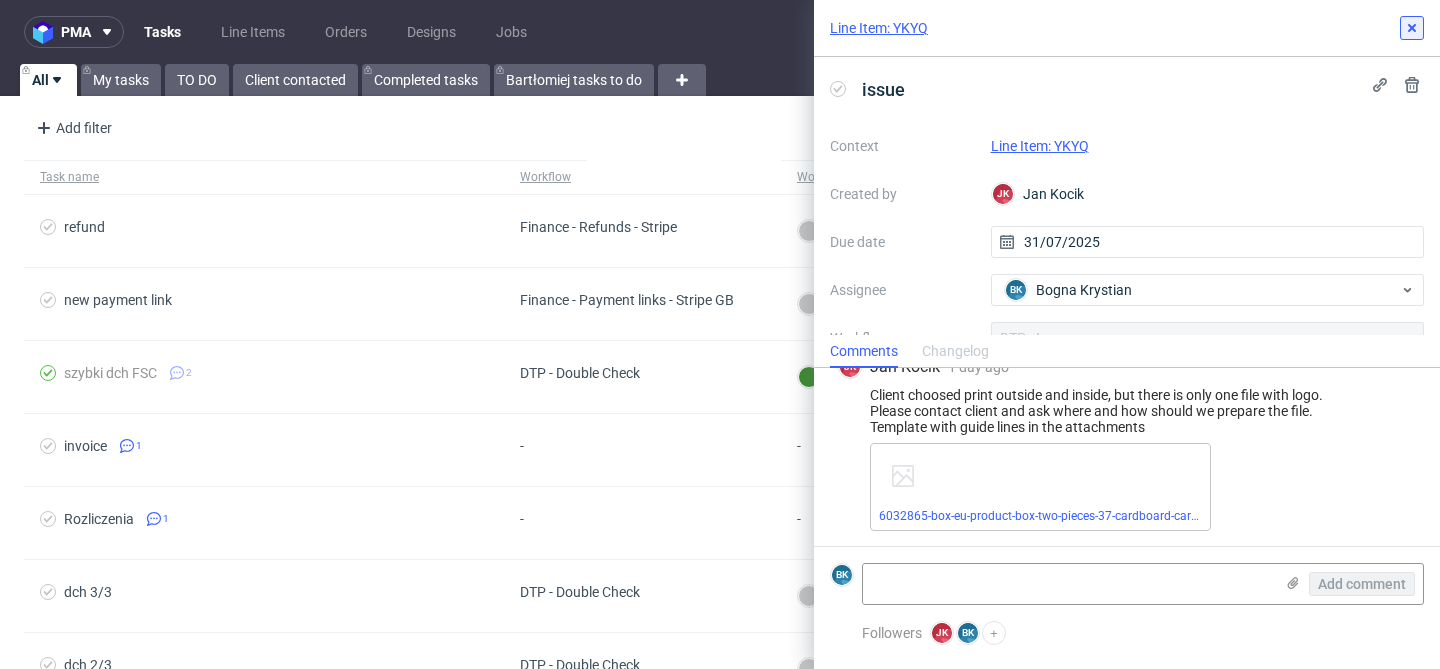 click 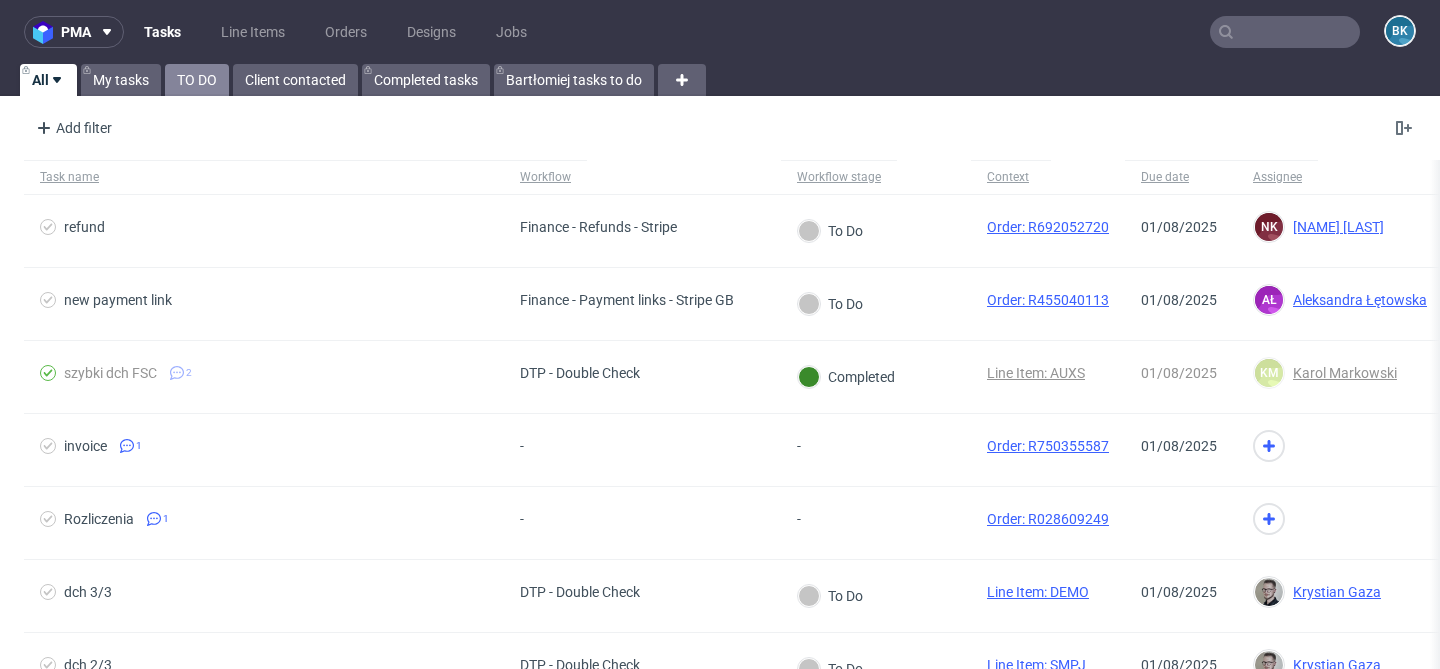 click on "TO DO" at bounding box center [197, 80] 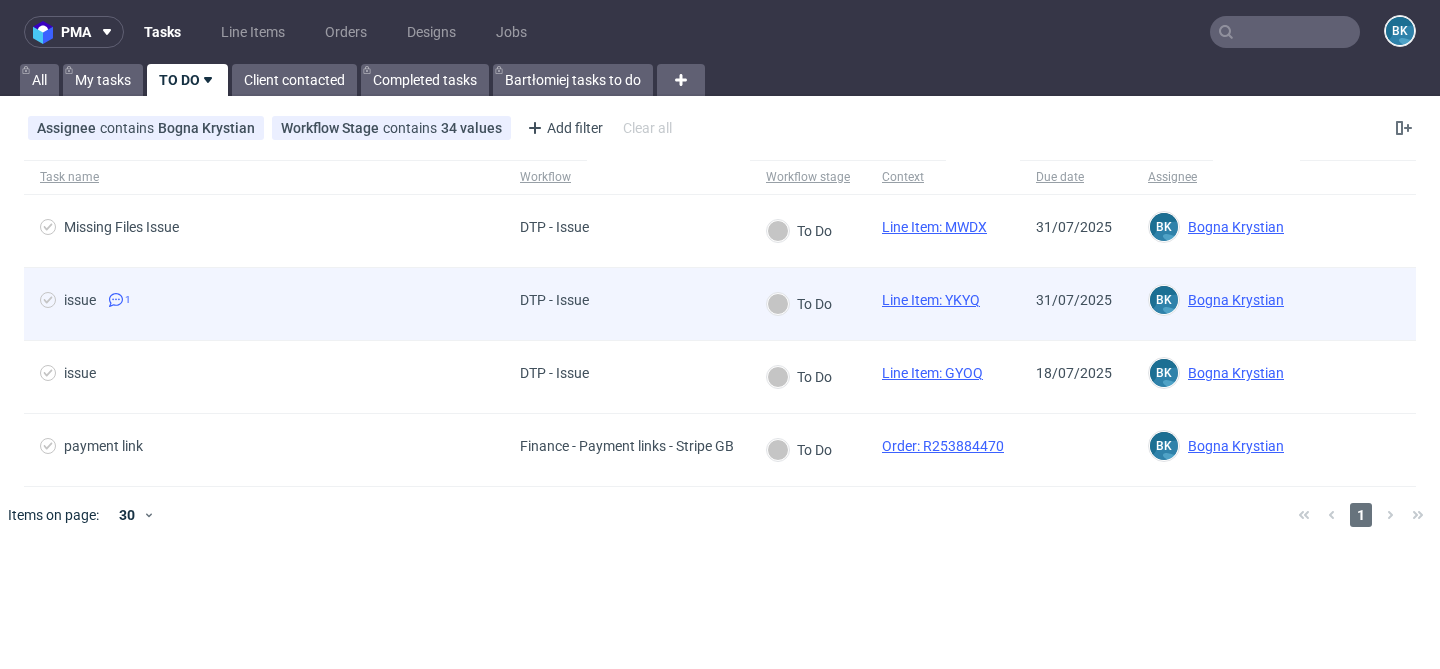 click on "DTP - Issue" at bounding box center [627, 304] 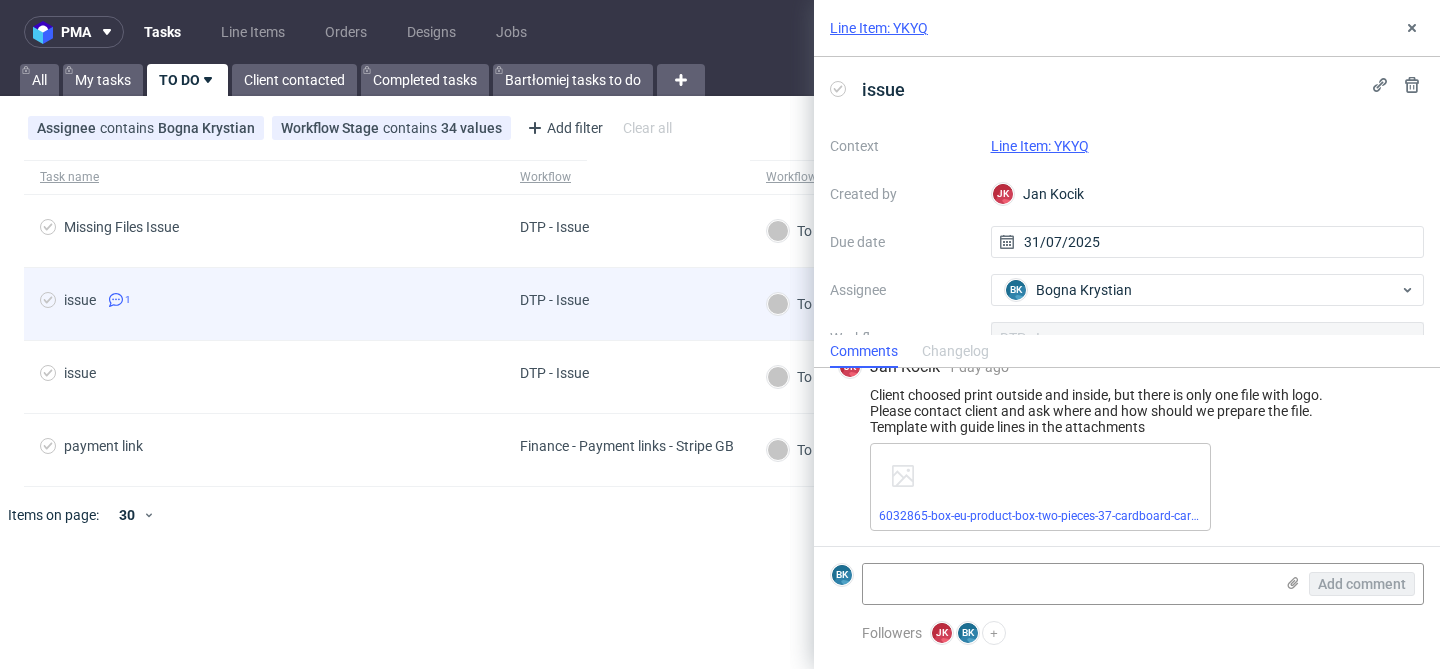 scroll, scrollTop: 29, scrollLeft: 0, axis: vertical 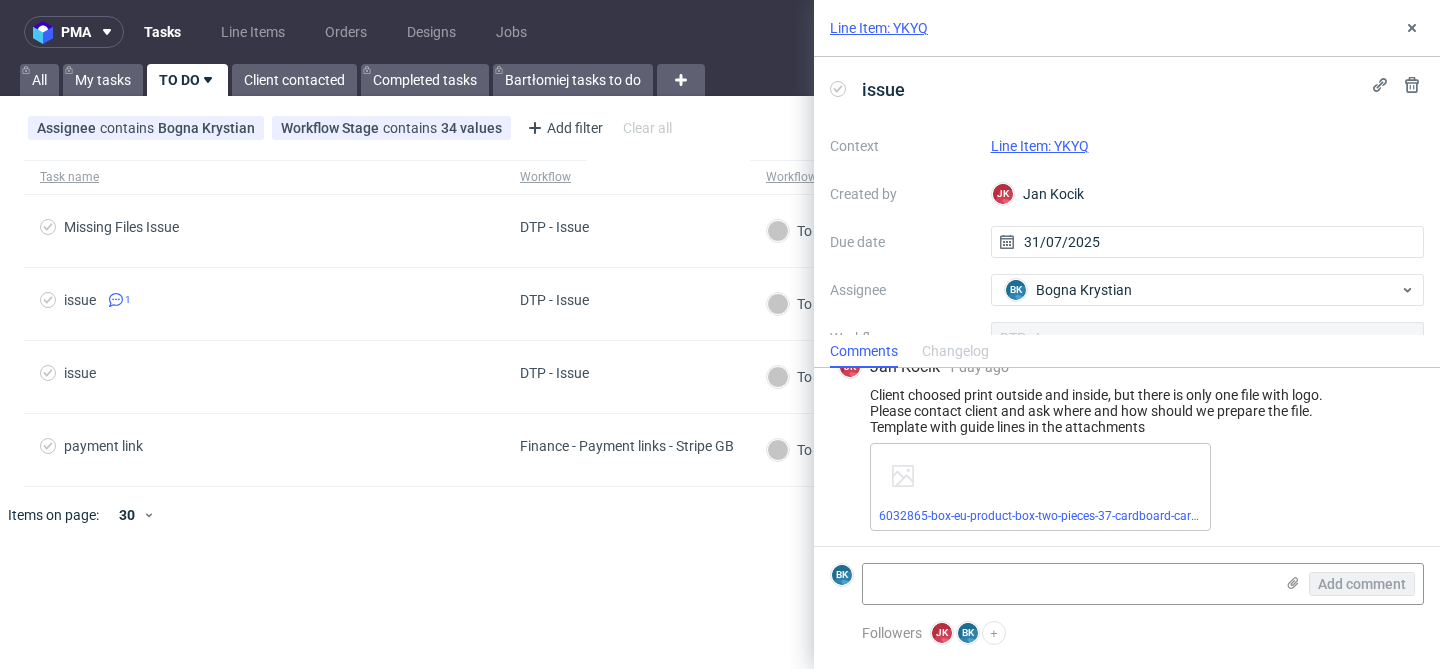 click on "Line Item: YKYQ" at bounding box center [1040, 146] 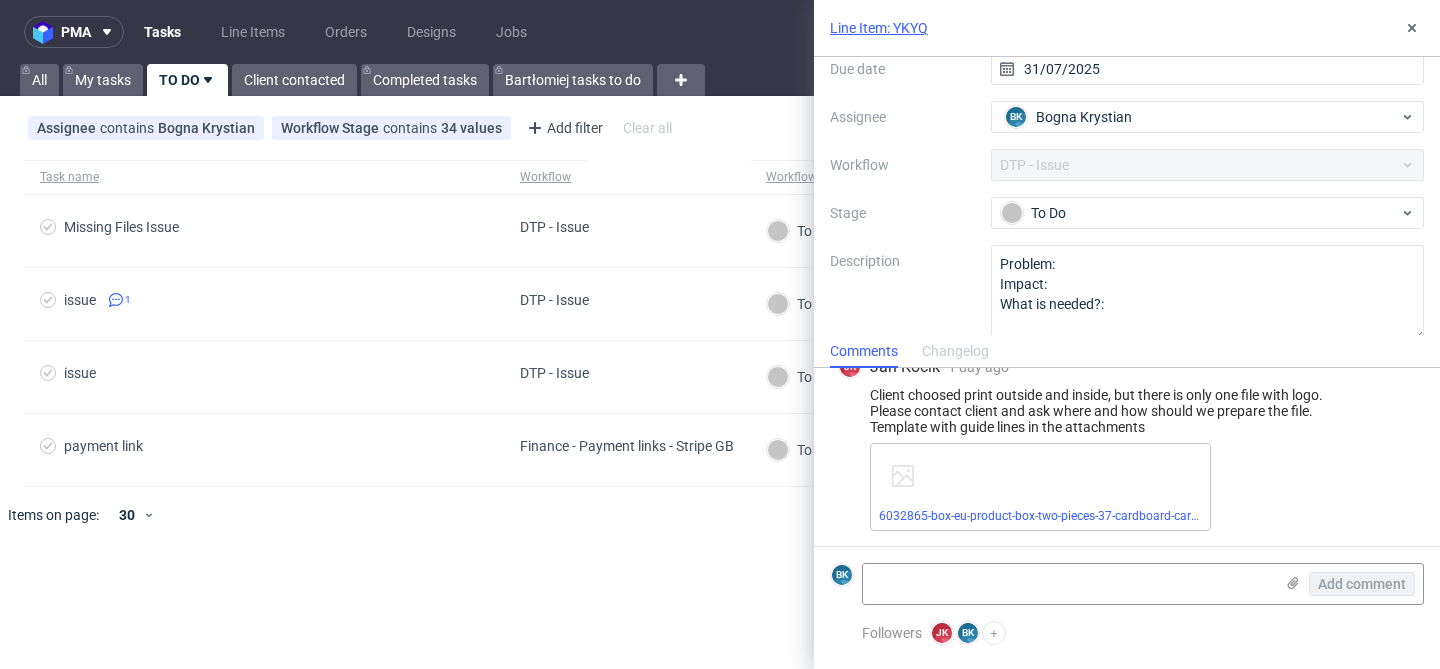 scroll, scrollTop: 196, scrollLeft: 0, axis: vertical 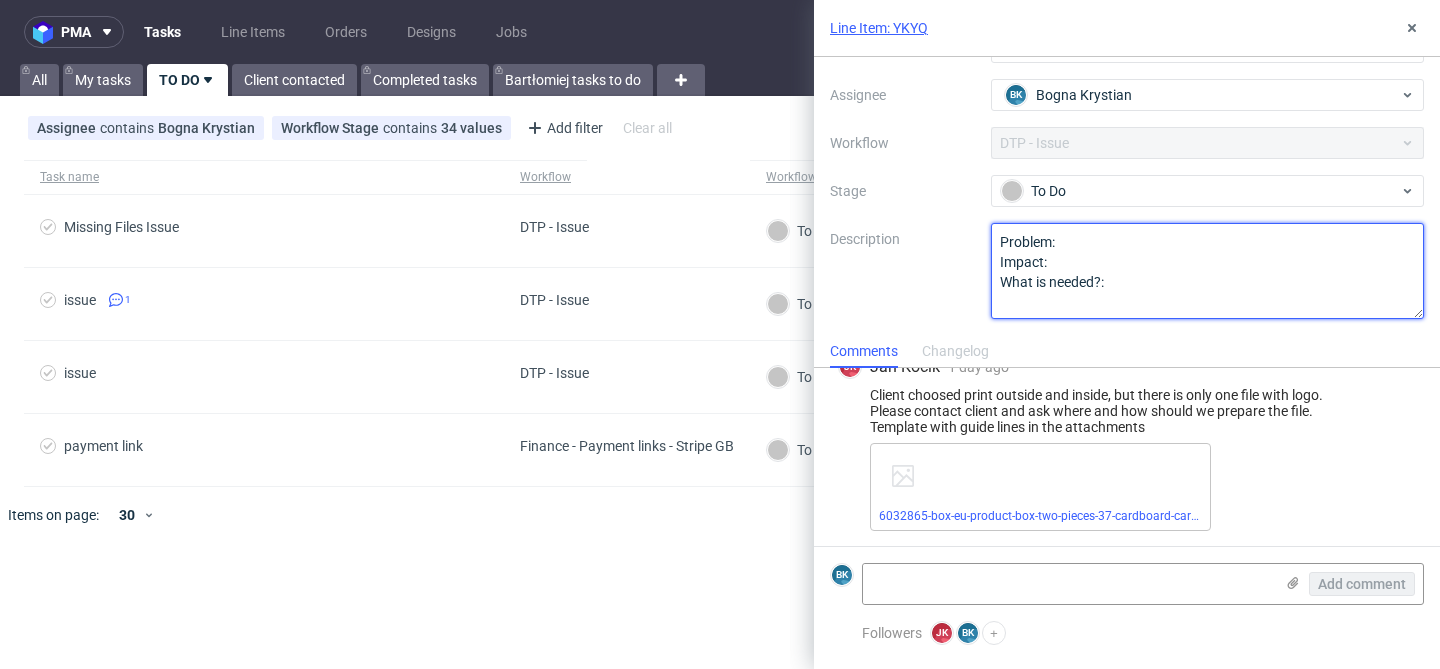 click on "Problem:
Impact:
What is needed?:" at bounding box center [1208, 271] 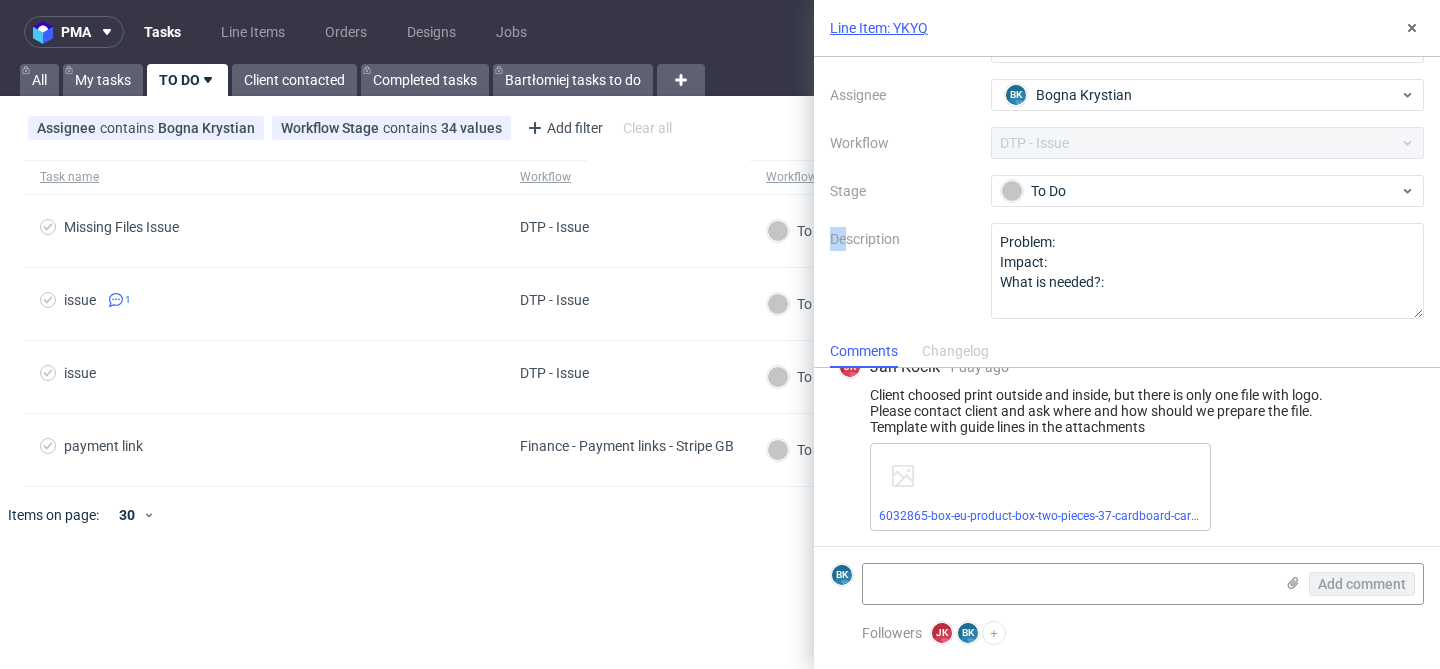 drag, startPoint x: 831, startPoint y: 237, endPoint x: 848, endPoint y: 237, distance: 17 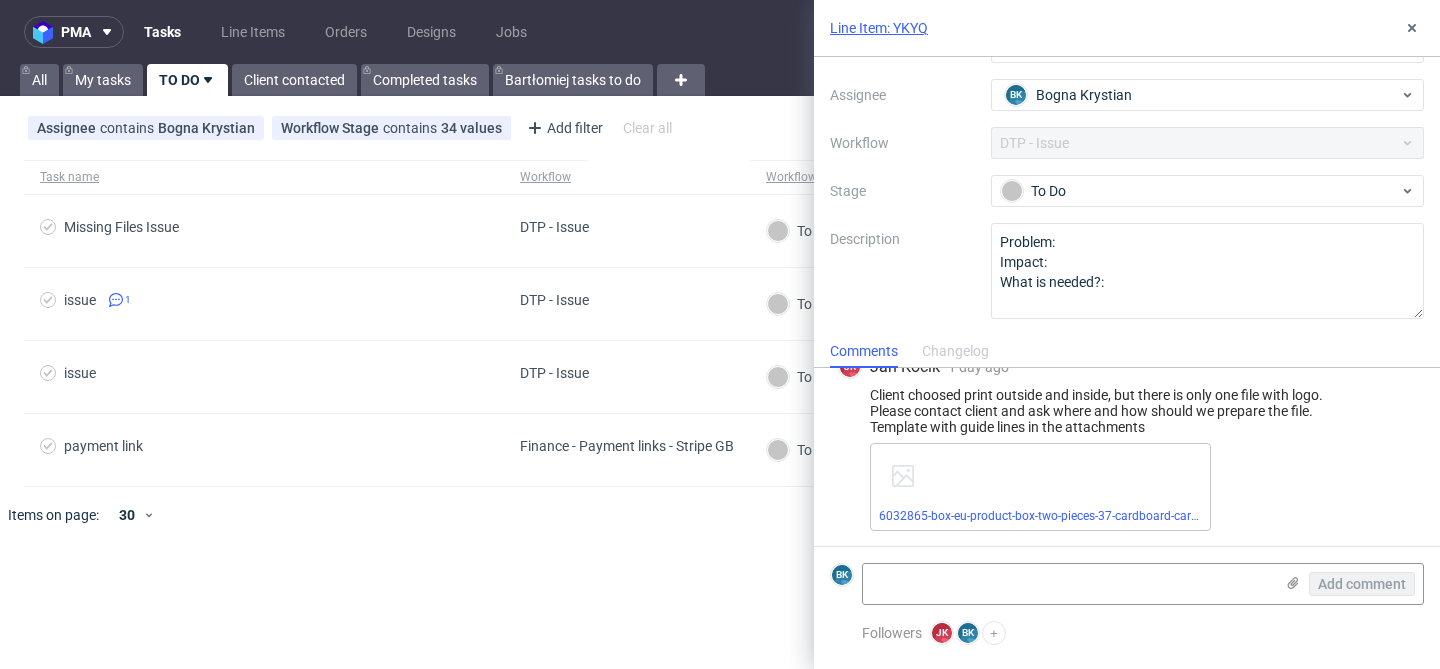 click on "Context Line Item: YKYQ Created by JK Jan Kocik Due date 31/07/2025 Assignee BK Bogna Krystian Workflow DTP - Issue Stage To Do Description Problem:
Impact:
What is needed?:" at bounding box center [1127, 127] 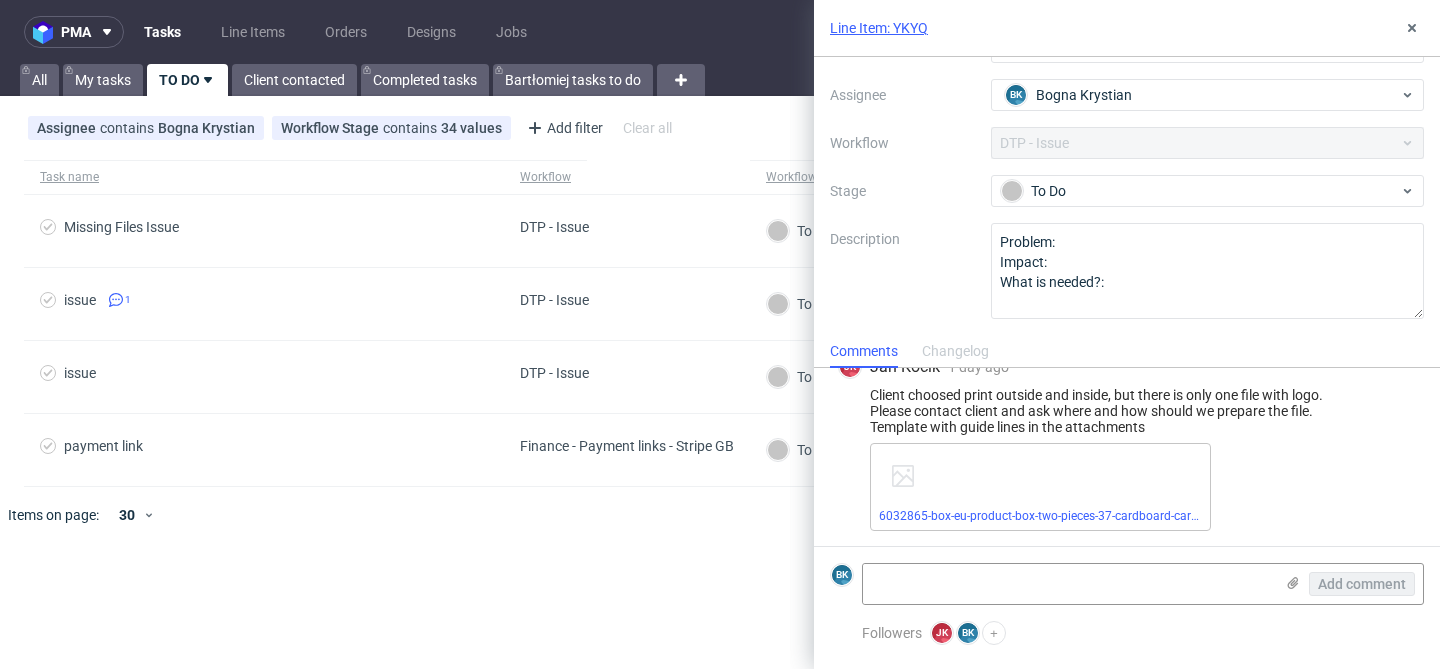 scroll, scrollTop: 0, scrollLeft: 0, axis: both 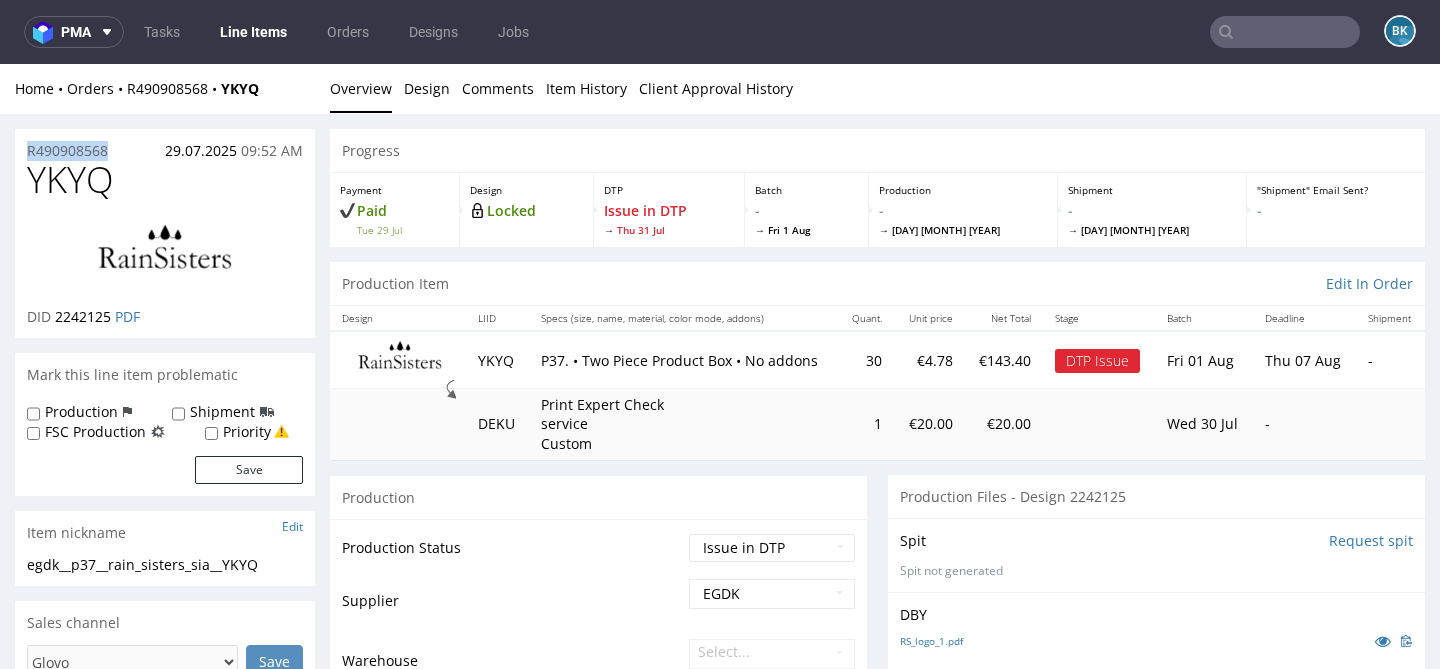 drag, startPoint x: 120, startPoint y: 151, endPoint x: 21, endPoint y: 158, distance: 99.24717 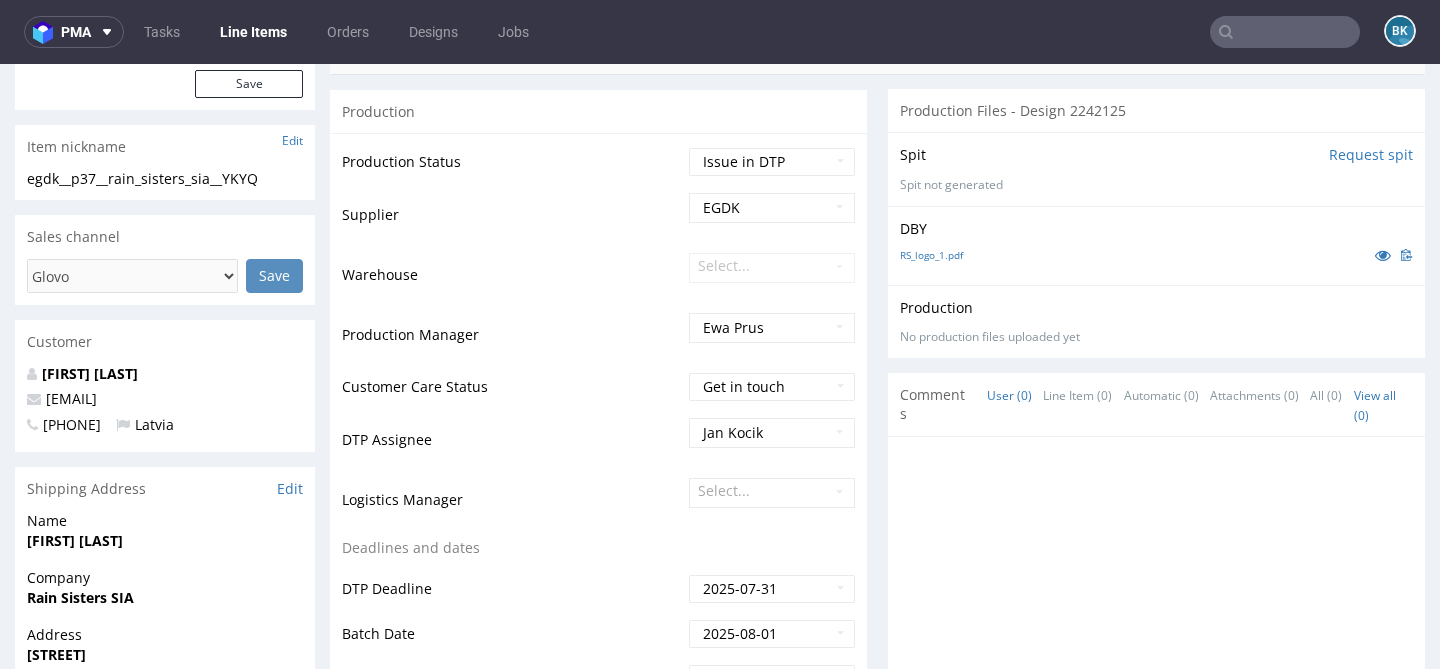 scroll, scrollTop: 399, scrollLeft: 0, axis: vertical 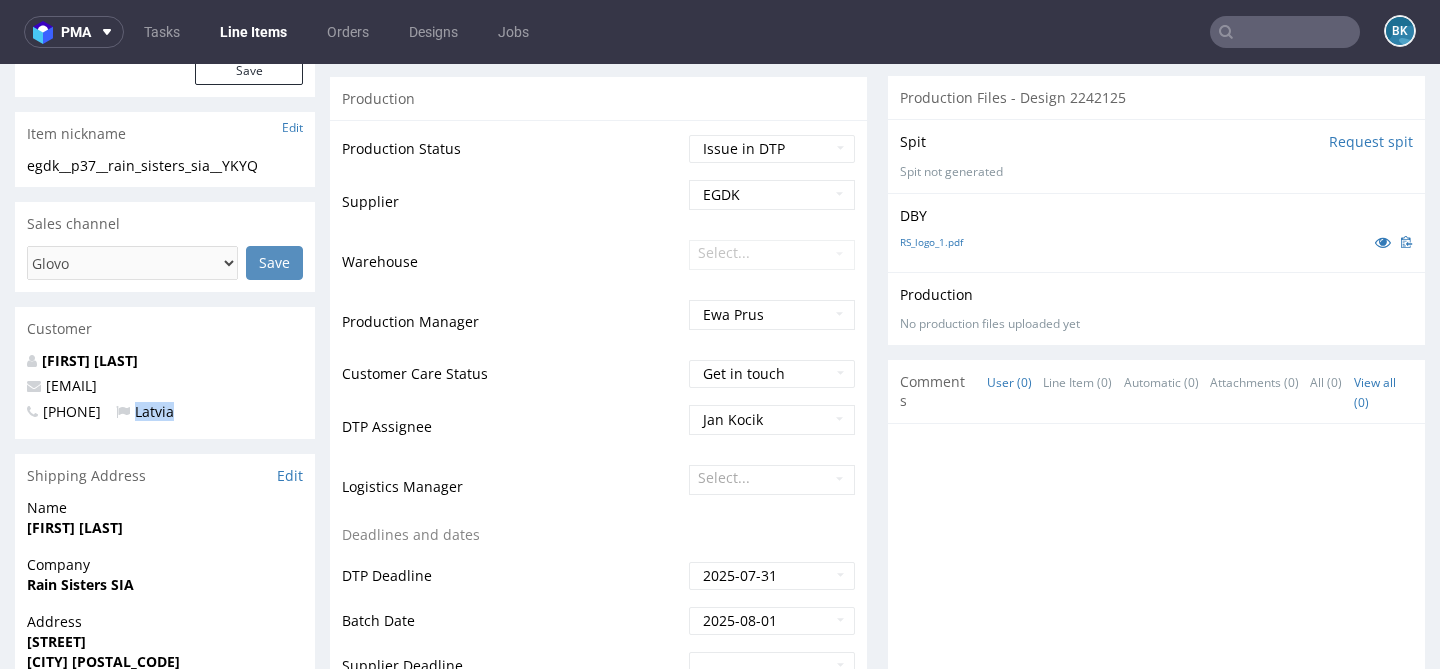 drag, startPoint x: 178, startPoint y: 413, endPoint x: 237, endPoint y: 413, distance: 59 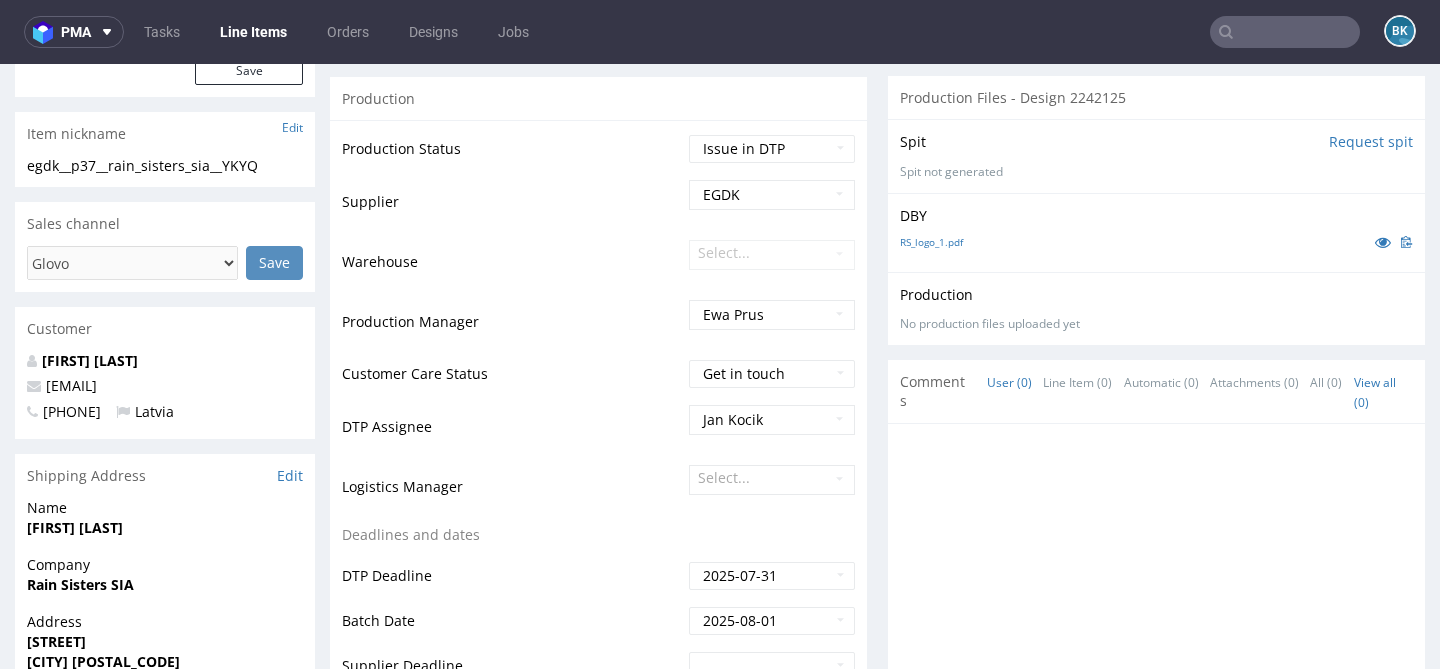 scroll, scrollTop: 0, scrollLeft: 0, axis: both 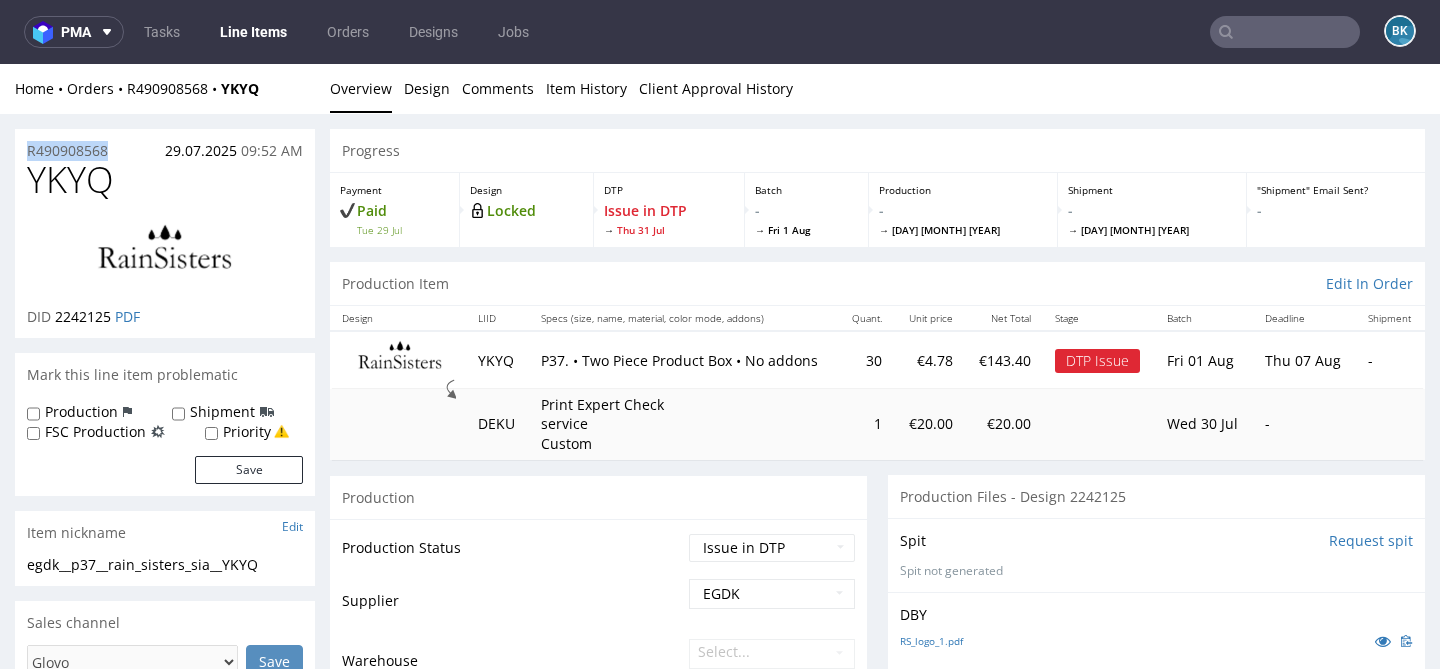 drag, startPoint x: 126, startPoint y: 148, endPoint x: 16, endPoint y: 148, distance: 110 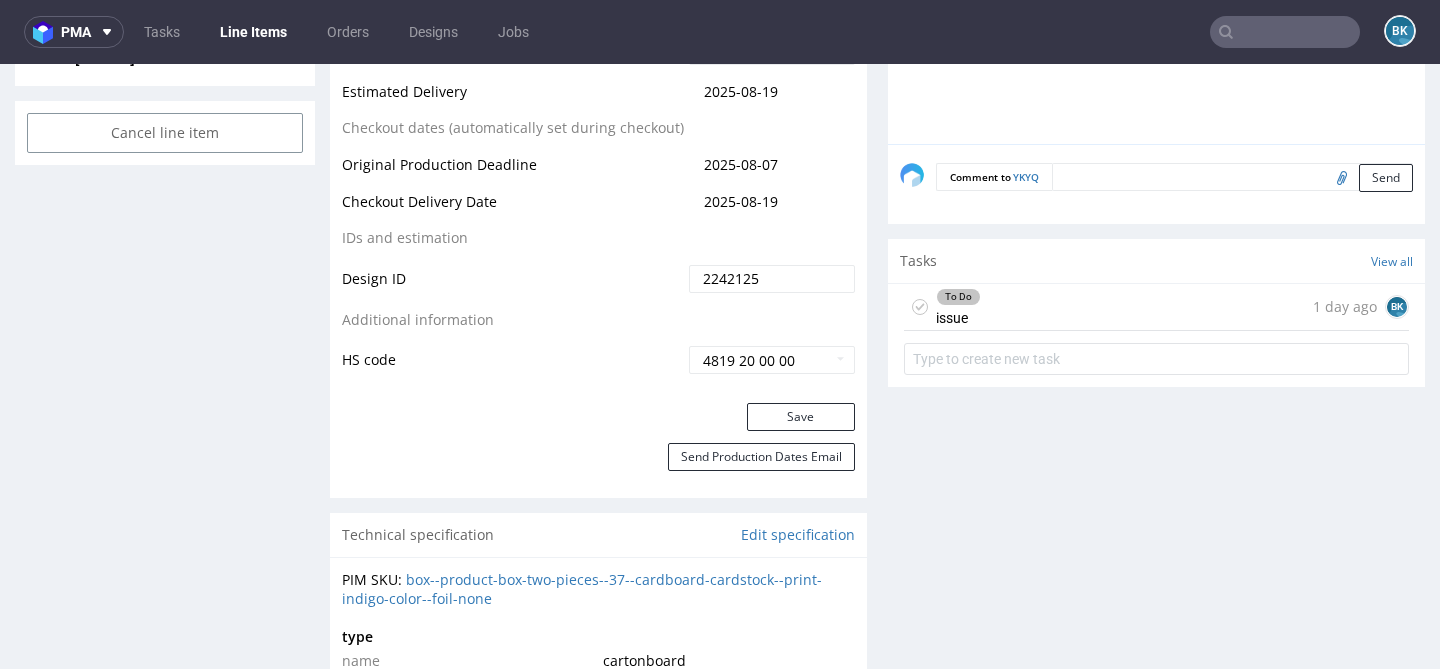 scroll, scrollTop: 1061, scrollLeft: 0, axis: vertical 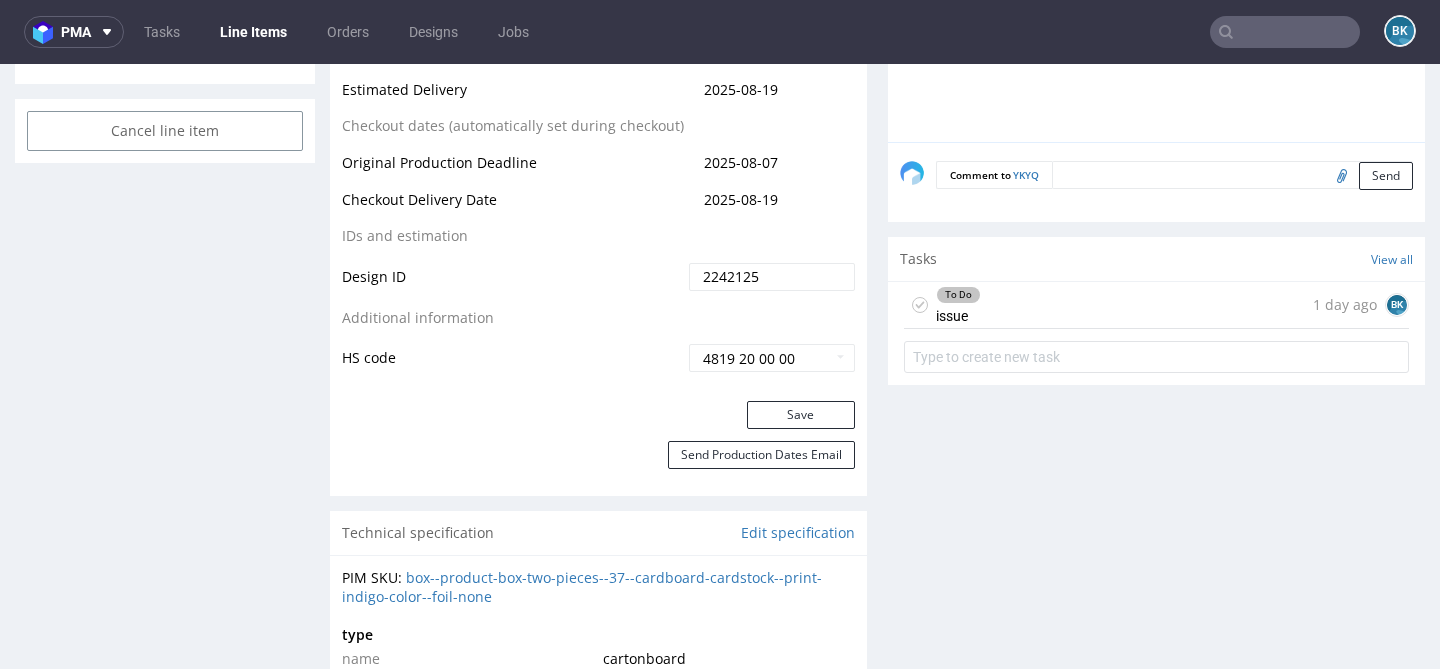 click on "To Do issue 1 day ago BK" at bounding box center [1156, 305] 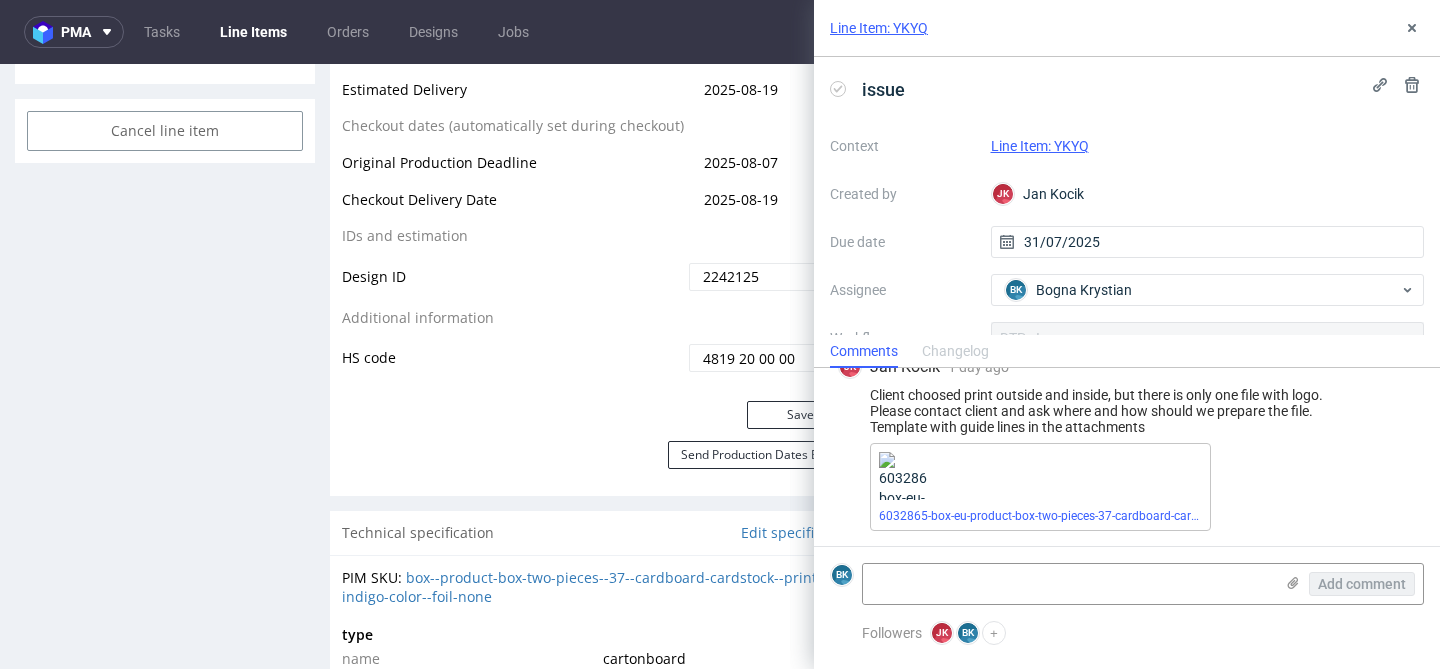 scroll, scrollTop: 29, scrollLeft: 0, axis: vertical 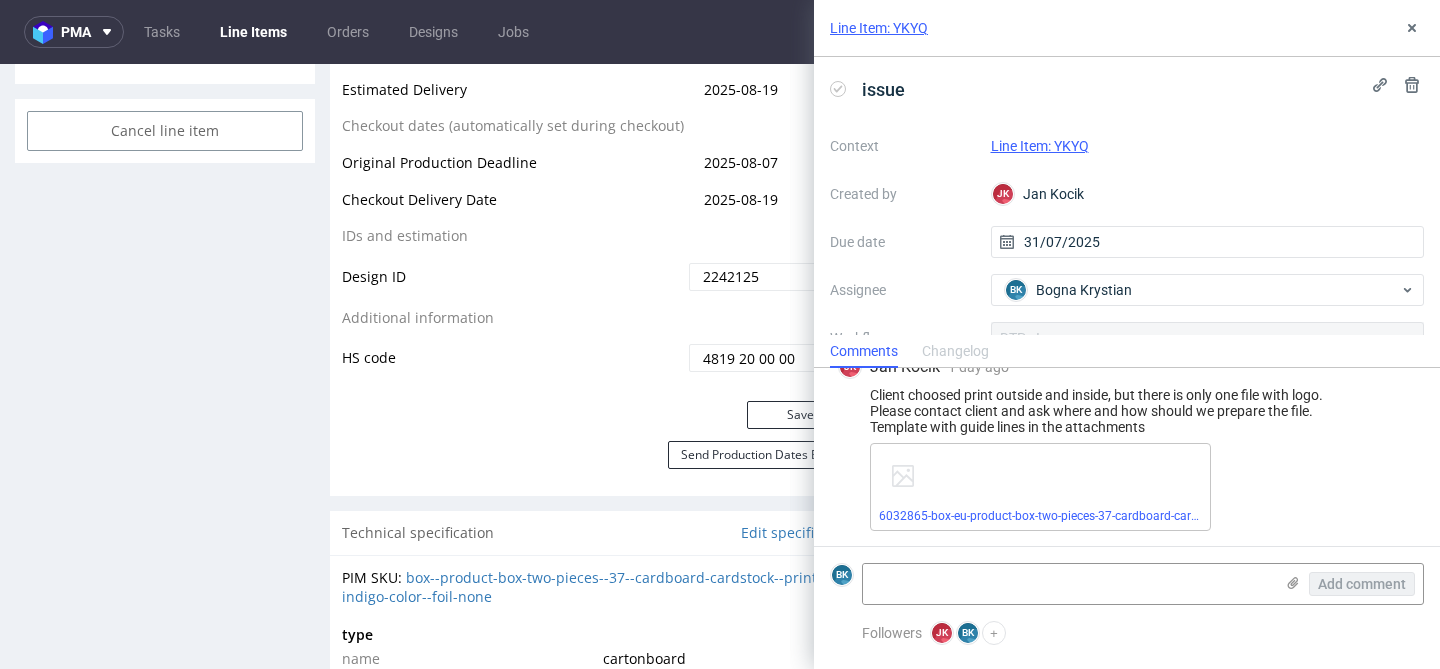 click on "Client choosed print outside and inside, but there is only one file with logo.
Please contact client and ask where and how should we prepare the file.
Template with guide lines in the attachments" at bounding box center (1127, 411) 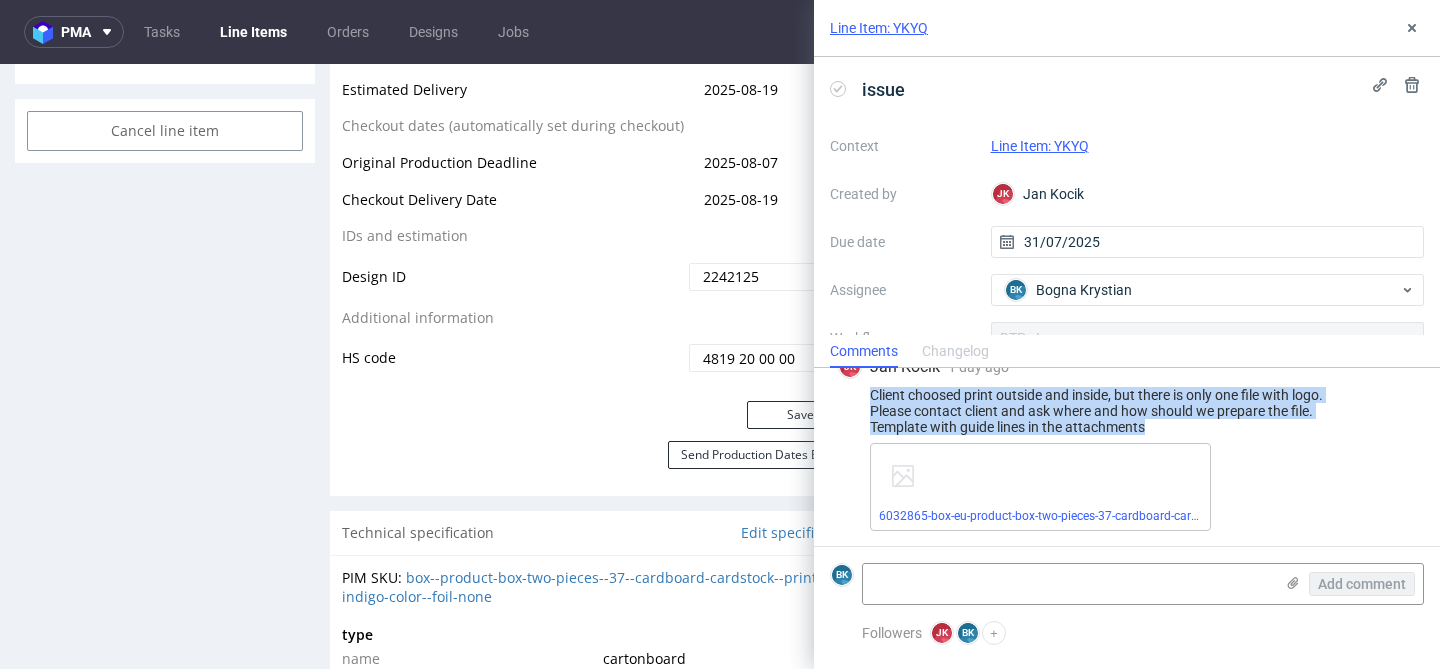 drag, startPoint x: 873, startPoint y: 391, endPoint x: 1155, endPoint y: 423, distance: 283.80978 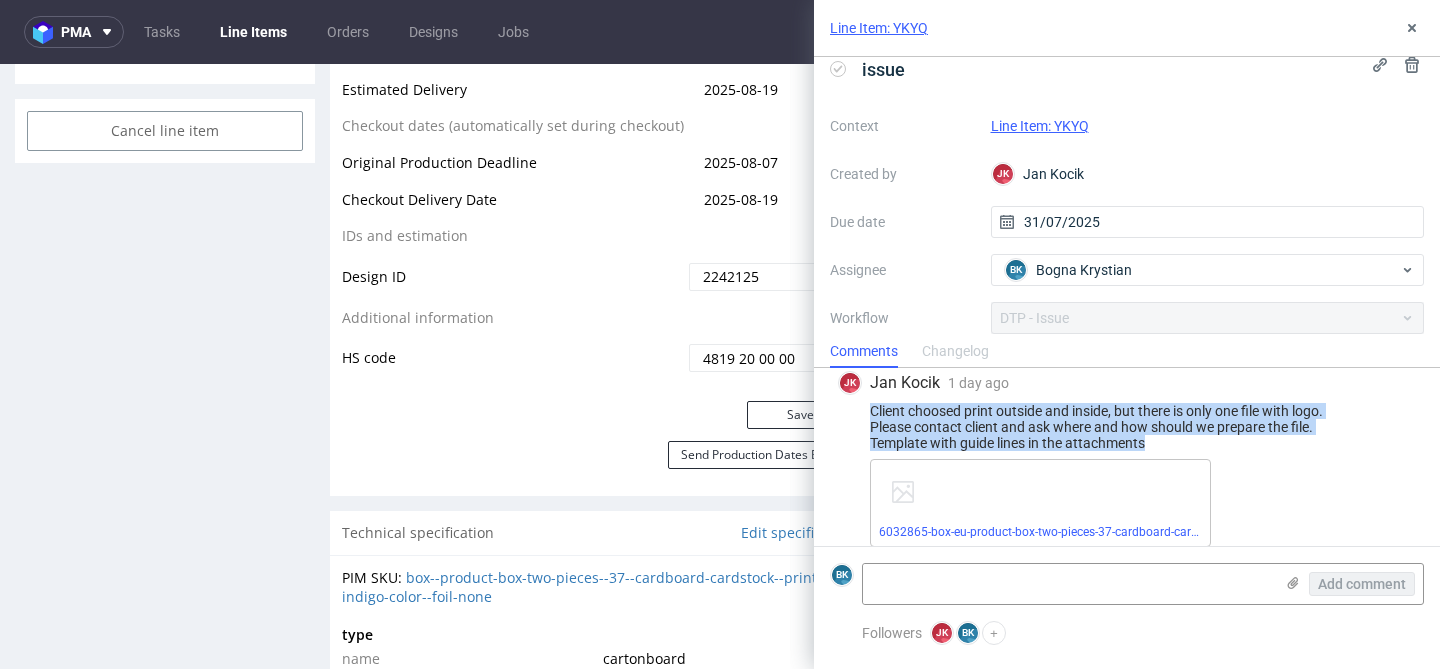 scroll, scrollTop: 29, scrollLeft: 0, axis: vertical 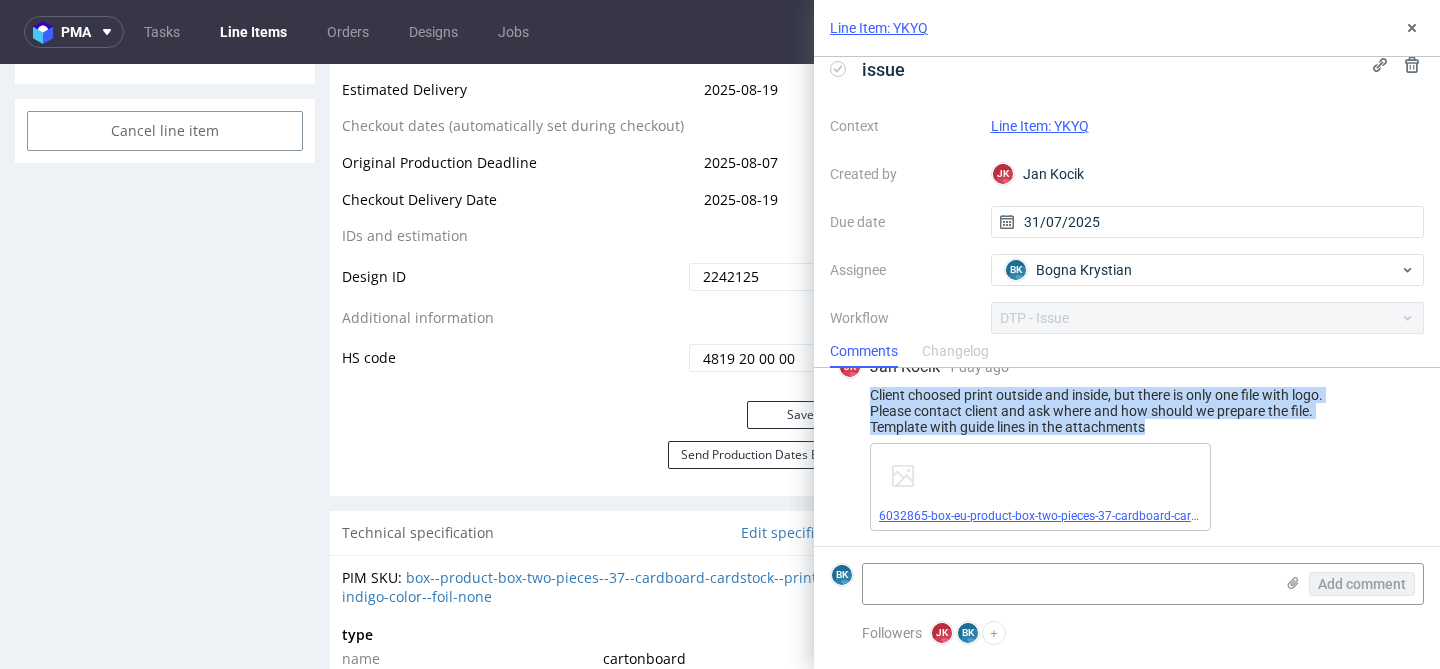 click on "6032865-box-eu-product-box-two-pieces-37-cardboard-cardstock-print-indigo-color-foil-none-pdf.pdf" at bounding box center [1146, 516] 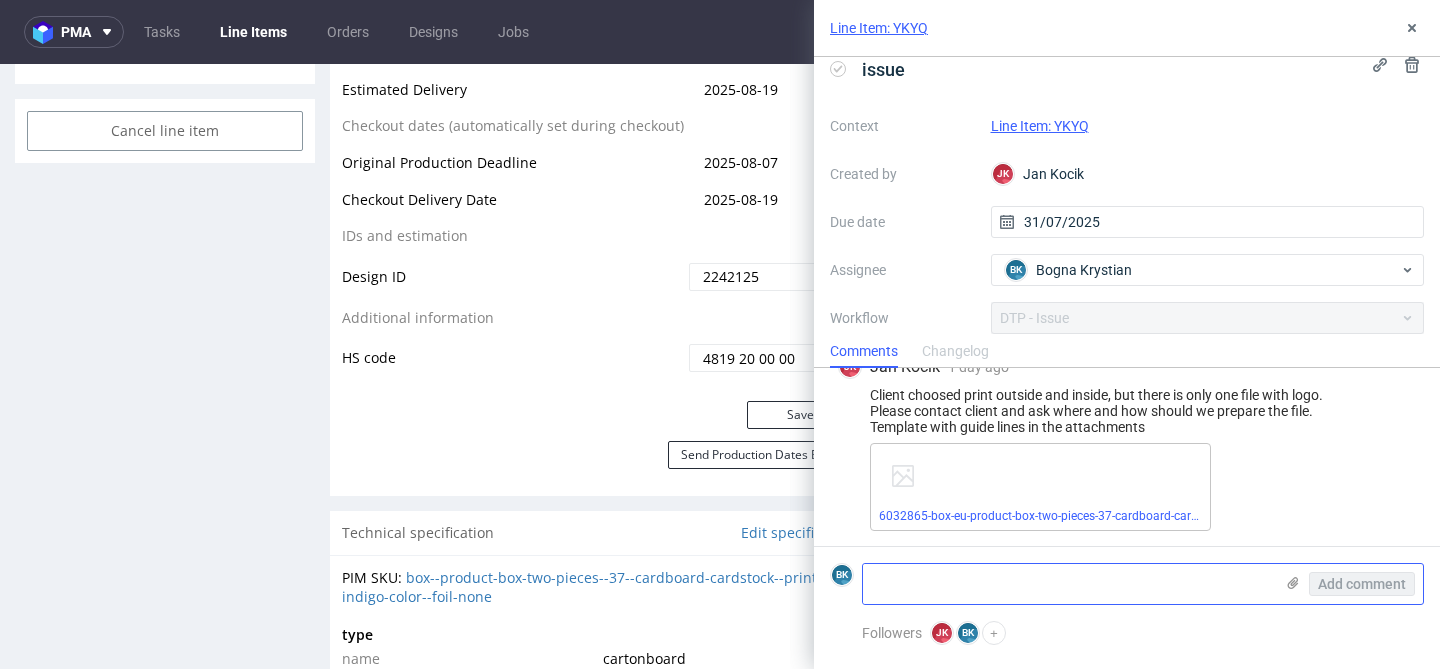 click at bounding box center (1068, 584) 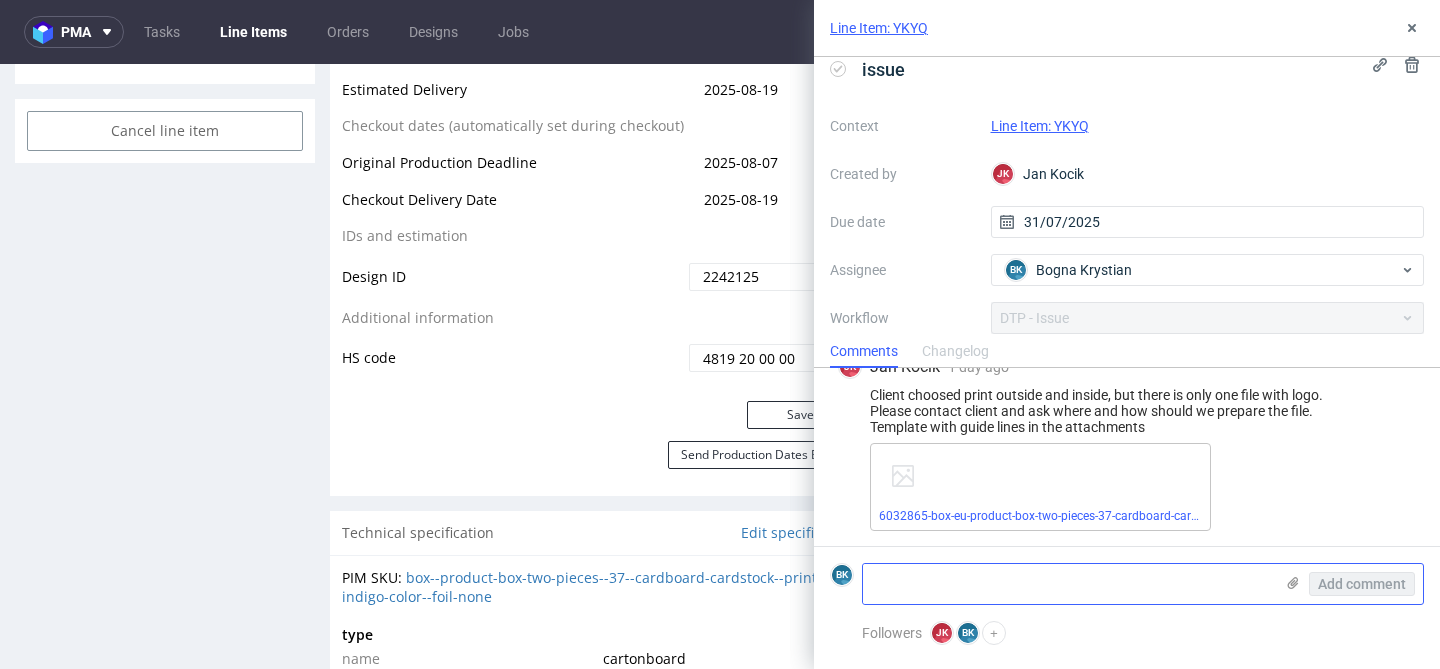 paste on "https://app-eu1.hubspot.com/contacts/25600958/record/0-5/194344137967/" 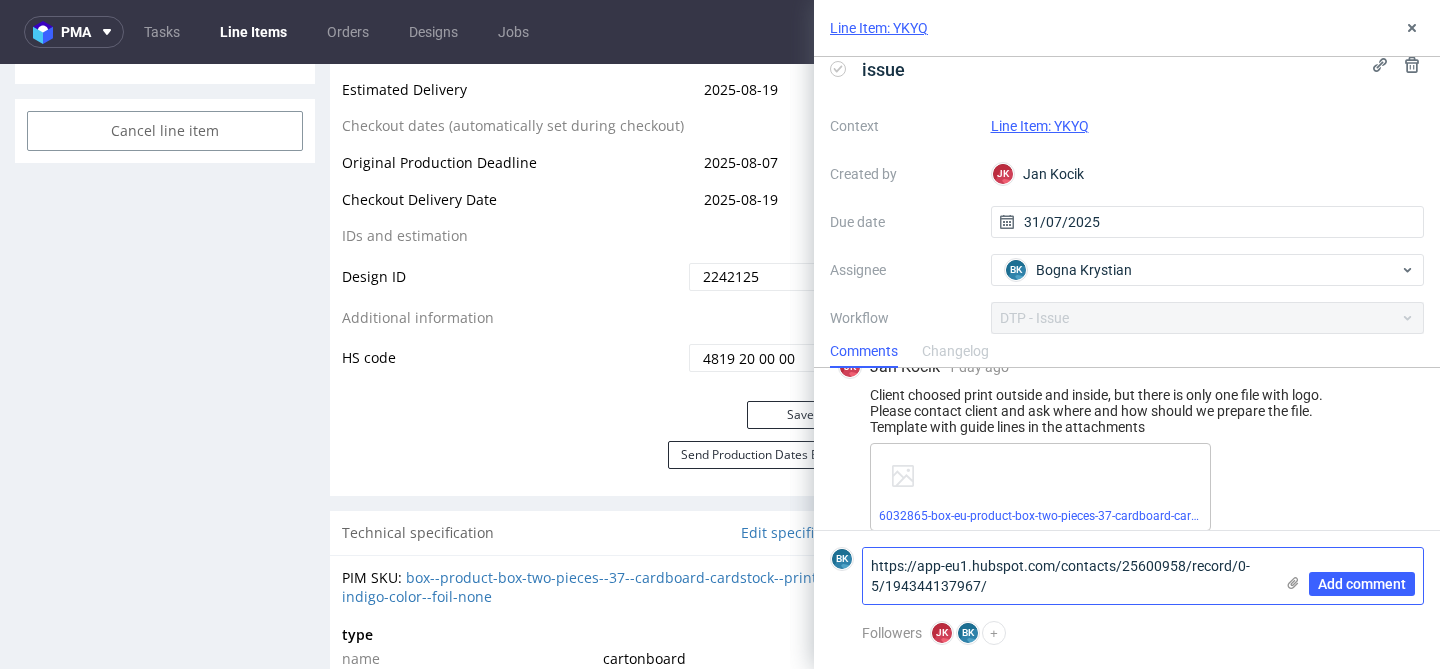 scroll, scrollTop: 0, scrollLeft: 0, axis: both 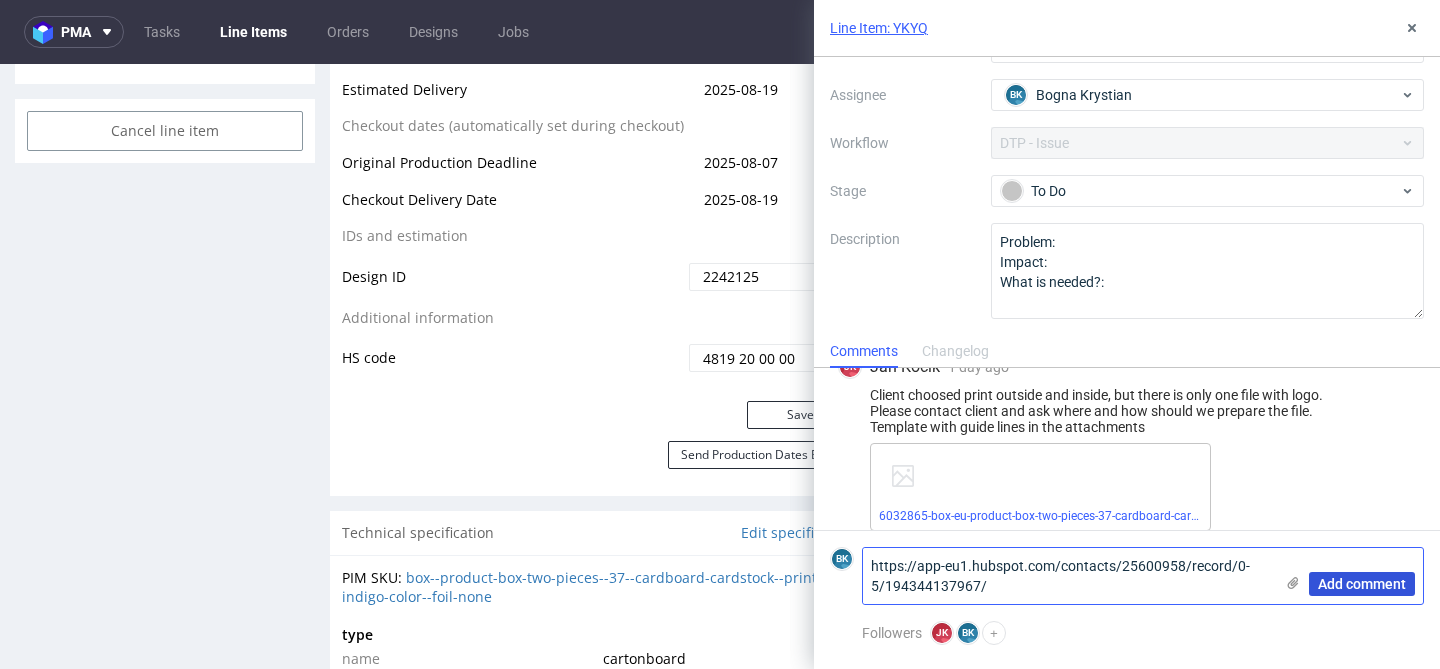 type on "https://app-eu1.hubspot.com/contacts/25600958/record/0-5/194344137967/" 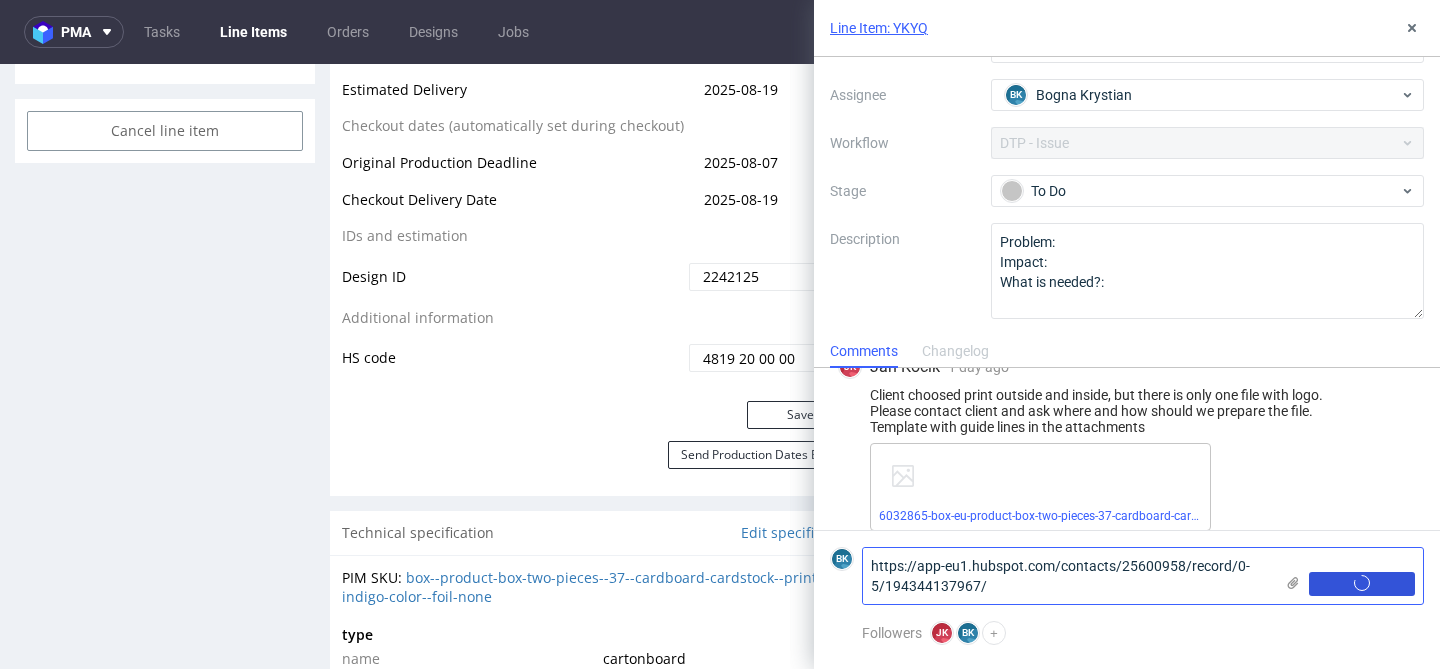 type 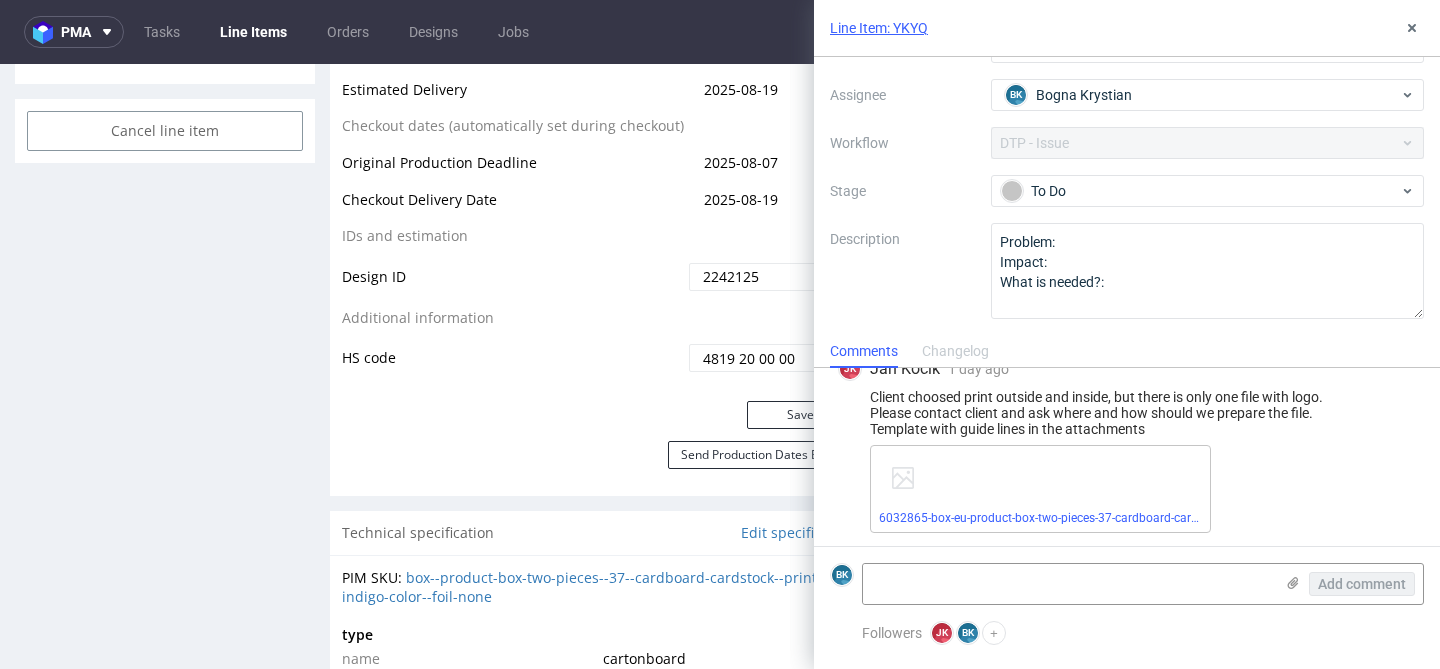 scroll, scrollTop: 0, scrollLeft: 0, axis: both 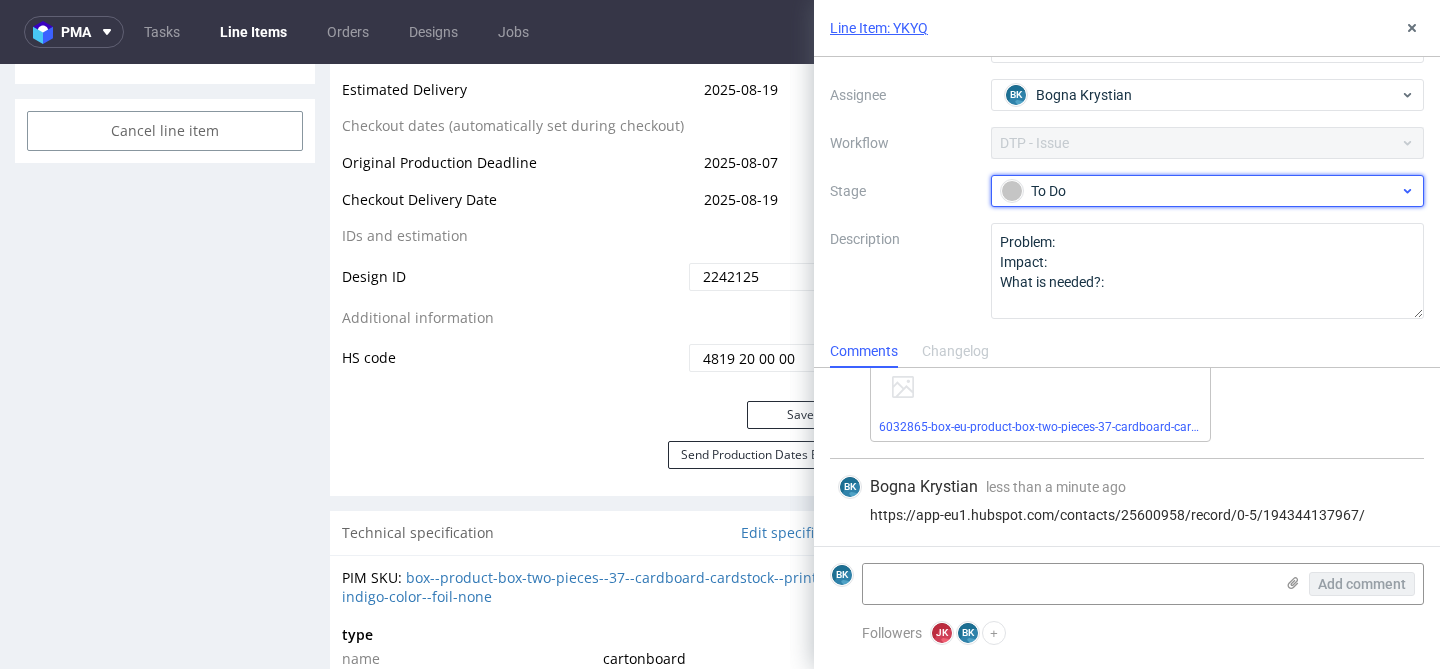 click on "To Do" at bounding box center (1200, 191) 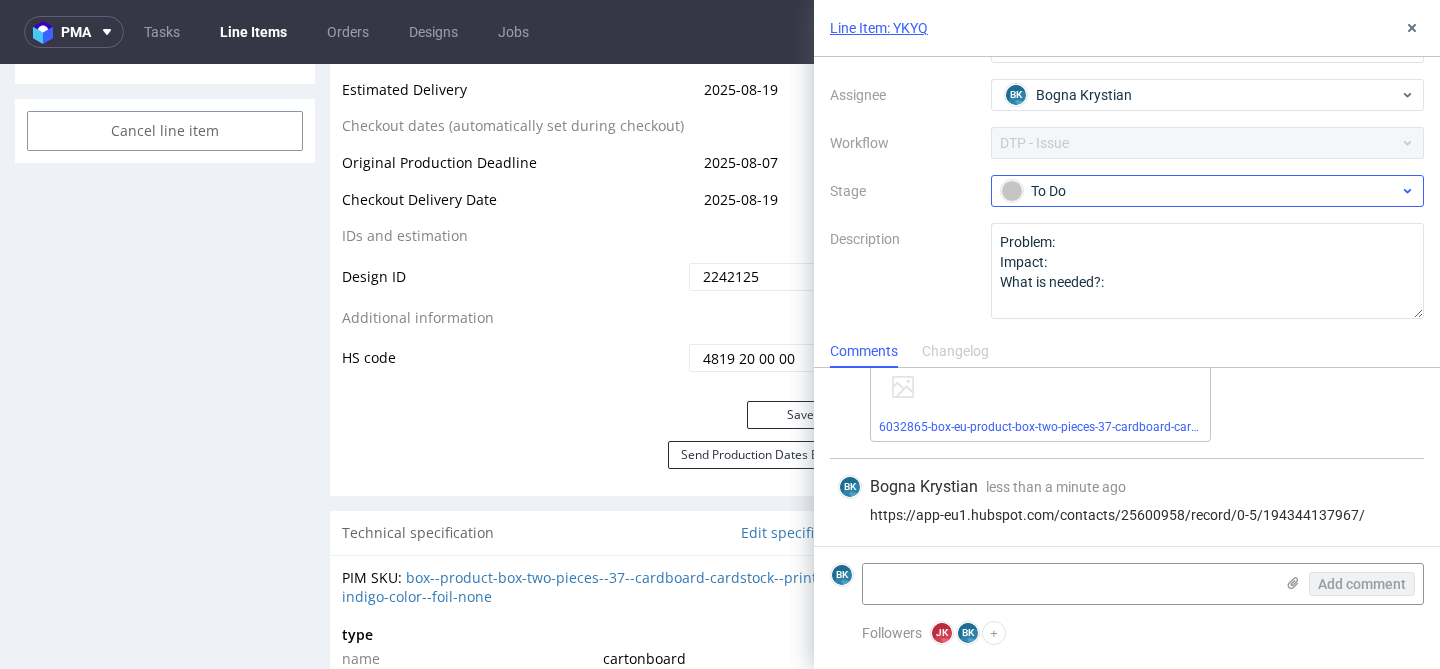 scroll, scrollTop: 195, scrollLeft: 0, axis: vertical 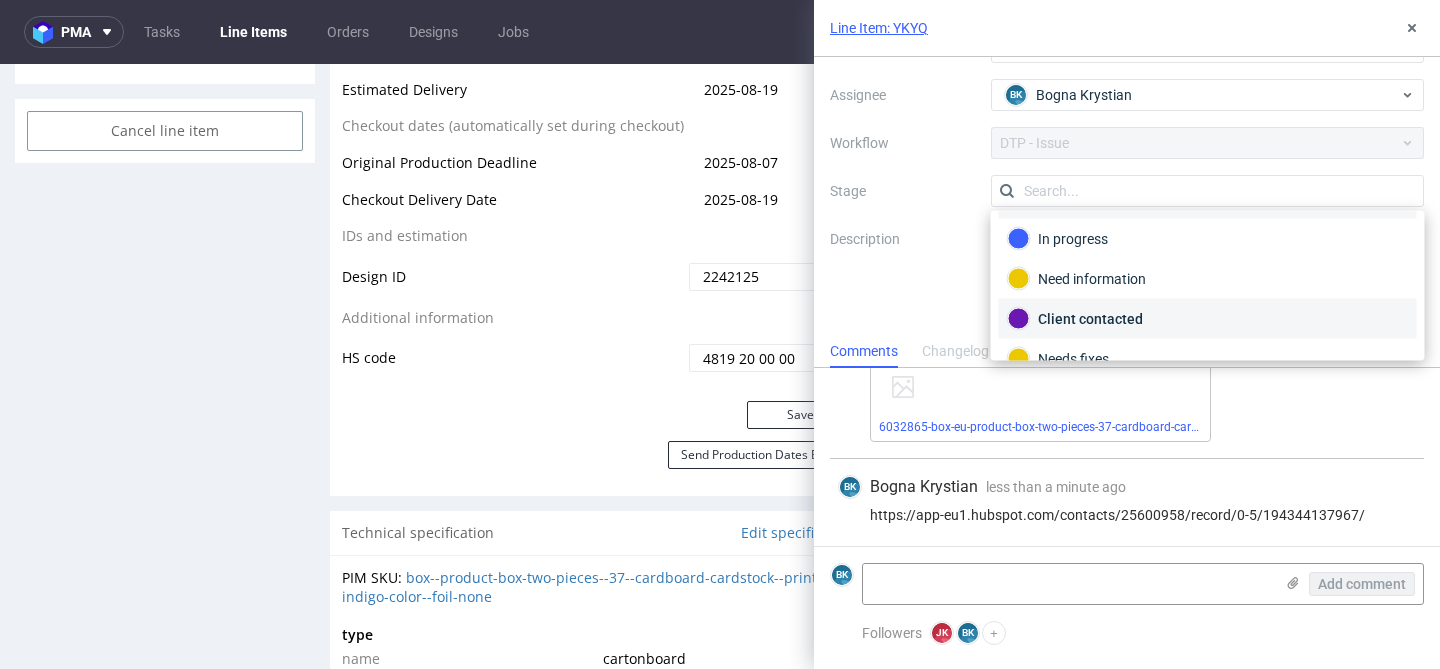 click on "Client contacted" at bounding box center [1208, 319] 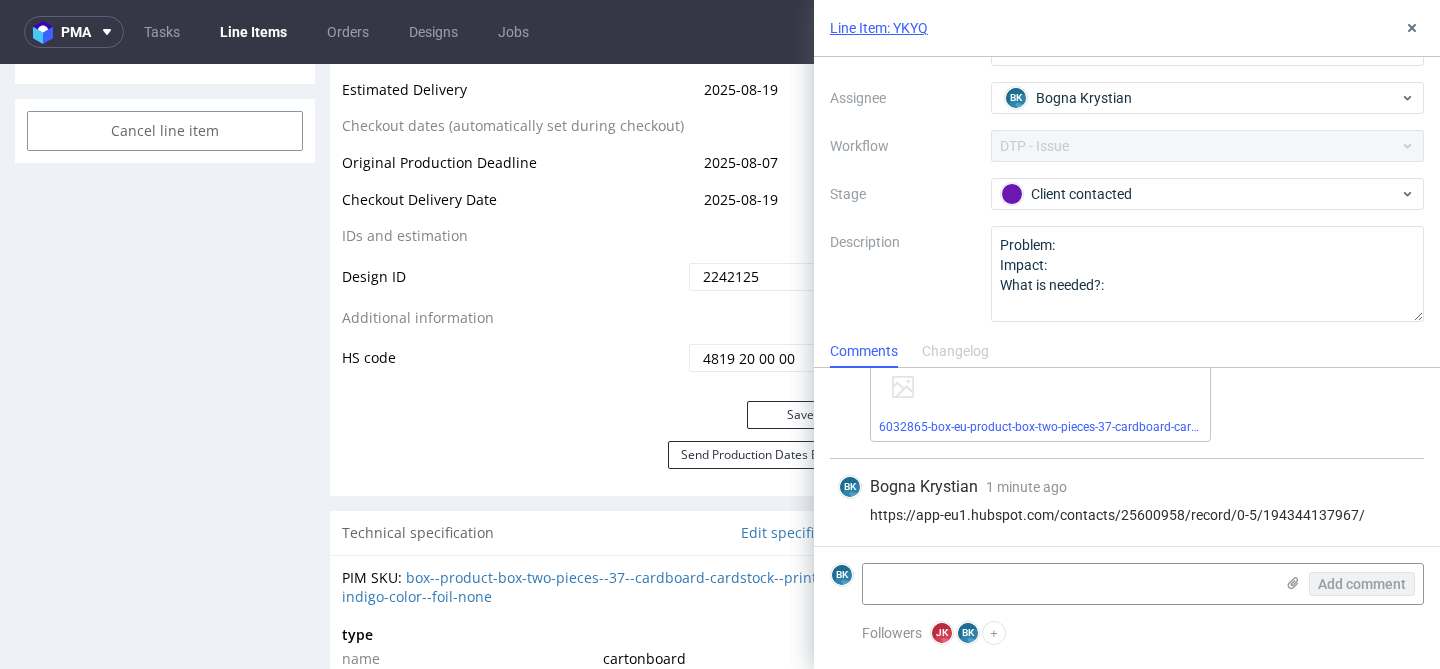 scroll, scrollTop: 195, scrollLeft: 0, axis: vertical 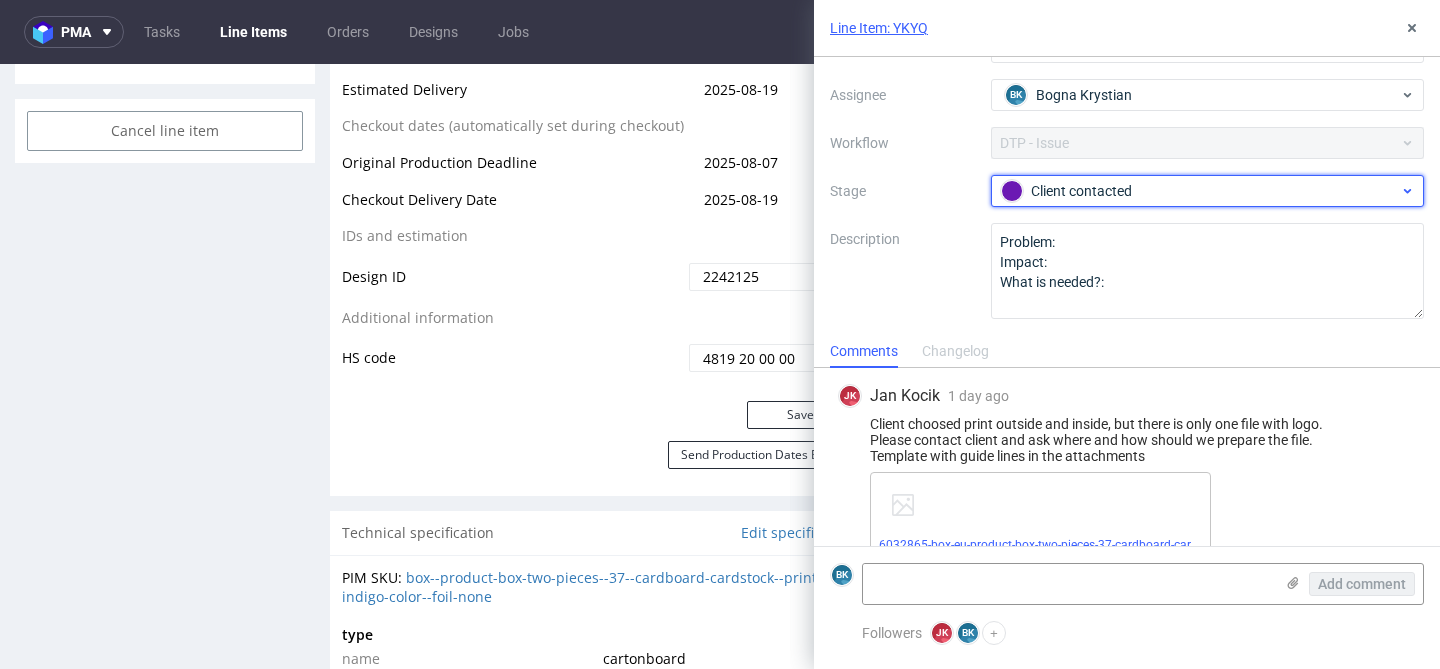 click on "Client contacted" at bounding box center (1200, 191) 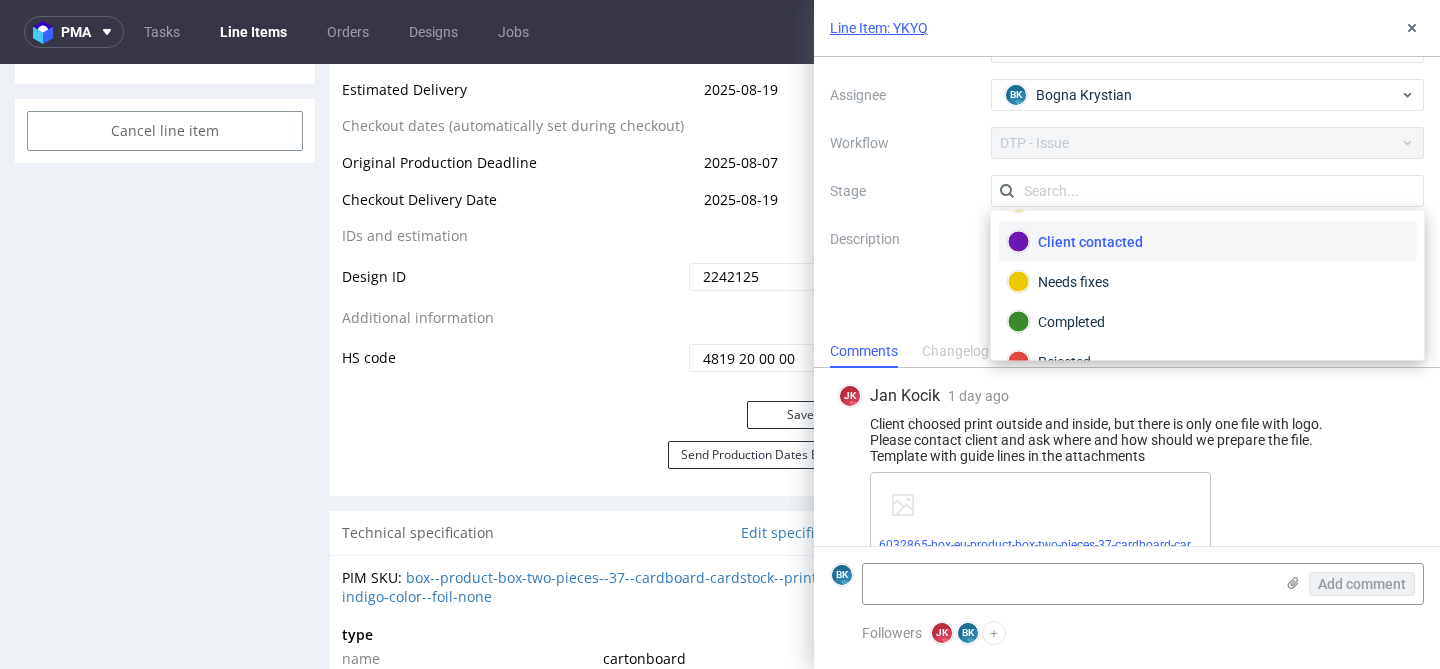 scroll, scrollTop: 123, scrollLeft: 0, axis: vertical 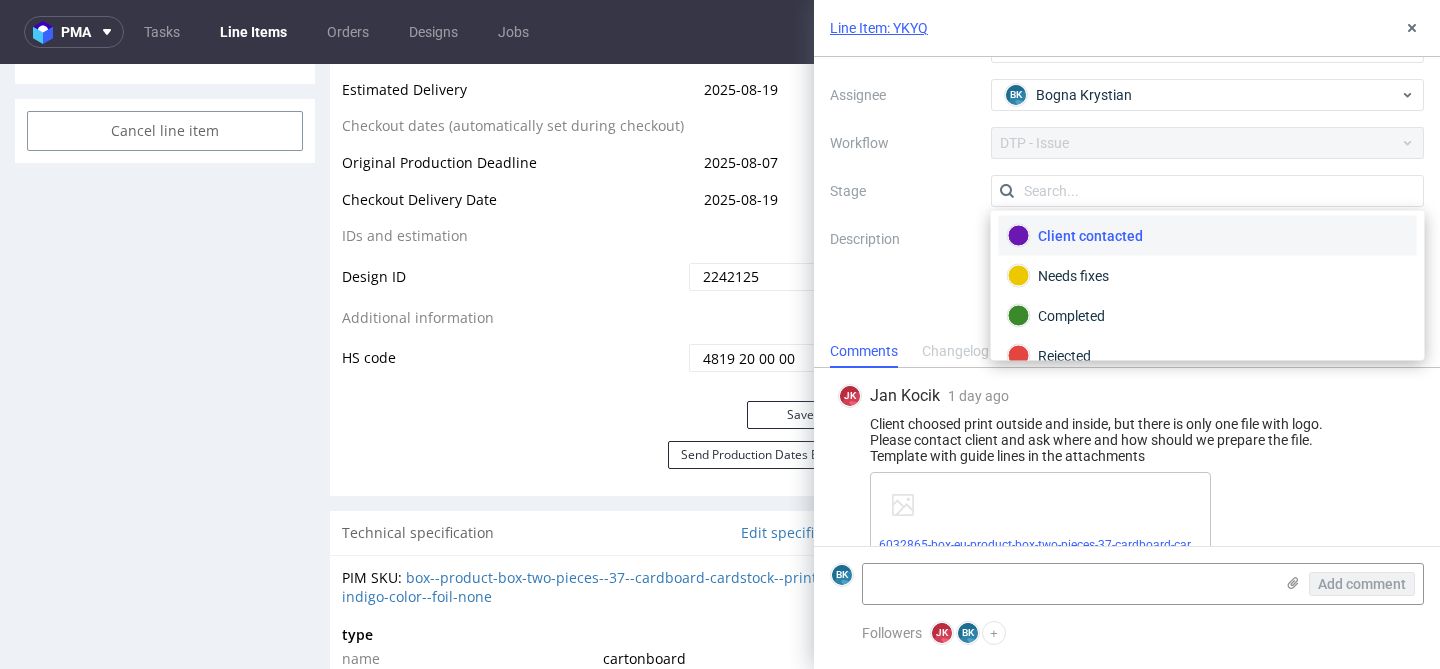 click on "Description" at bounding box center [902, 271] 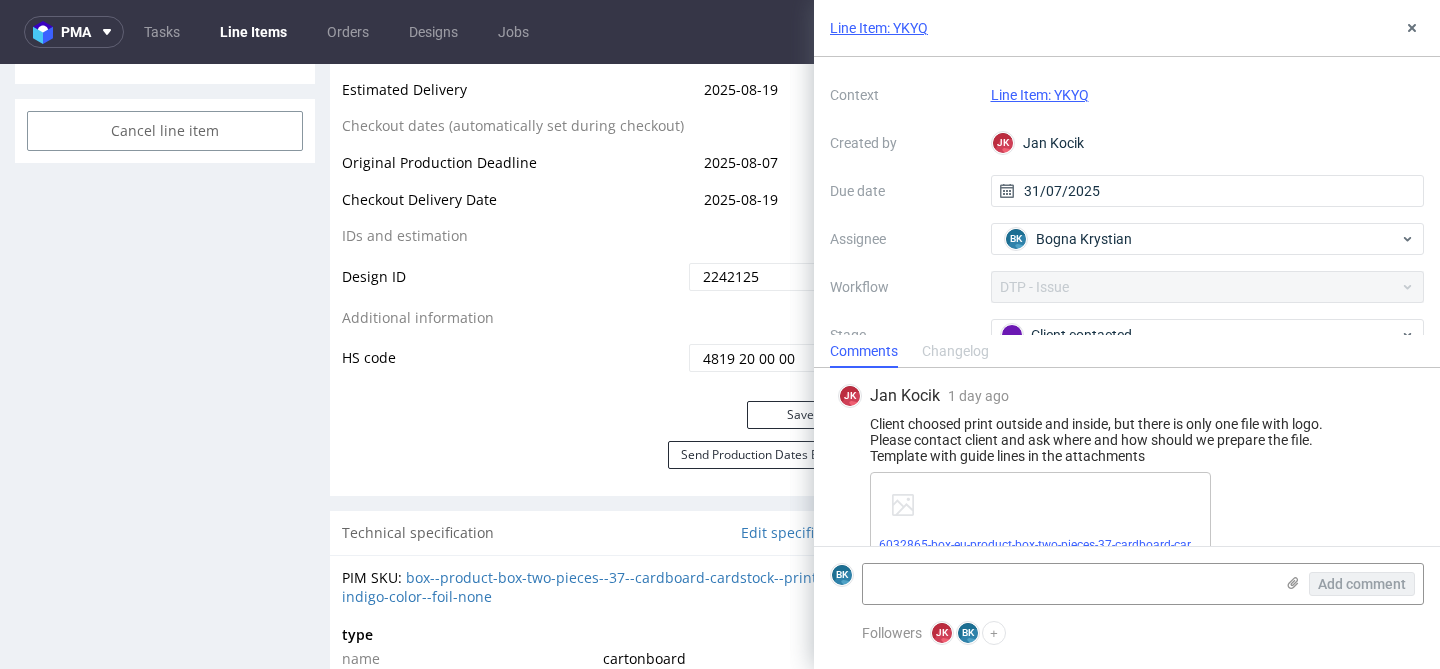 scroll, scrollTop: 137, scrollLeft: 0, axis: vertical 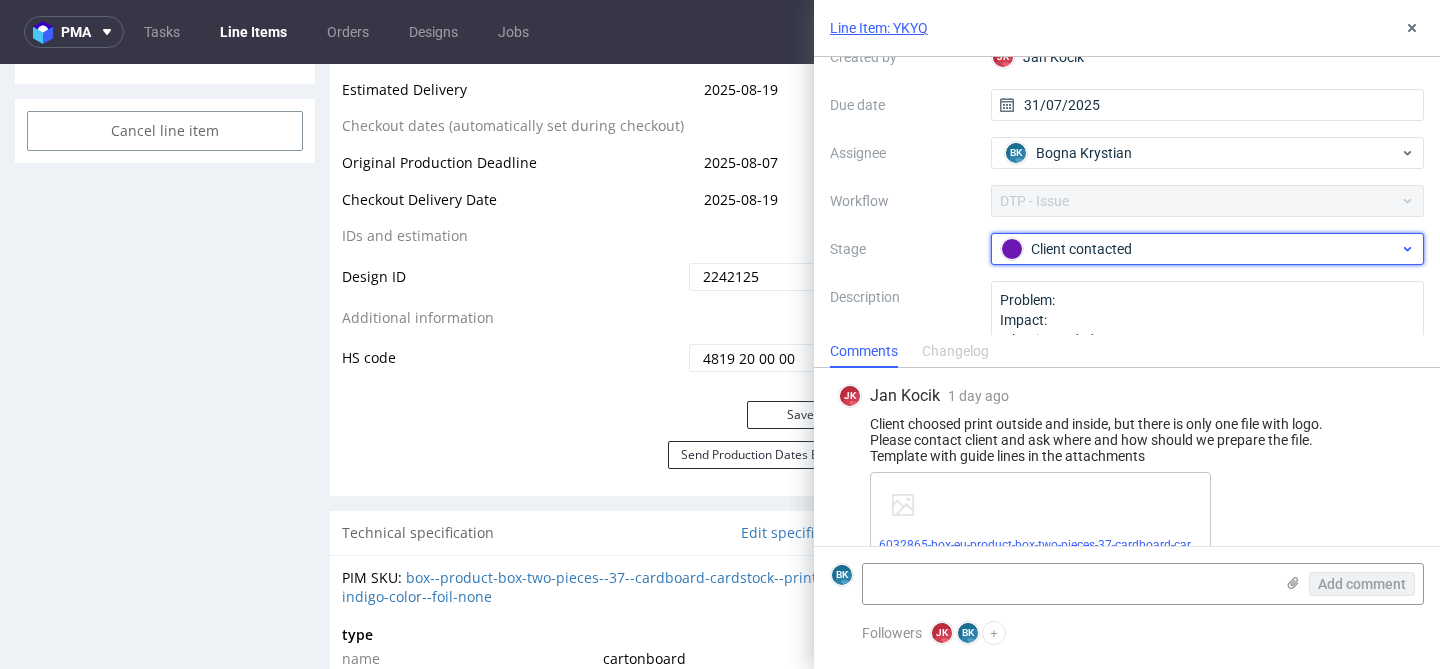 click on "Client contacted" at bounding box center [1200, 249] 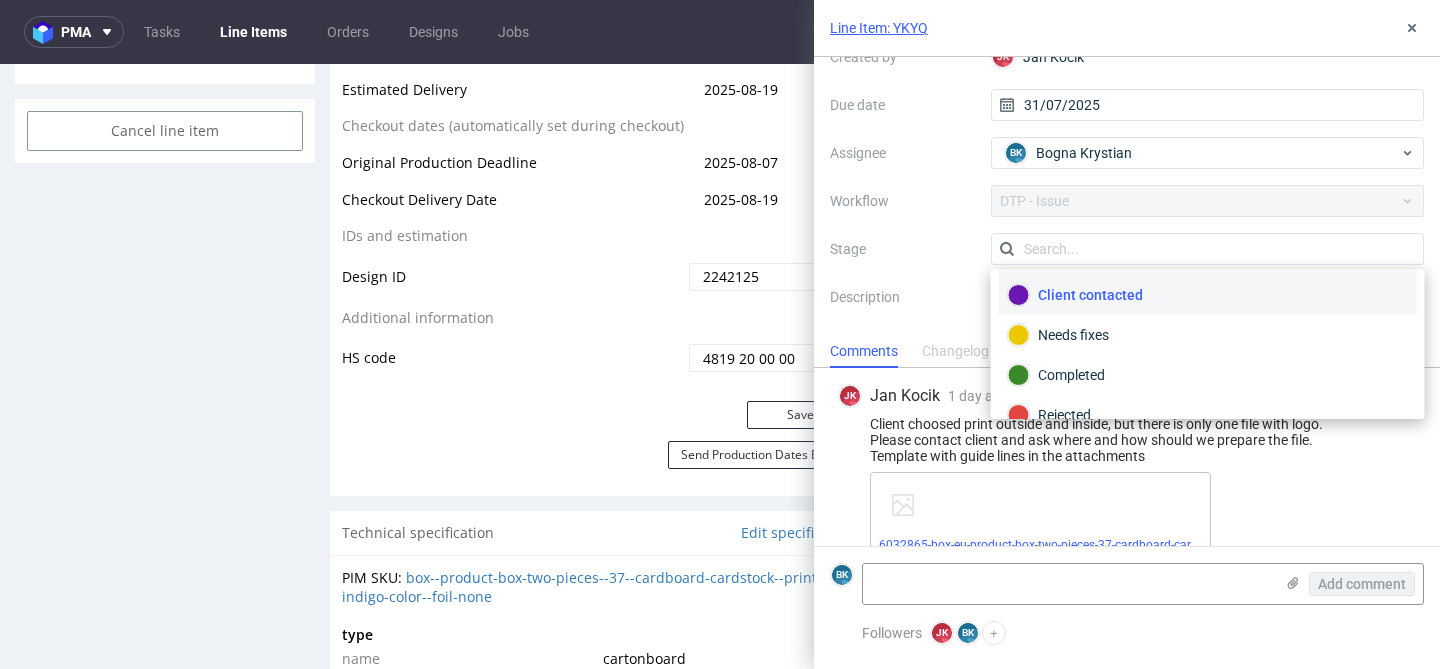 scroll, scrollTop: 123, scrollLeft: 0, axis: vertical 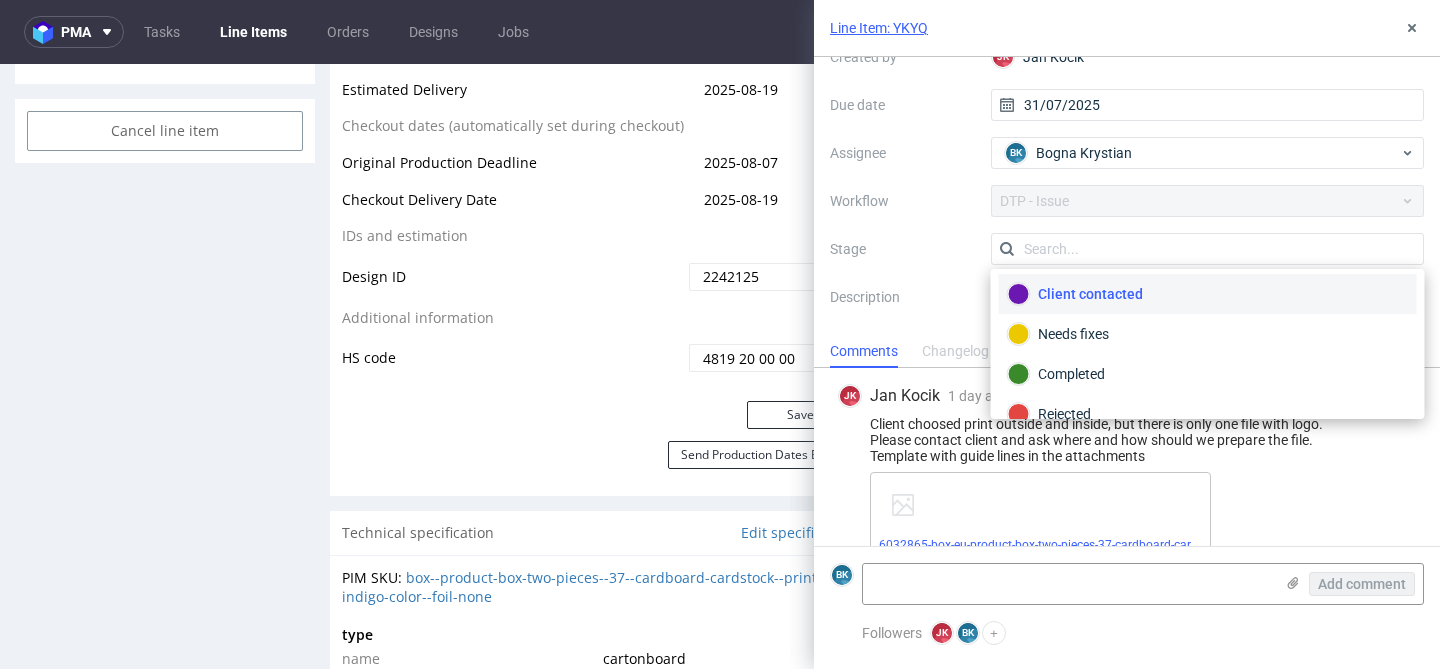 click on "Context Line Item: YKYQ Created by JK Jan Kocik Due date 31/07/2025 Assignee BK Bogna Krystian Workflow DTP - Issue Stage Description Problem:
Impact:
What is needed?:" at bounding box center [1127, 185] 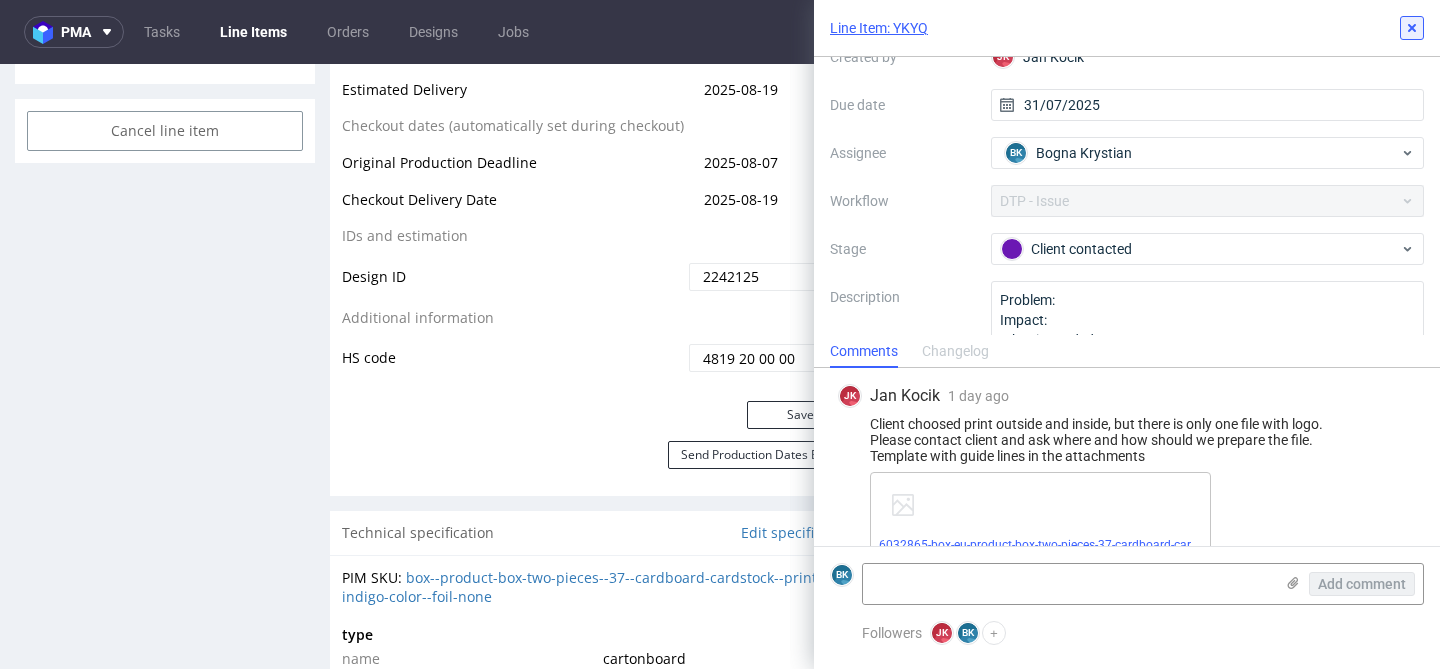 click 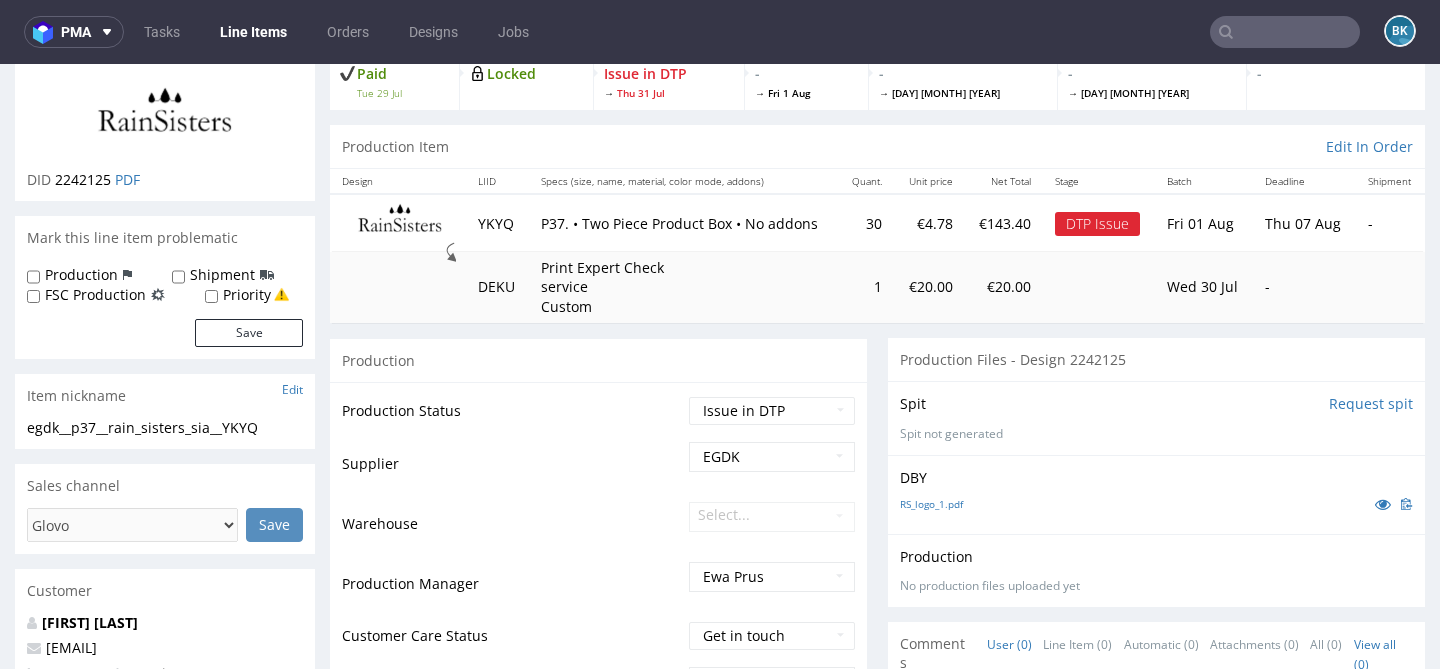 scroll, scrollTop: 159, scrollLeft: 0, axis: vertical 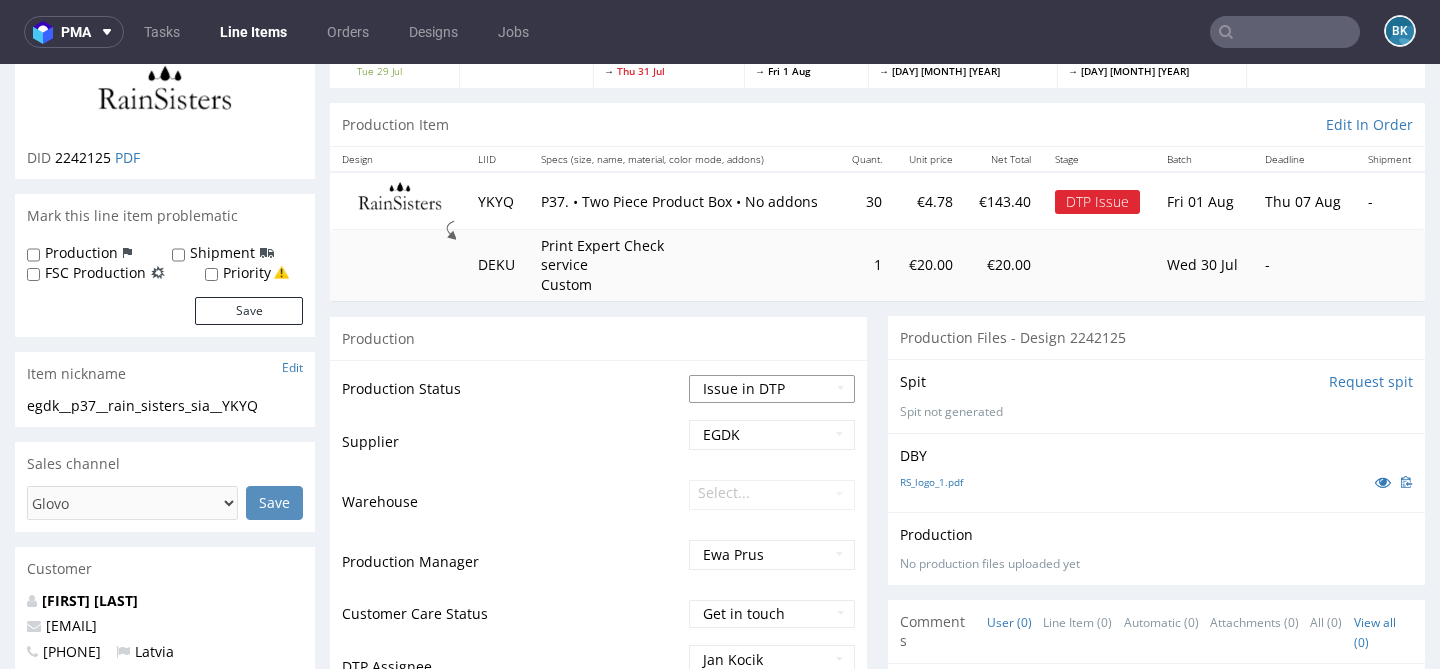 click on "Waiting for Artwork
Waiting for Diecut
Waiting for Mockup Waiting for DTP
Waiting for DTP Double Check
DTP DC Done
In DTP
Issue in DTP
DTP Client Approval Needed
DTP Client Approval Pending
DTP Client Approval Rejected
Back for DTP
DTP Verification Needed
DTP Production Ready In Production
Sent to Fulfillment
Issue in Production
Sent to Warehouse Fulfillment
Production Complete" at bounding box center (772, 389) 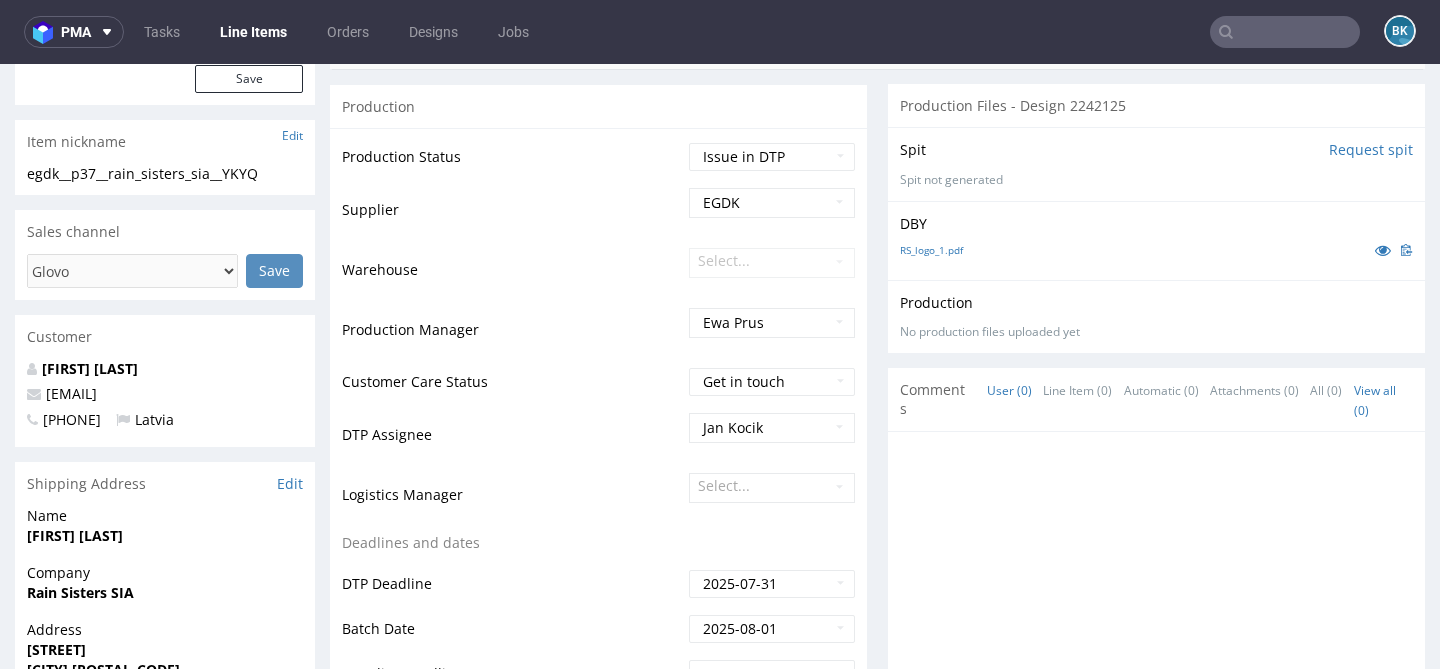 scroll, scrollTop: 0, scrollLeft: 0, axis: both 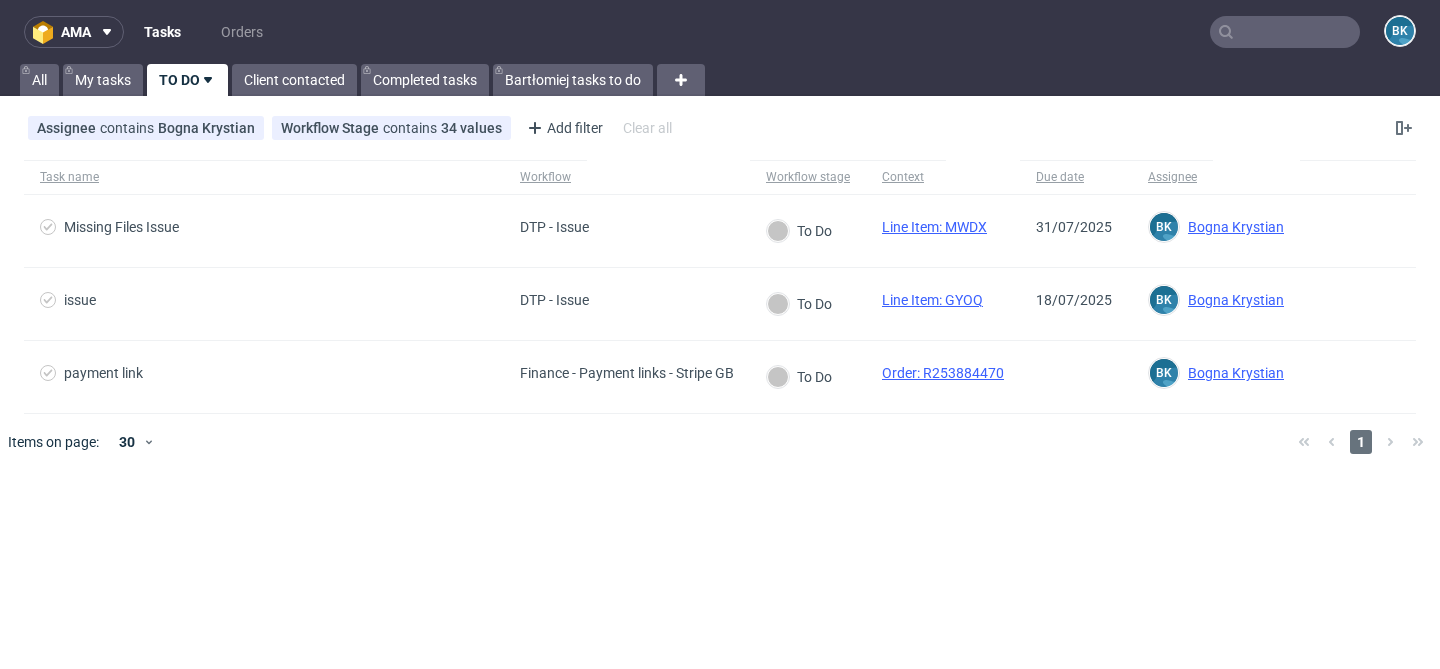 click on "ama Tasks Orders BK All My tasks TO DO Client contacted Completed tasks Bartłomiej tasks to do  Assignee contains Bogna Krystian Workflow Stage contains 34 values [DTP - Double Check] To Do, [DTP - Issue] To Do, [Finance - Final quantity] To Do, +31 more Add filter Hide filters Clear all Task name Workflow Workflow stage Context Due date Assignee Missing Files Issue DTP - Issue To Do Line Item: MWDX 31/07/2025 BK Bogna Krystian Bogna Krystian issue DTP - Issue To Do Line Item: GYOQ 18/07/2025 BK Bogna Krystian Bogna Krystian payment link Finance - Payment links - Stripe GB To Do Order: R253884470 BK Bogna Krystian Bogna Krystian Items on page: 30 1 Unknown error." at bounding box center (720, 334) 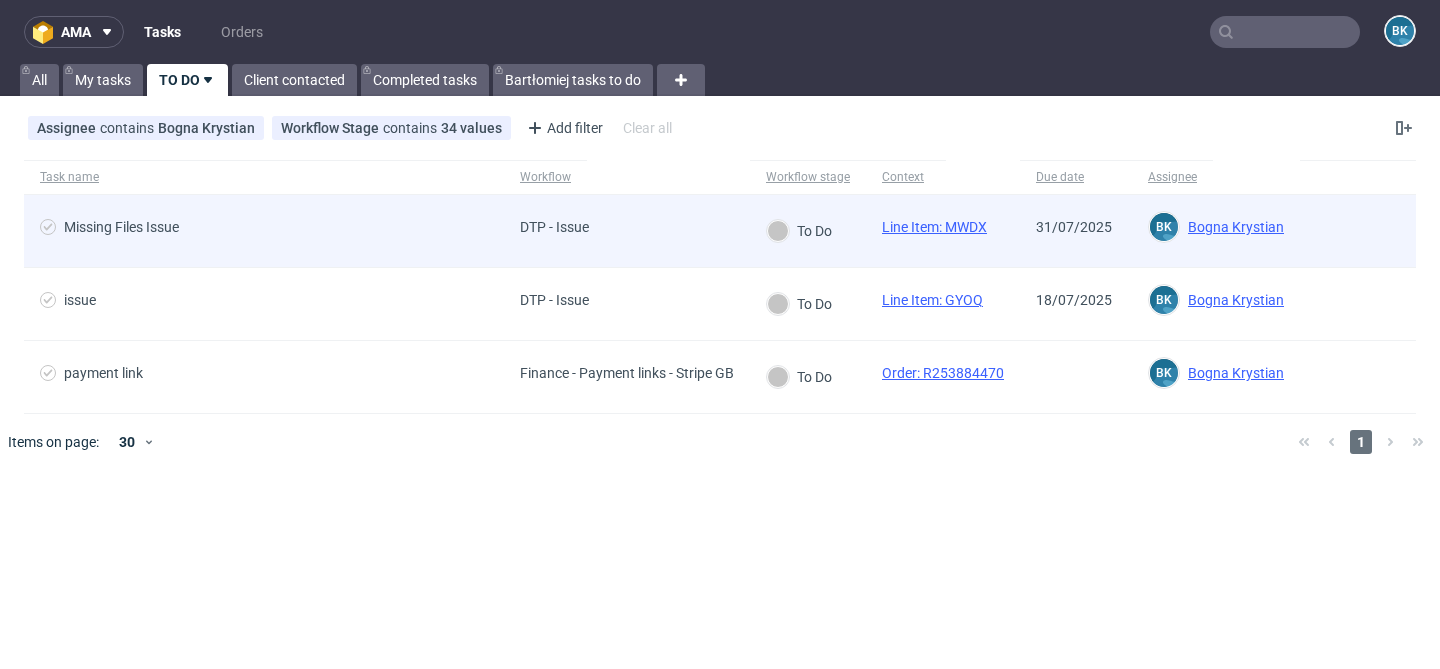 click on "DTP - Issue" at bounding box center (627, 231) 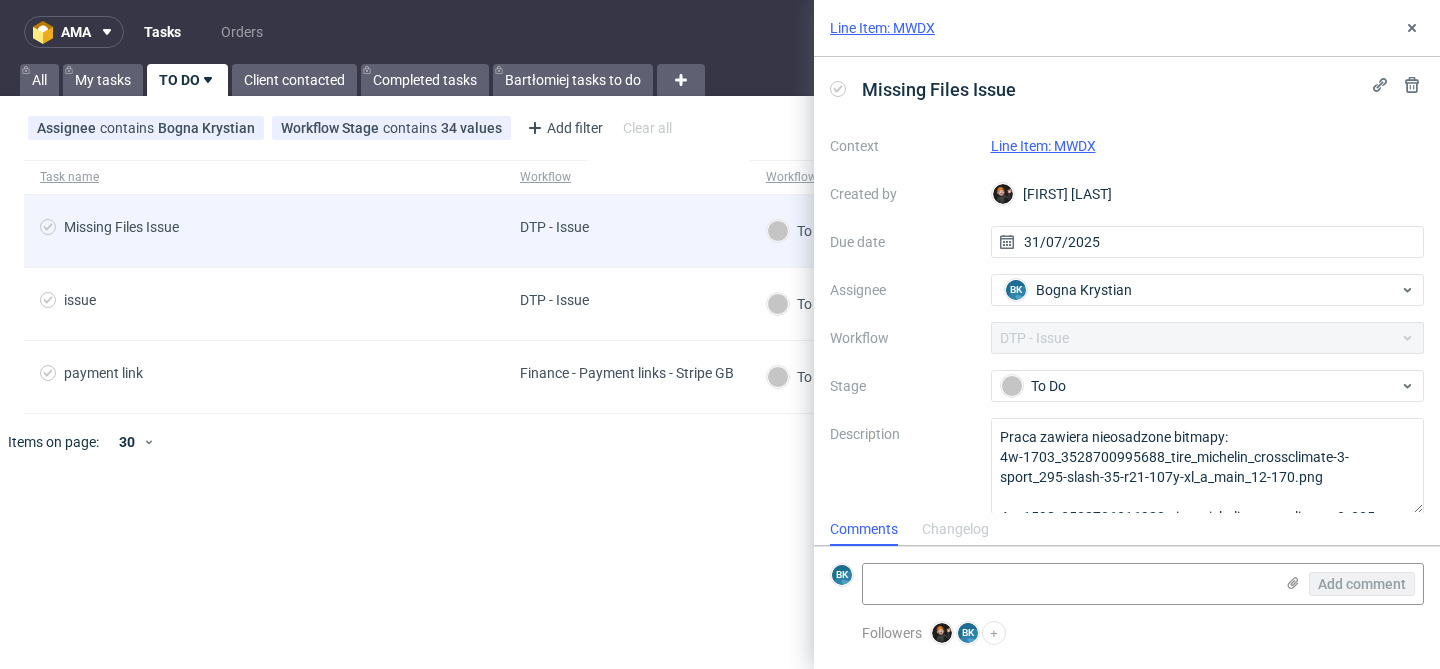 scroll, scrollTop: 16, scrollLeft: 0, axis: vertical 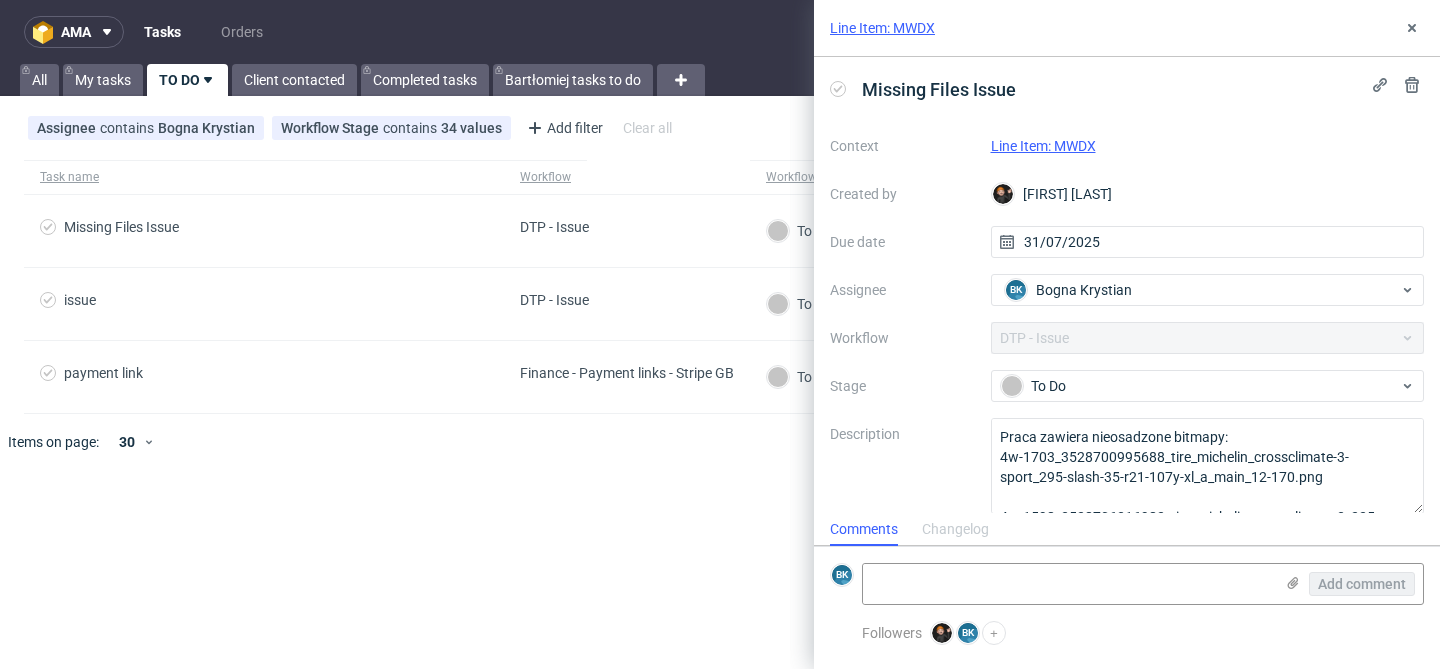 click on "Line Item: MWDX" at bounding box center (1043, 146) 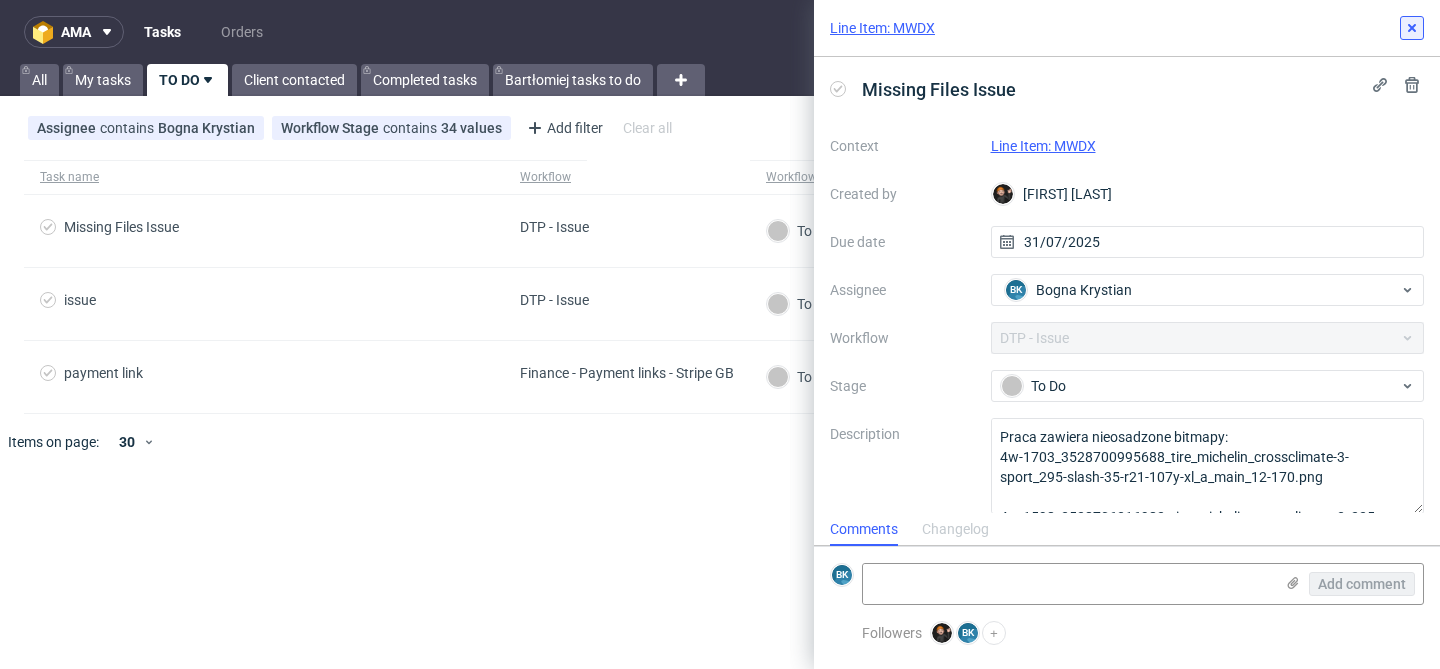 click 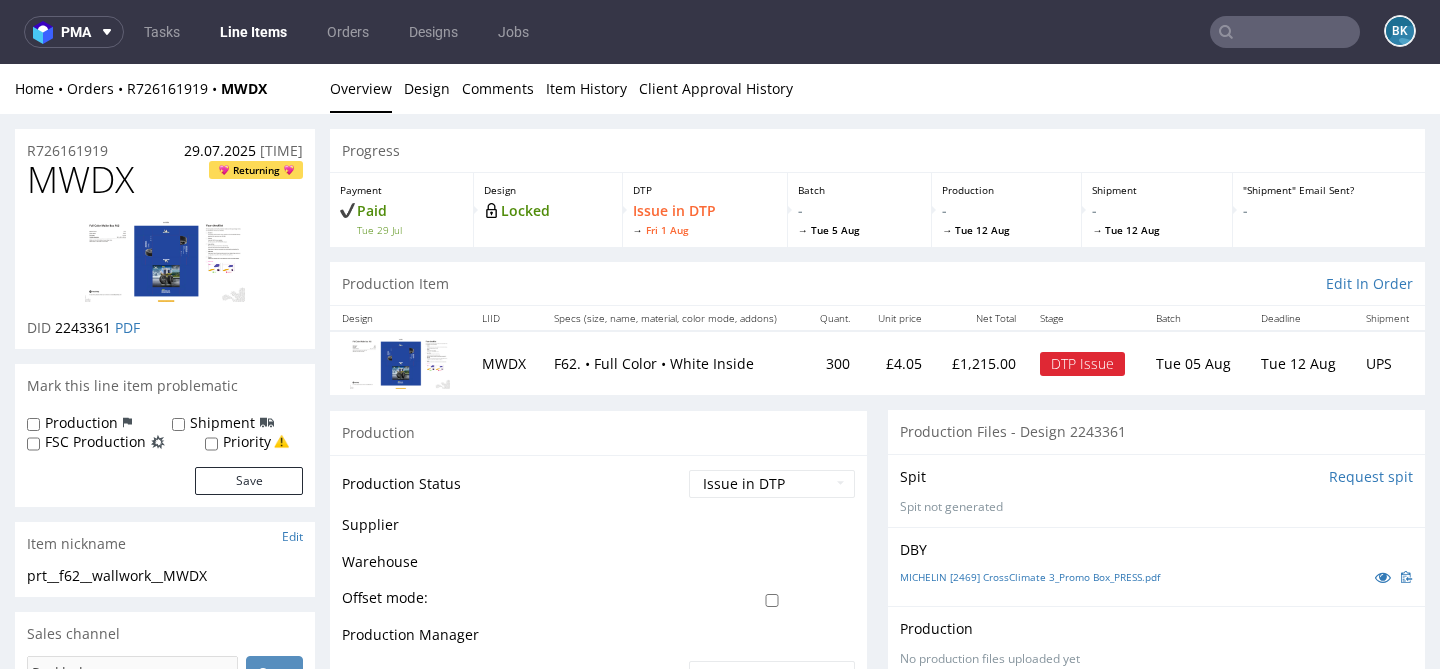 scroll, scrollTop: 0, scrollLeft: 0, axis: both 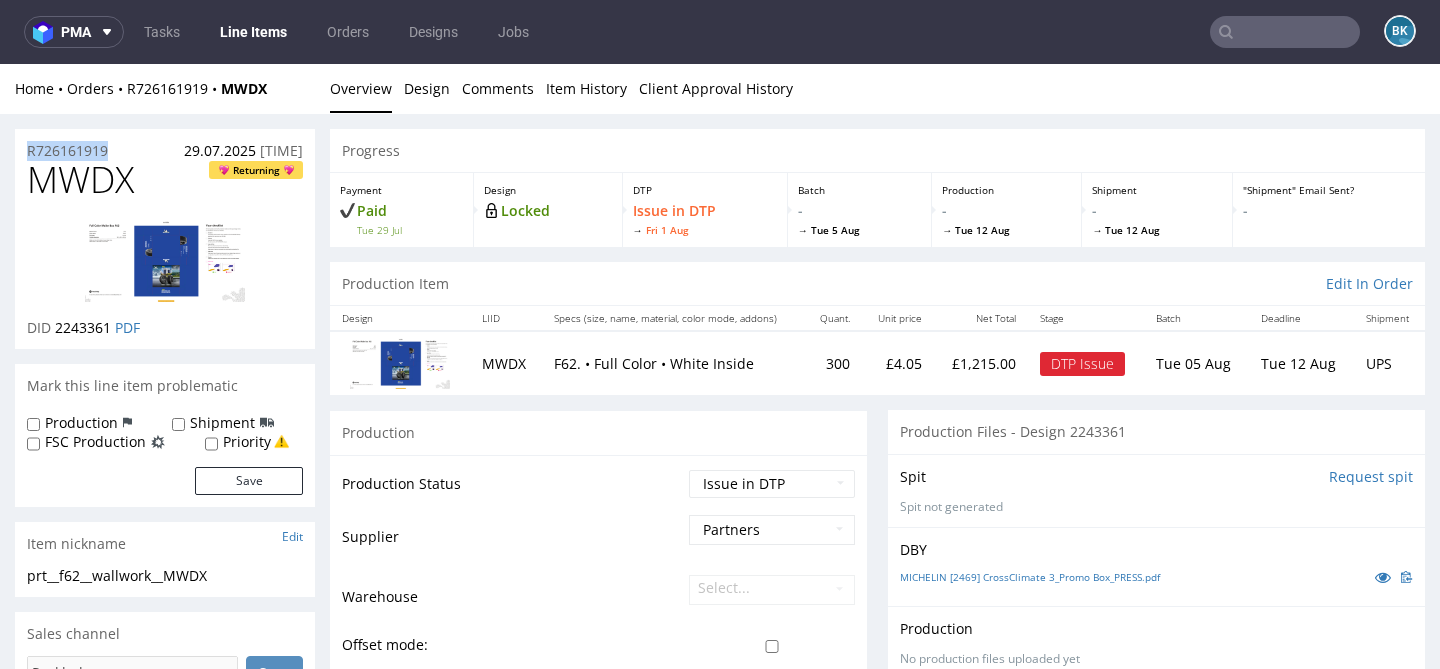 drag, startPoint x: 116, startPoint y: 145, endPoint x: 19, endPoint y: 145, distance: 97 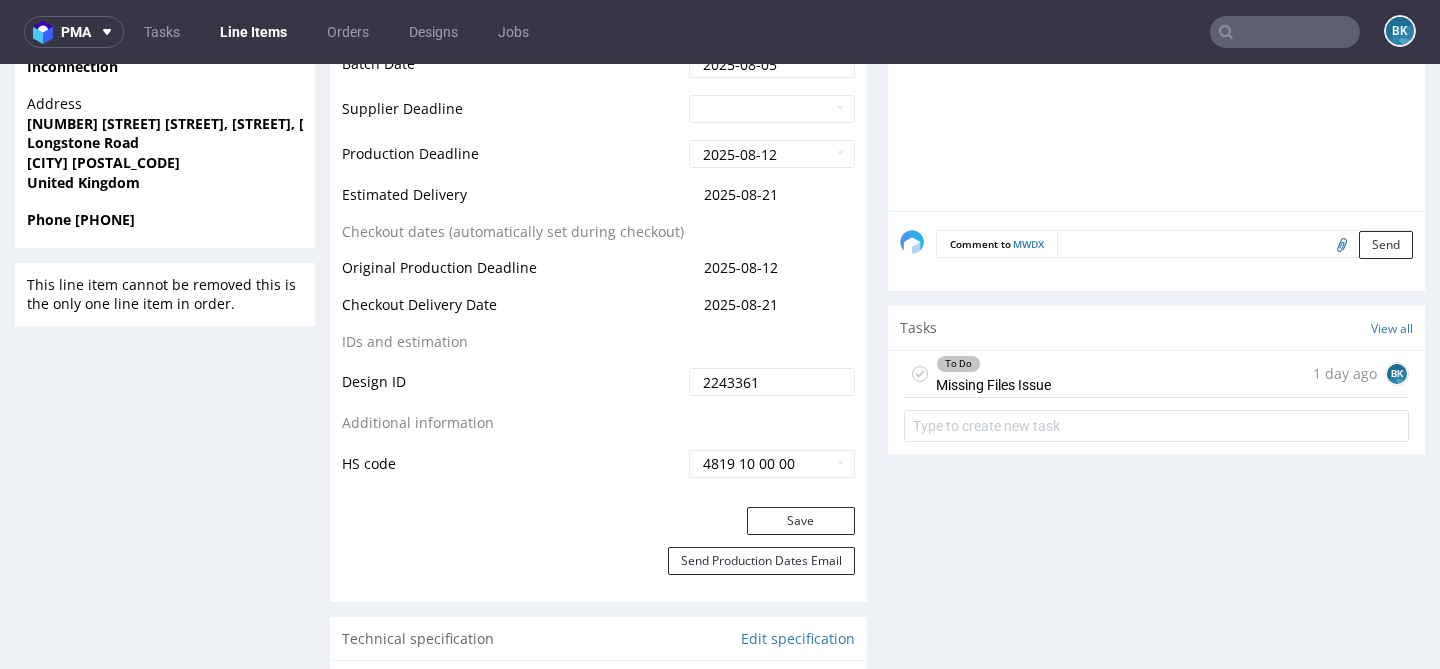 scroll, scrollTop: 930, scrollLeft: 0, axis: vertical 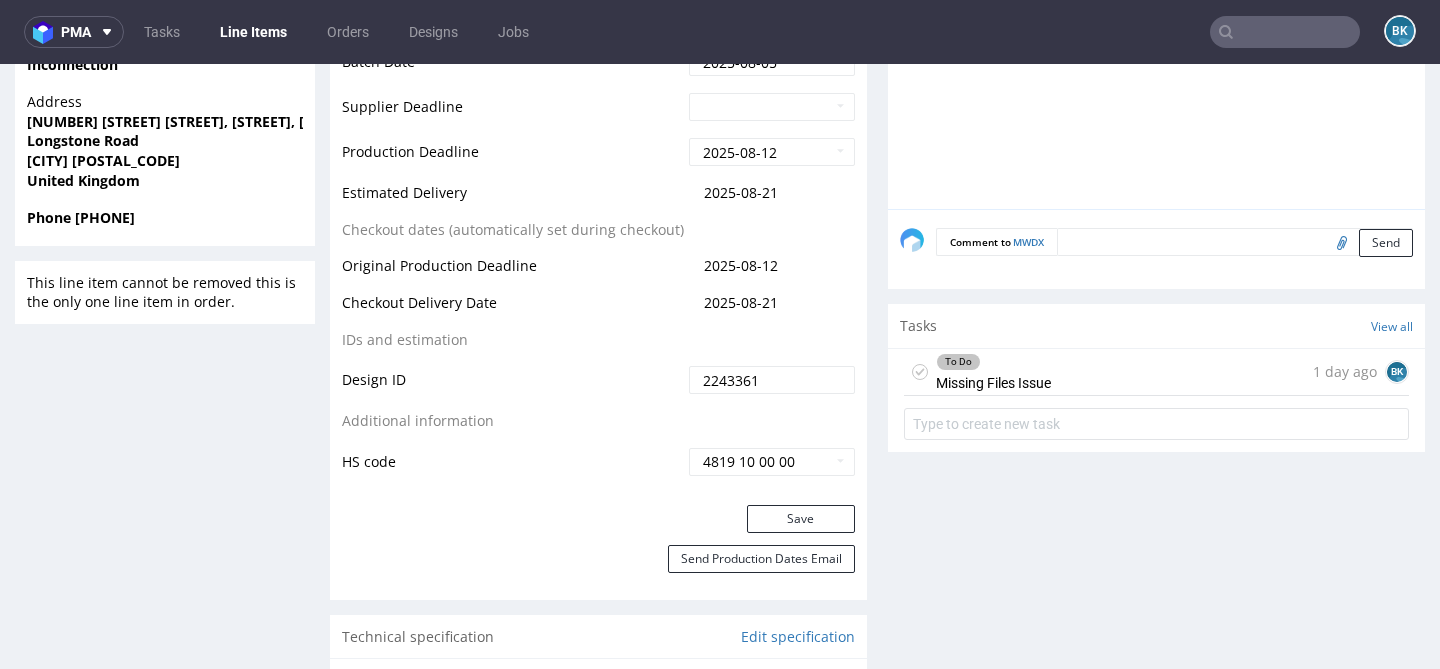 click on "To Do Missing Files Issue" at bounding box center (993, 372) 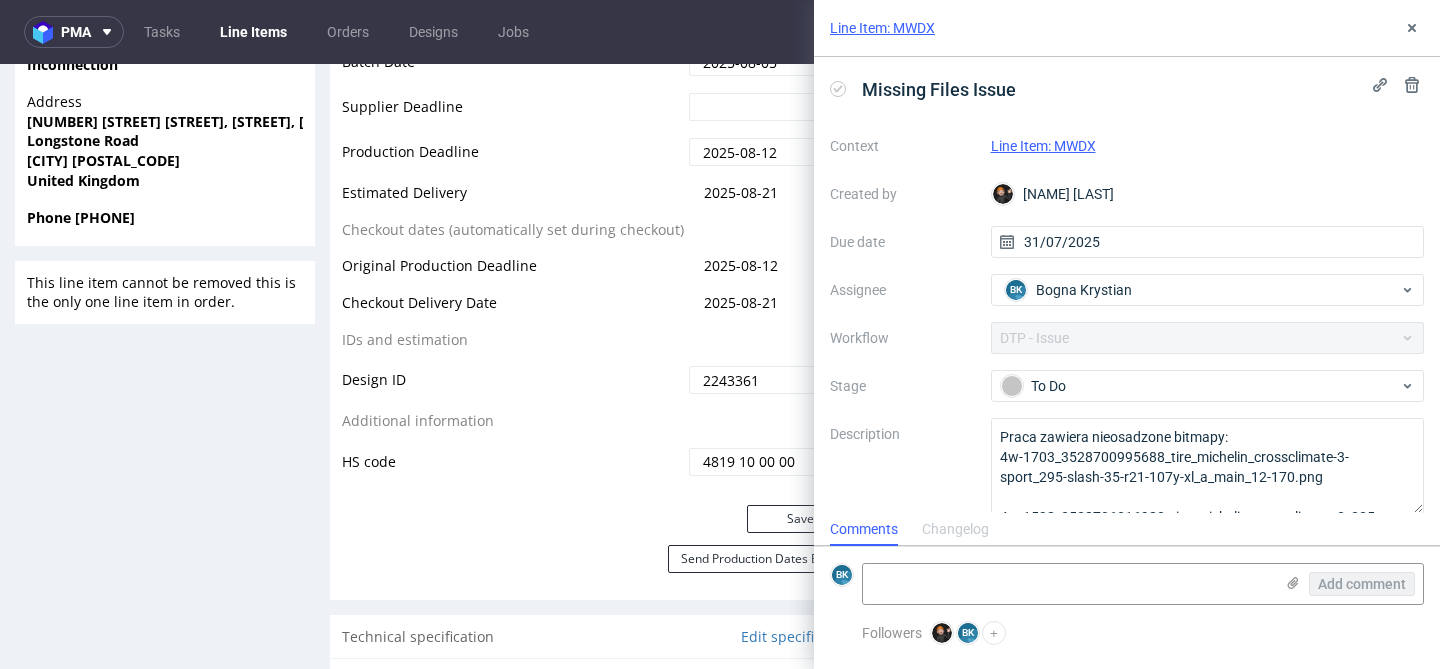 scroll, scrollTop: 16, scrollLeft: 0, axis: vertical 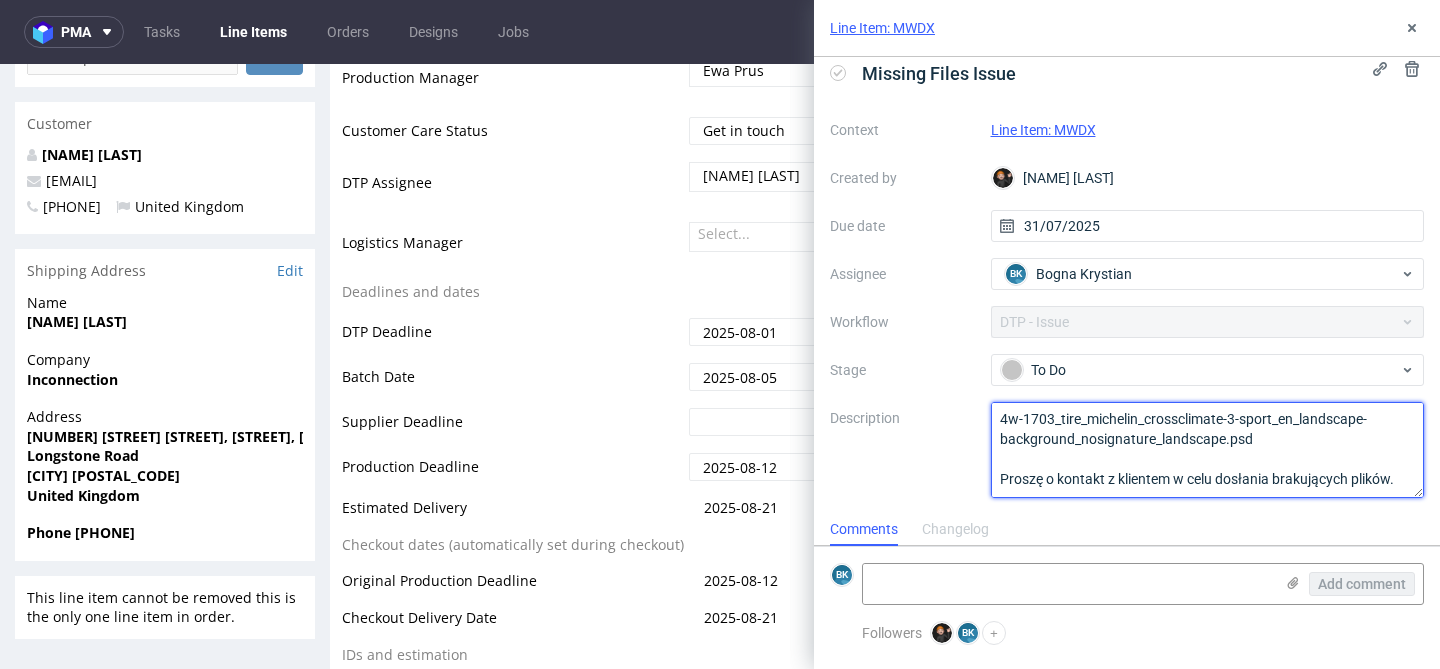 click on "Praca zawiera nieosadzone bitmapy:
4w-1703_3528700995688_tire_michelin_crossclimate-3-sport_295-slash-35-r21-107y-xl_a_main_12-170.png
4w-1598_3528706316982_tire_michelin_crossclimate-3_225-slash-55-r18-102v-xl_a_main_12-170.png
4w-1703_3528700995688_tire_michelin_crossclimate-3-sport_295-slash-35-r21-107y-xl_a_main_12-170.png
4w-1598_3528706693472_tire_michelin_crossclimate-3_225-slash-45-r17-94y-xl_a_main_2-55_nopad.png
4w-1703_tire_michelin_crossclimate-3-sport_en_landscape-background_nosignature_landscape.psd
Proszę o kontakt z klientem w celu dosłania brakujących plików." at bounding box center (1208, 450) 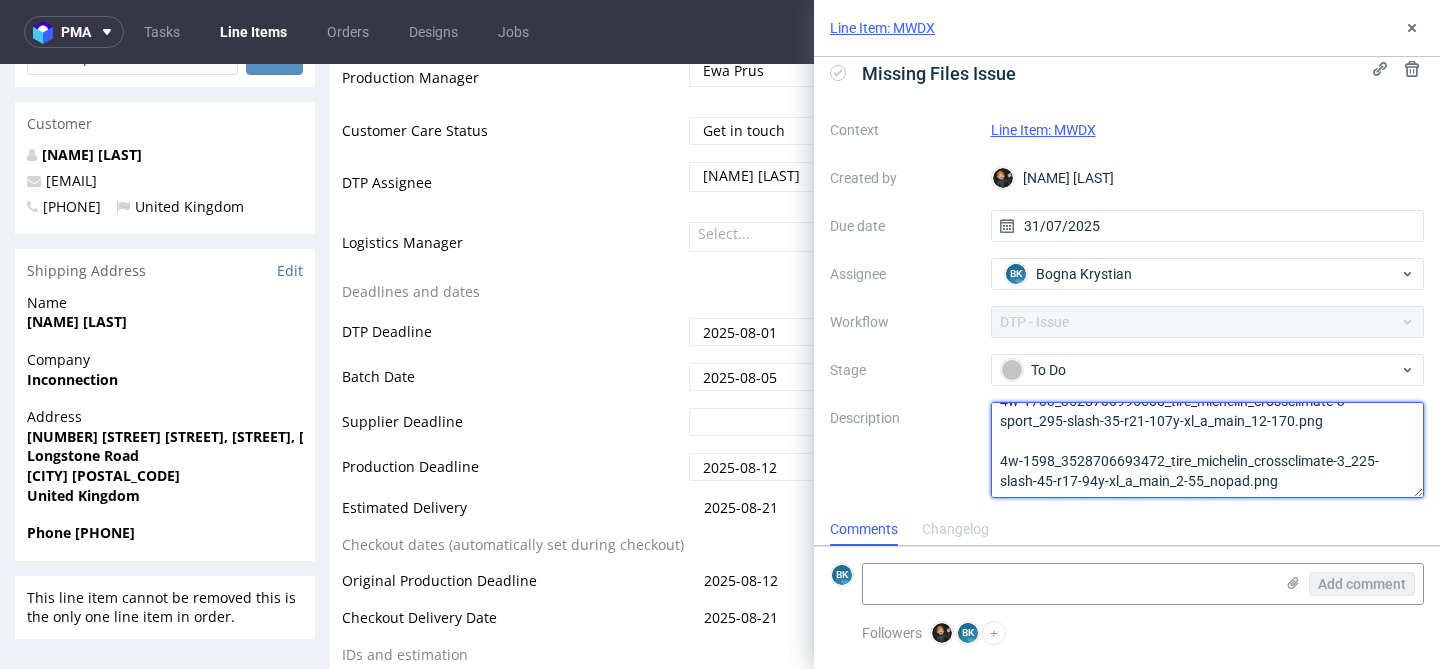 scroll, scrollTop: 262, scrollLeft: 0, axis: vertical 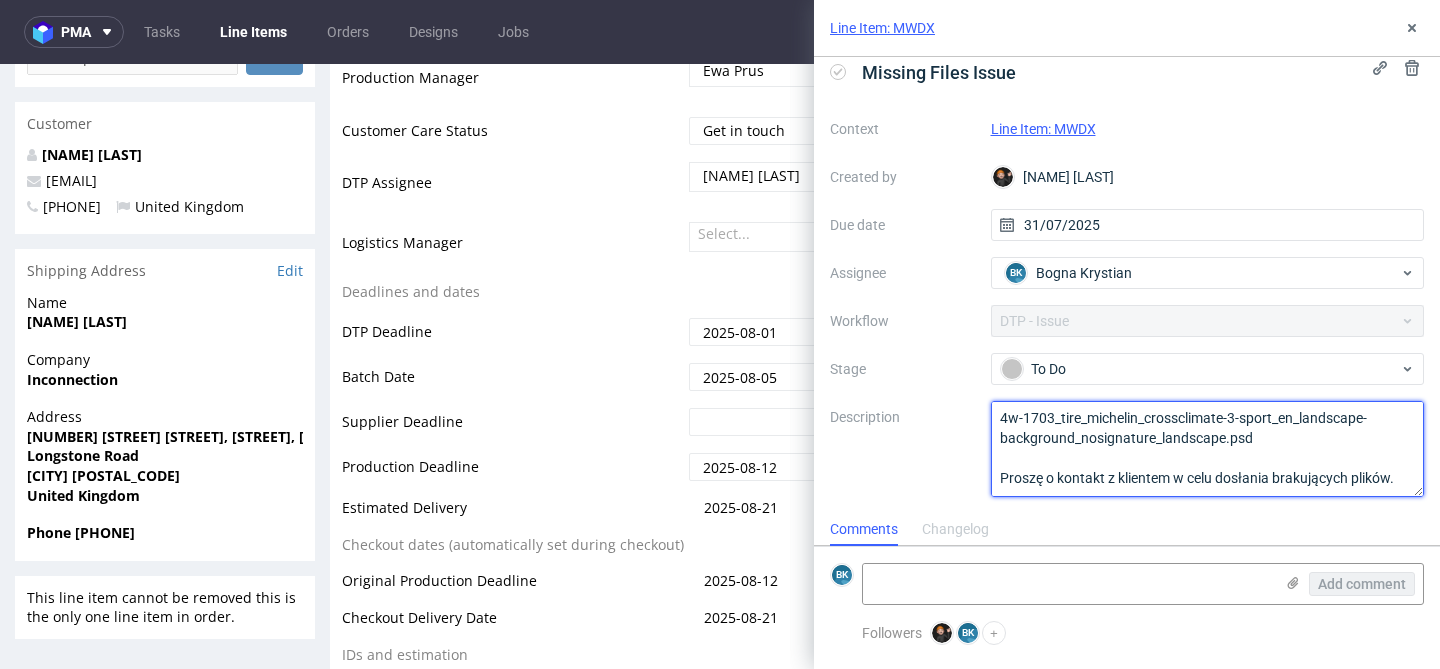 drag, startPoint x: 1002, startPoint y: 420, endPoint x: 1409, endPoint y: 501, distance: 414.98193 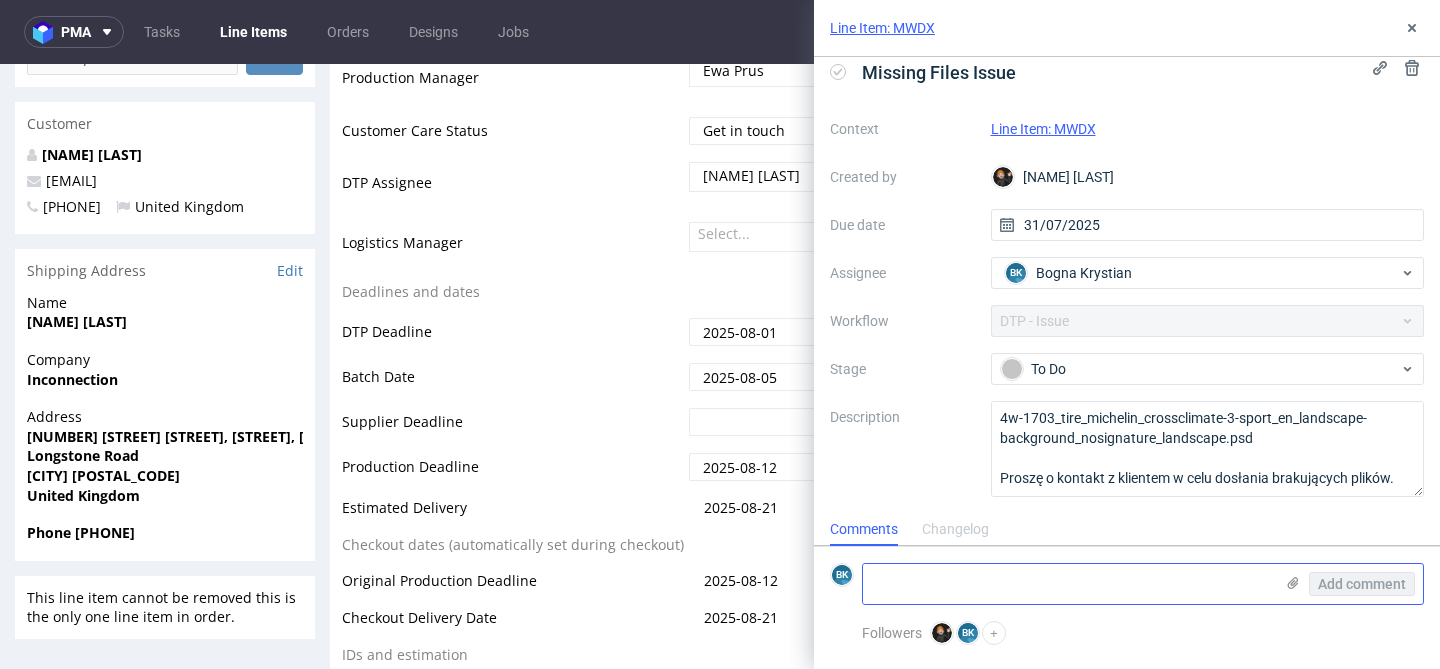 click at bounding box center [1068, 584] 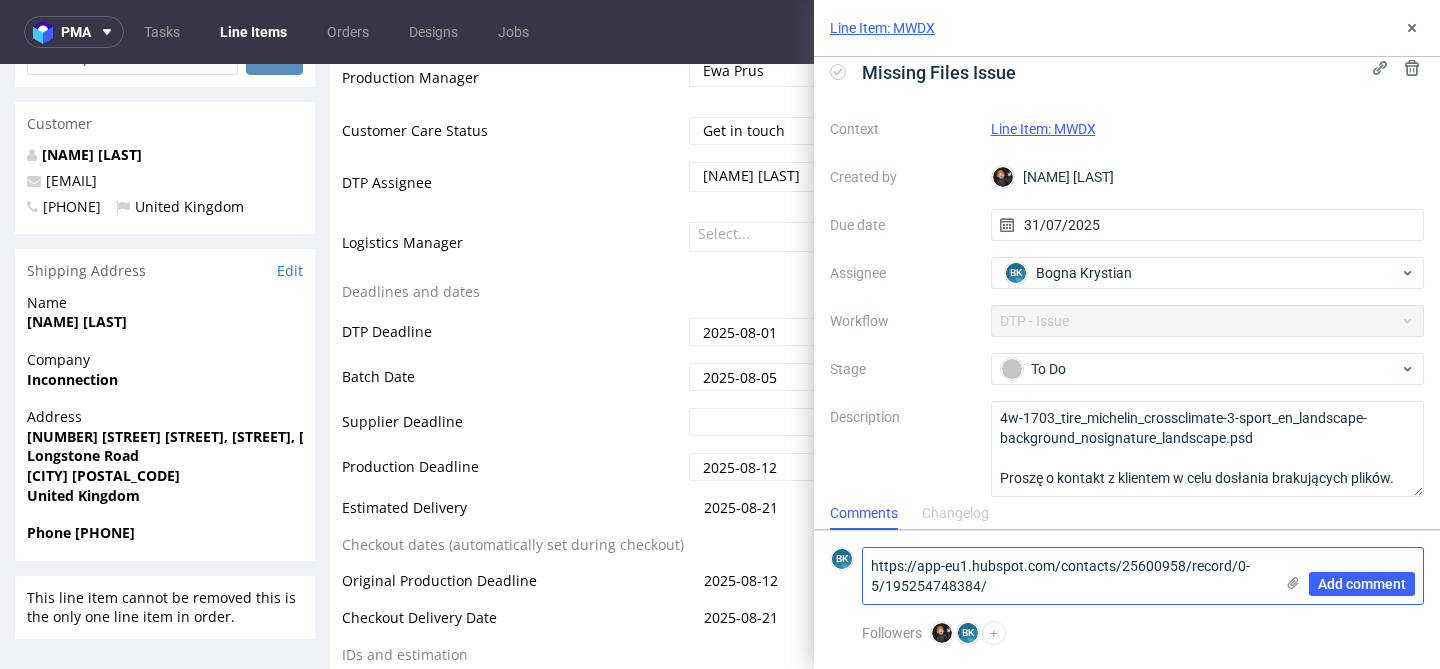 scroll, scrollTop: 0, scrollLeft: 0, axis: both 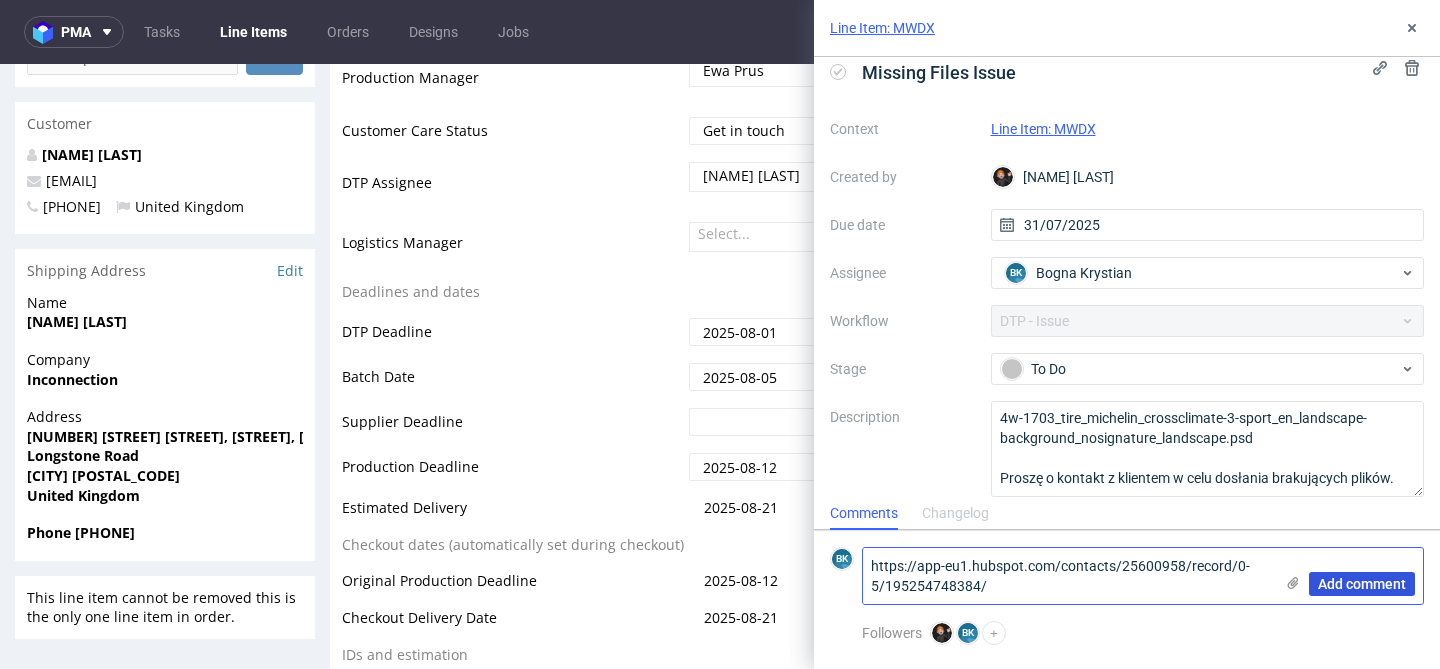 type on "https://app-eu1.hubspot.com/contacts/25600958/record/0-5/195254748384/" 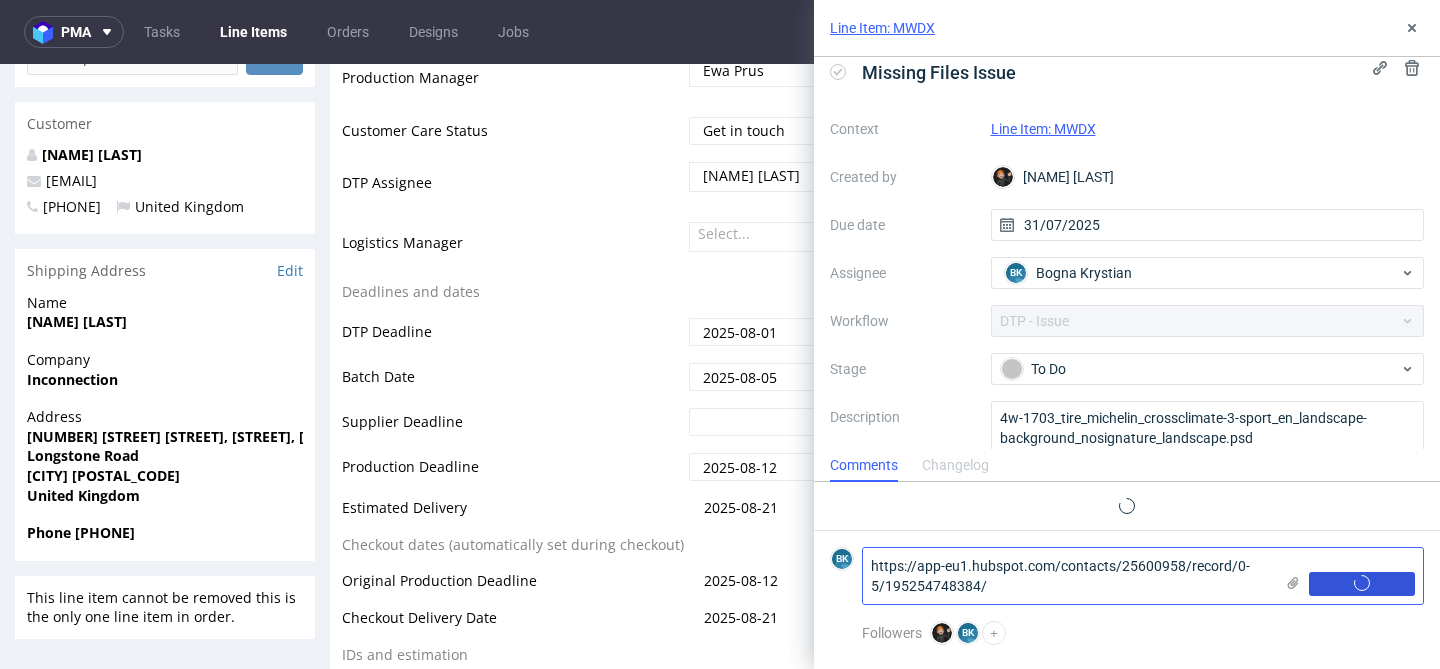 type 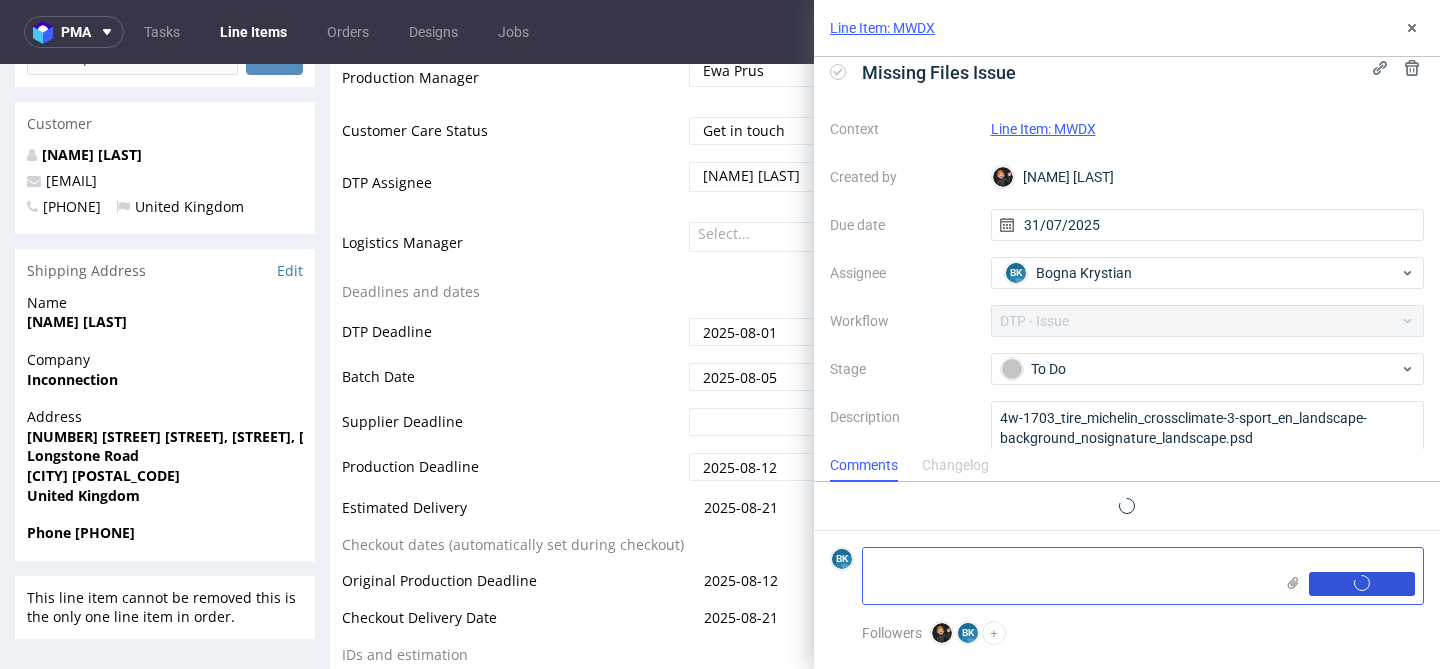scroll, scrollTop: 0, scrollLeft: 0, axis: both 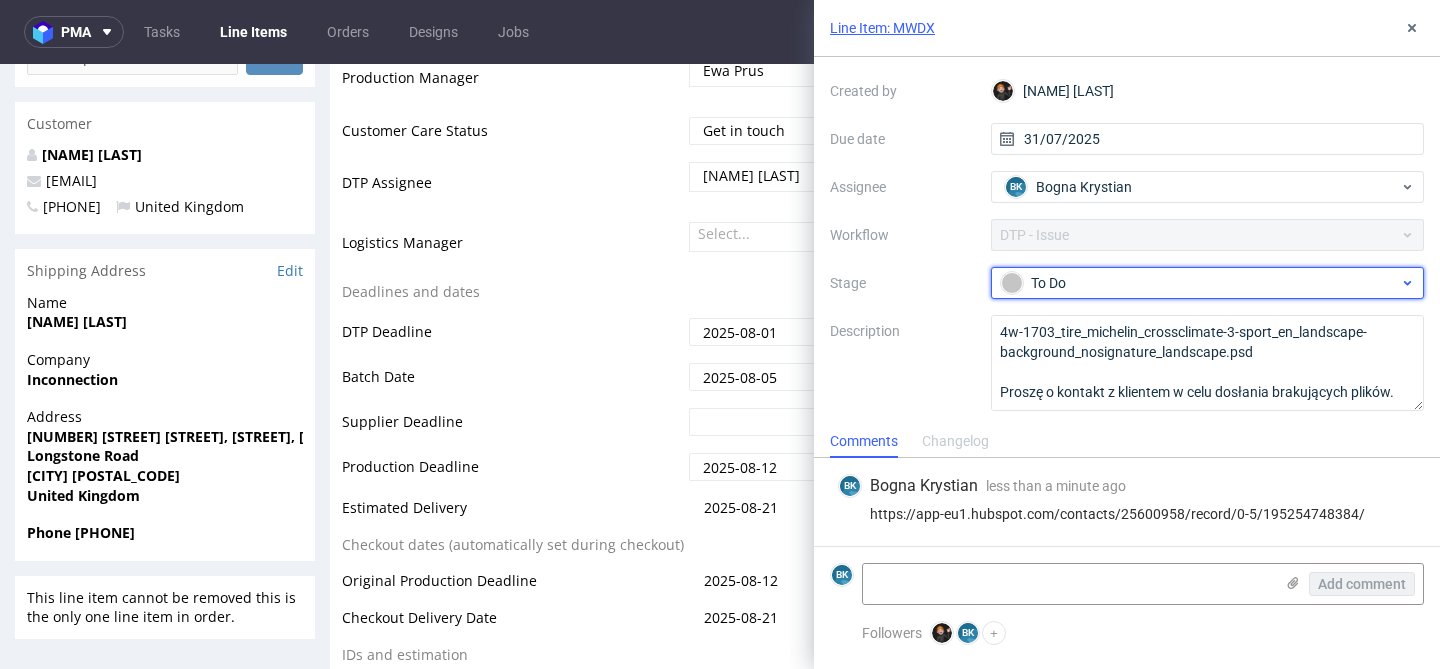 click on "To Do" at bounding box center [1200, 283] 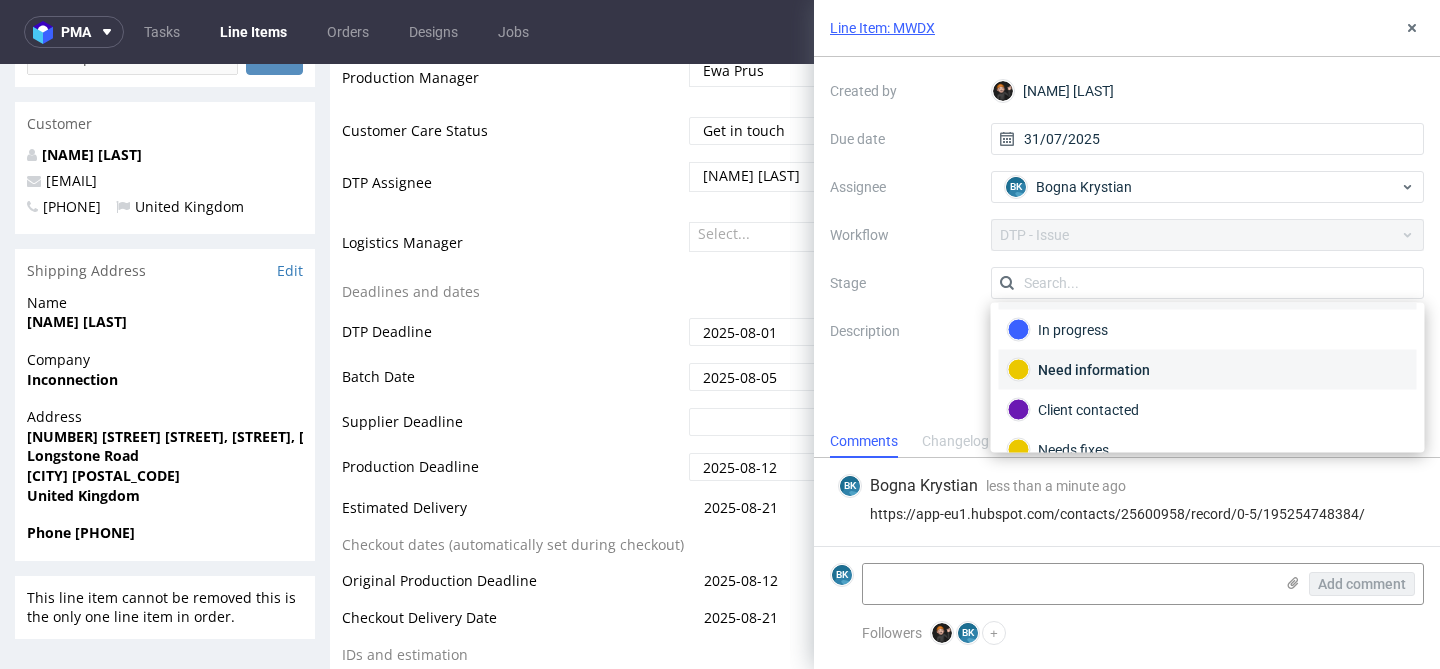 scroll, scrollTop: 45, scrollLeft: 0, axis: vertical 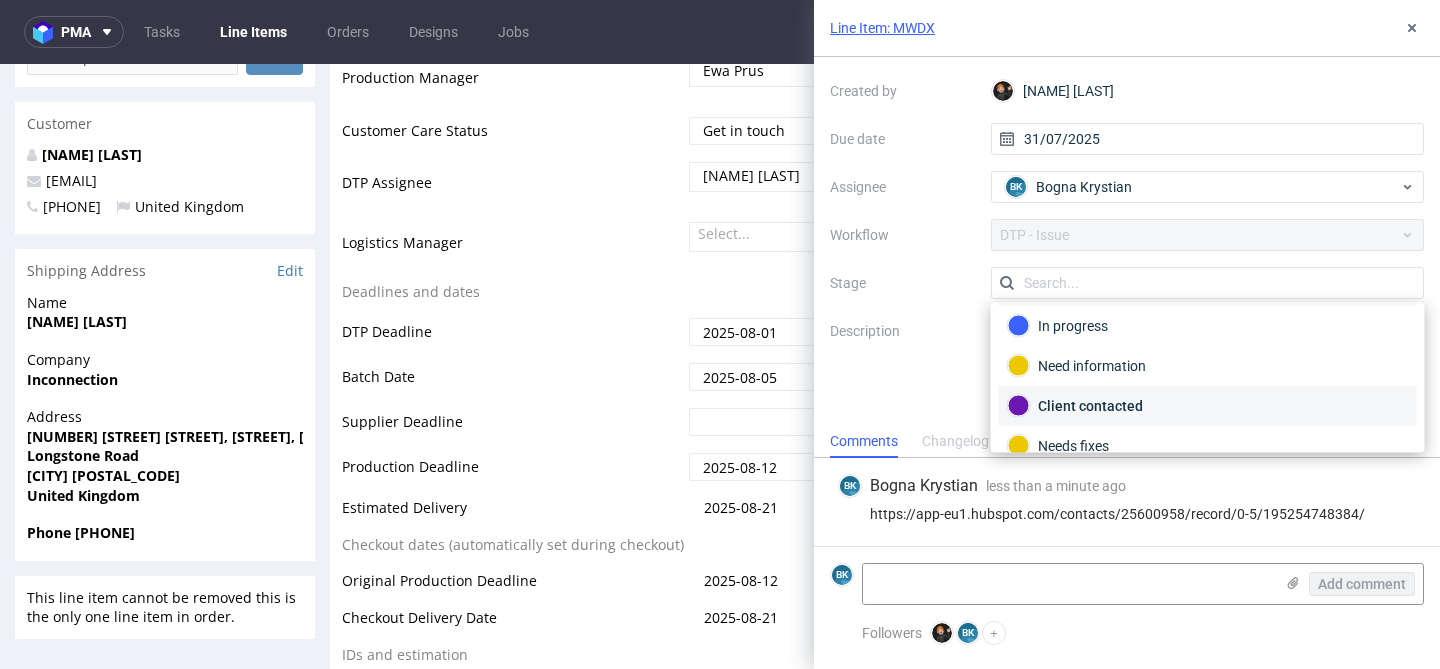 click on "Client contacted" at bounding box center (1208, 406) 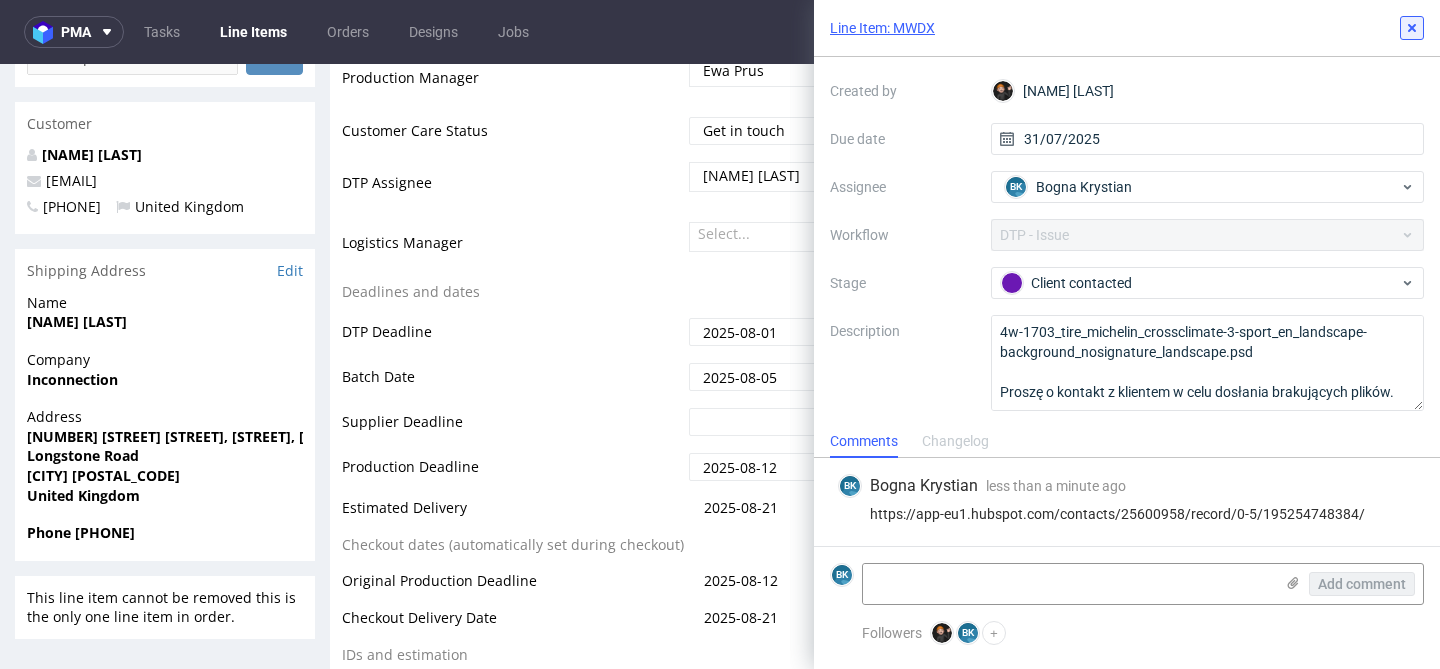 click 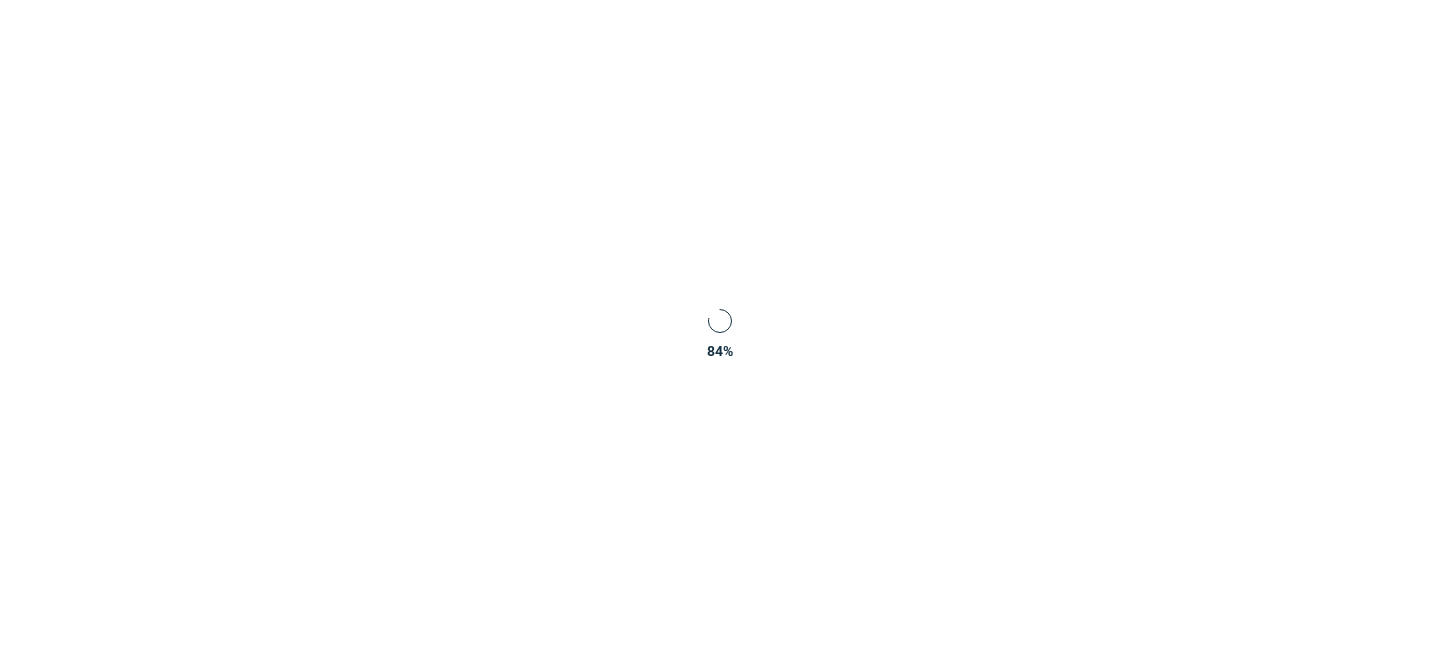 scroll, scrollTop: 0, scrollLeft: 0, axis: both 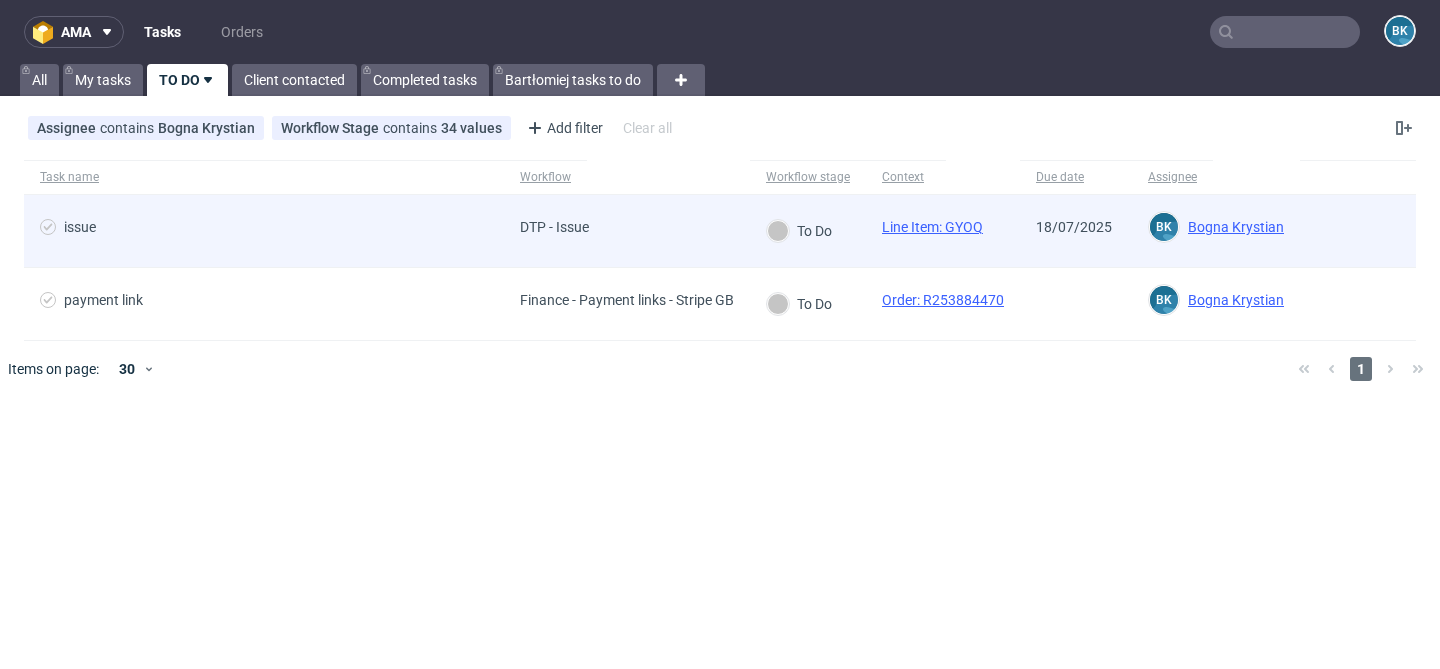 click on "issue" at bounding box center [264, 231] 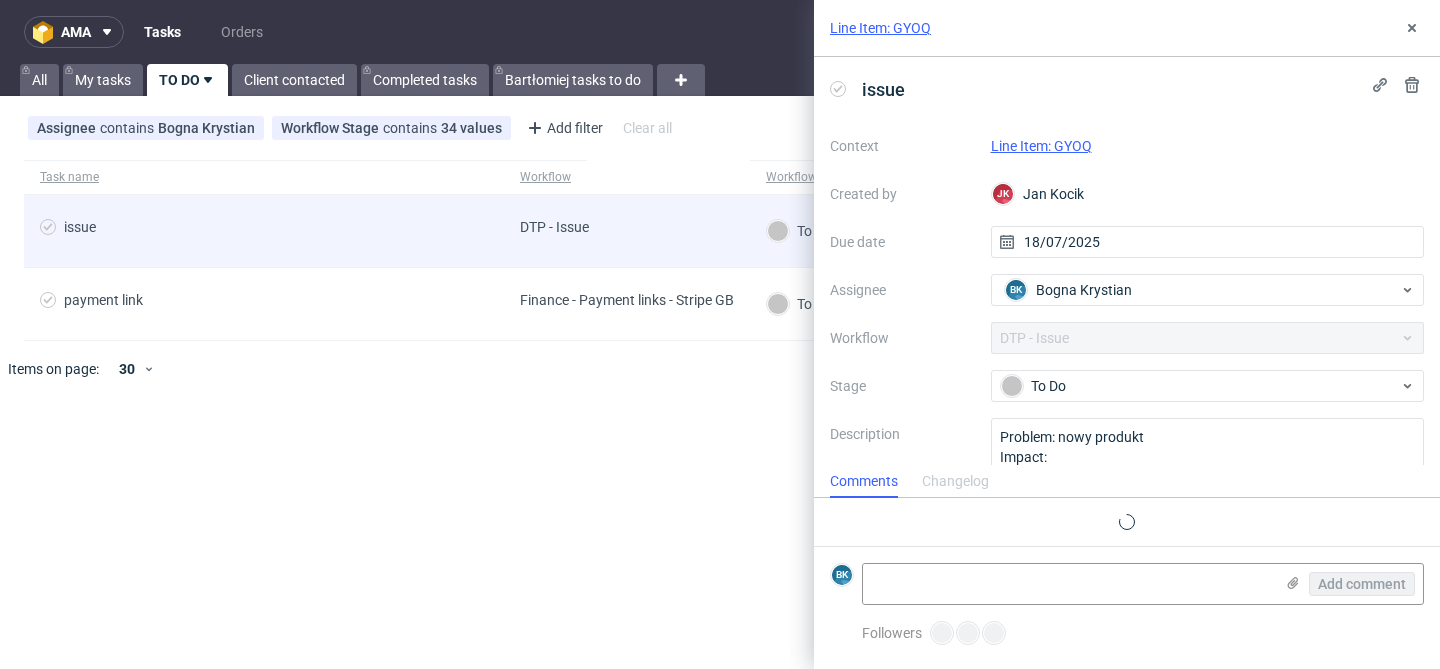 scroll, scrollTop: 16, scrollLeft: 0, axis: vertical 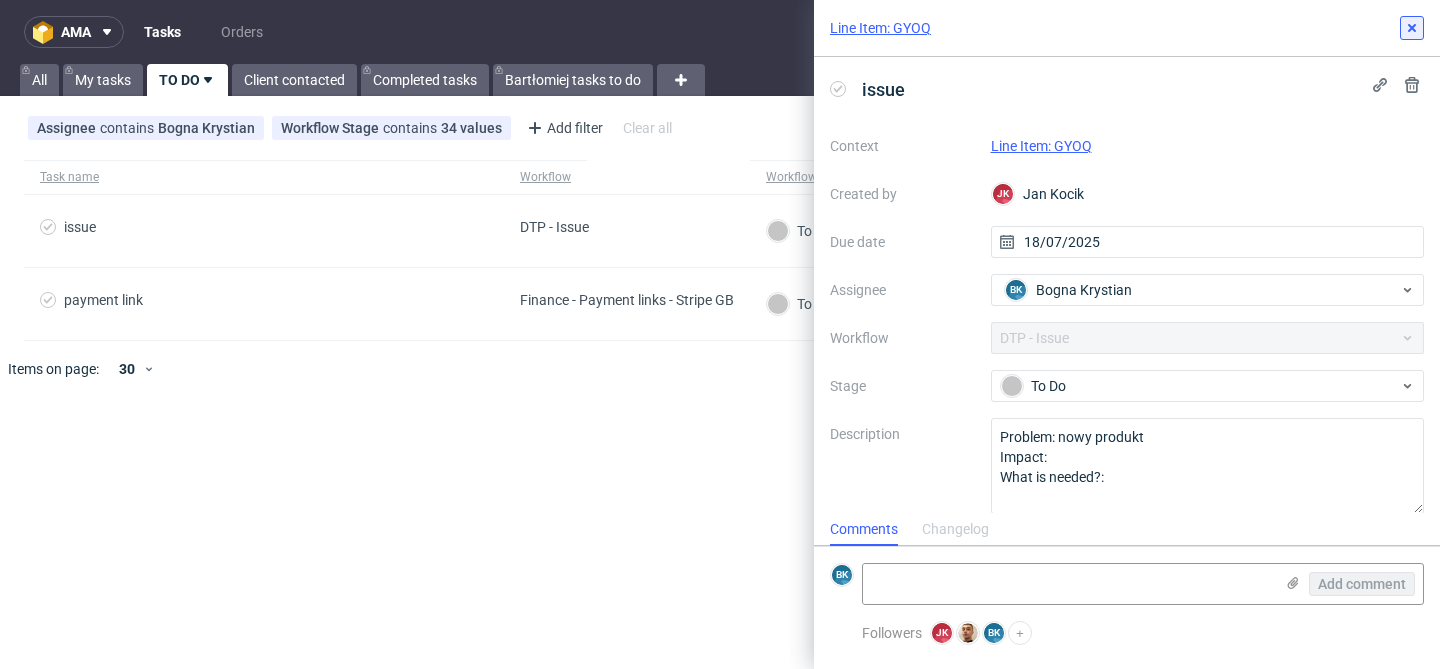 click 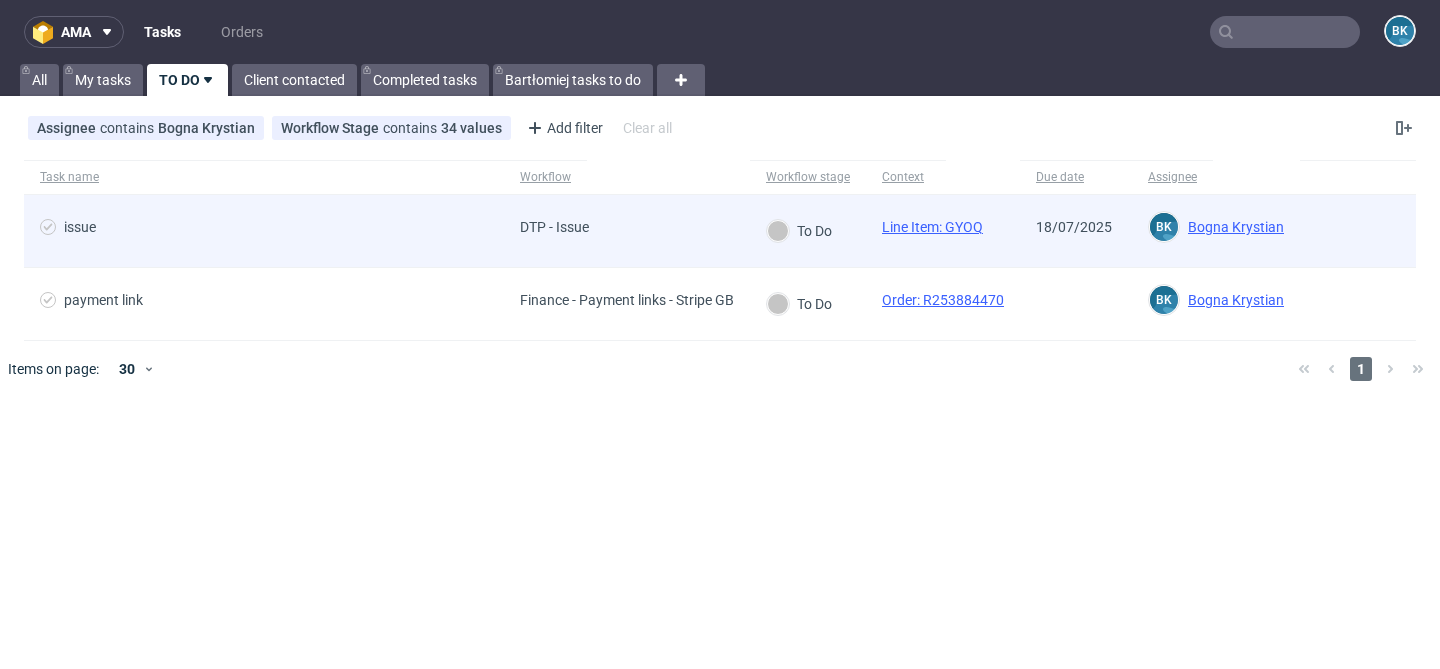 click on "DTP - Issue" at bounding box center (627, 231) 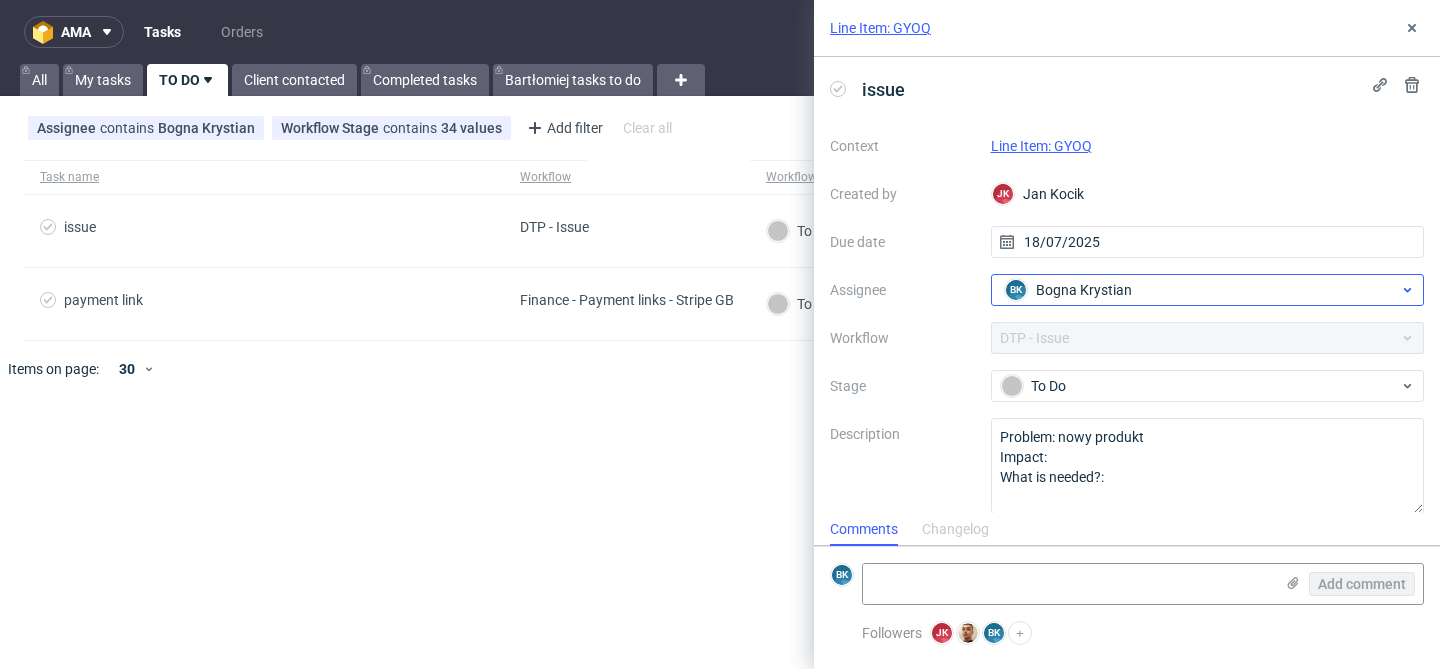 scroll, scrollTop: 16, scrollLeft: 0, axis: vertical 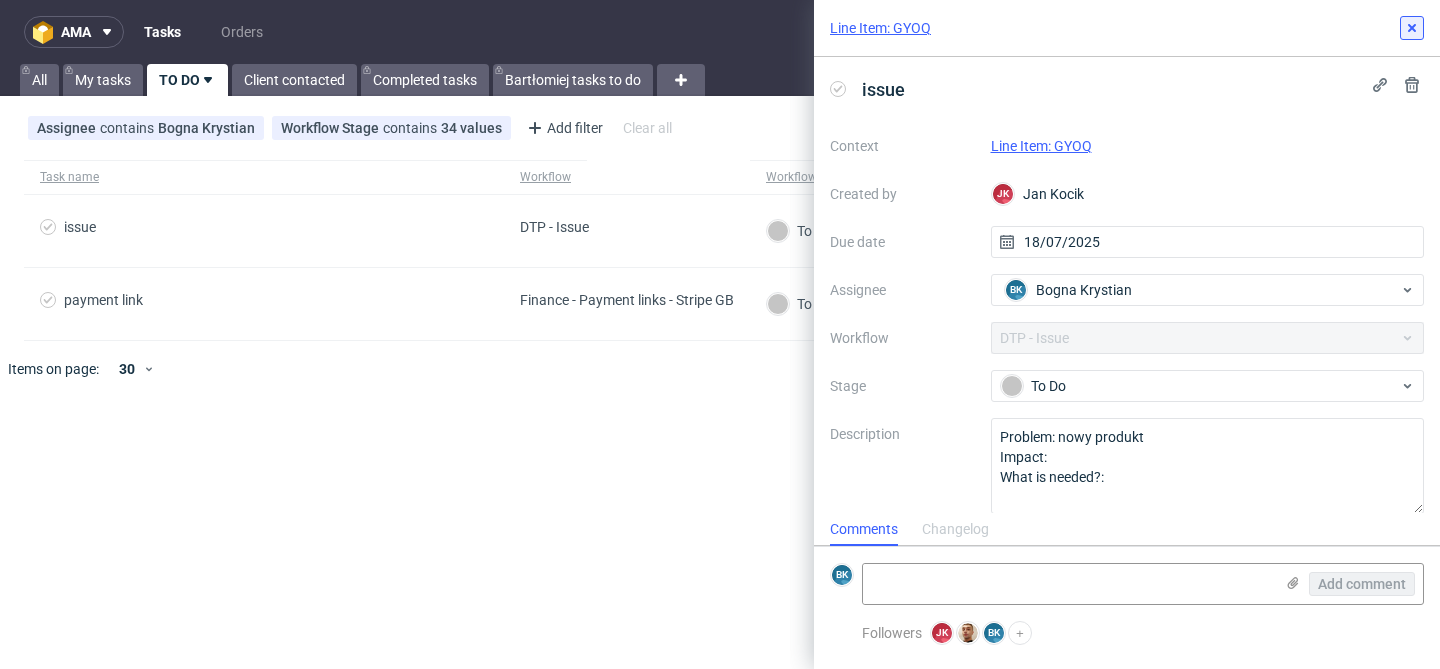 click 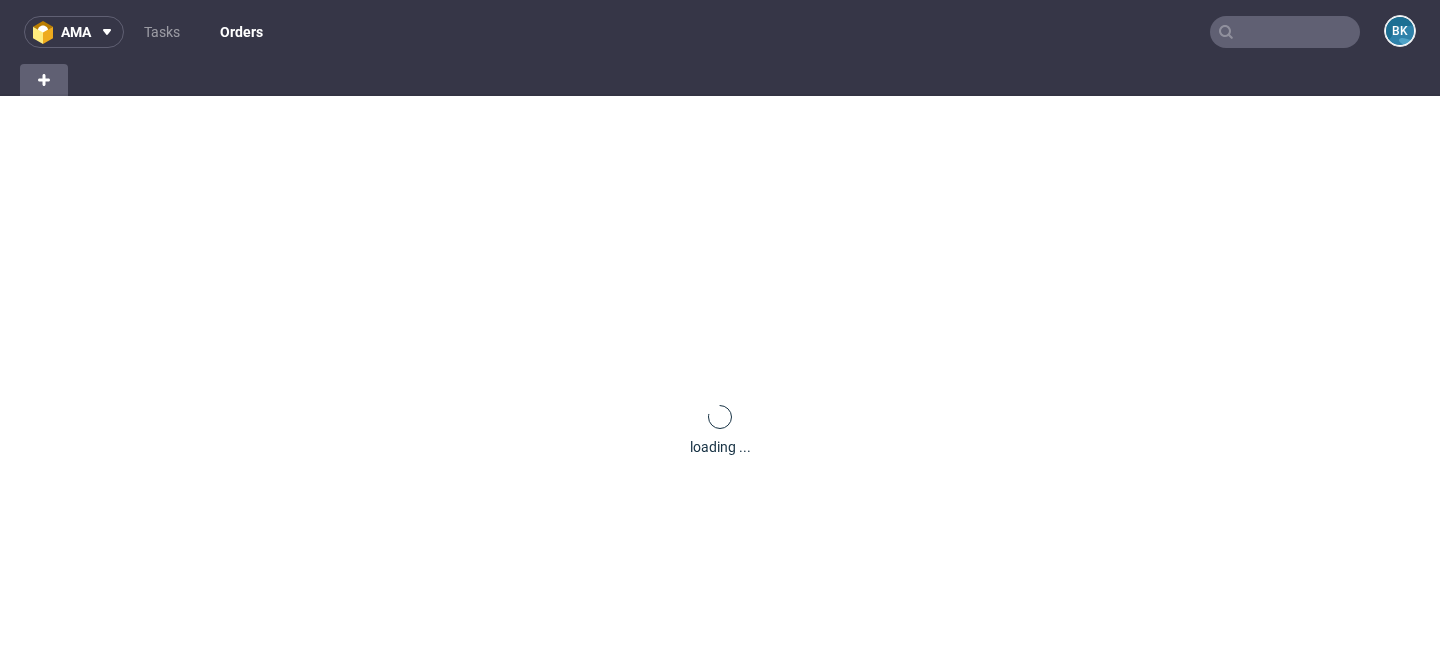 scroll, scrollTop: 0, scrollLeft: 0, axis: both 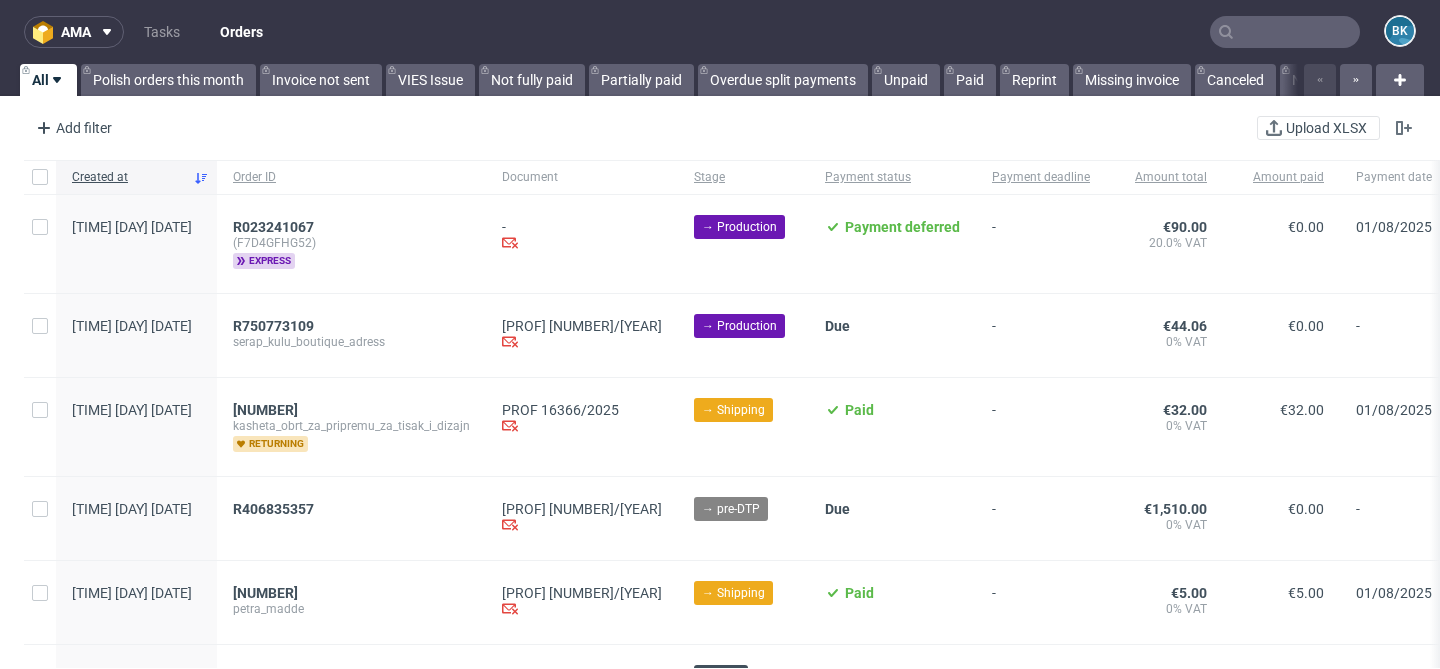 click at bounding box center [1285, 32] 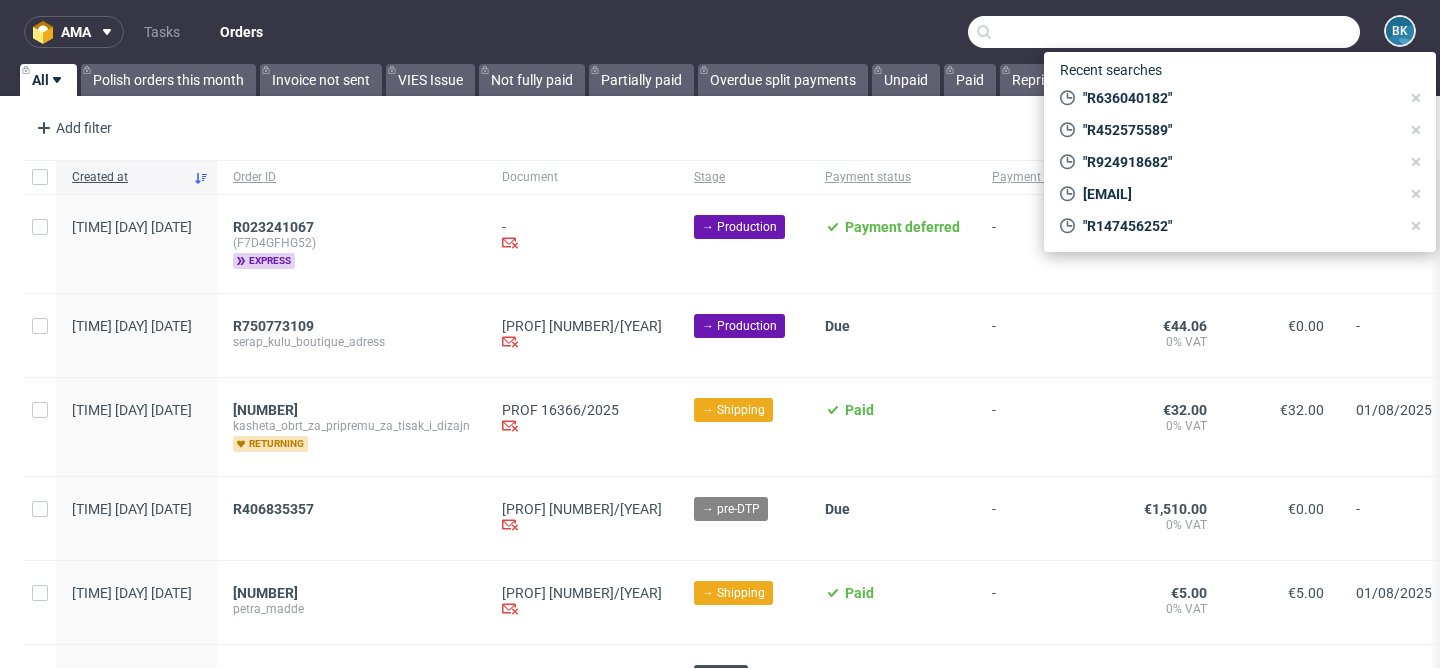 paste on "[EMAIL]" 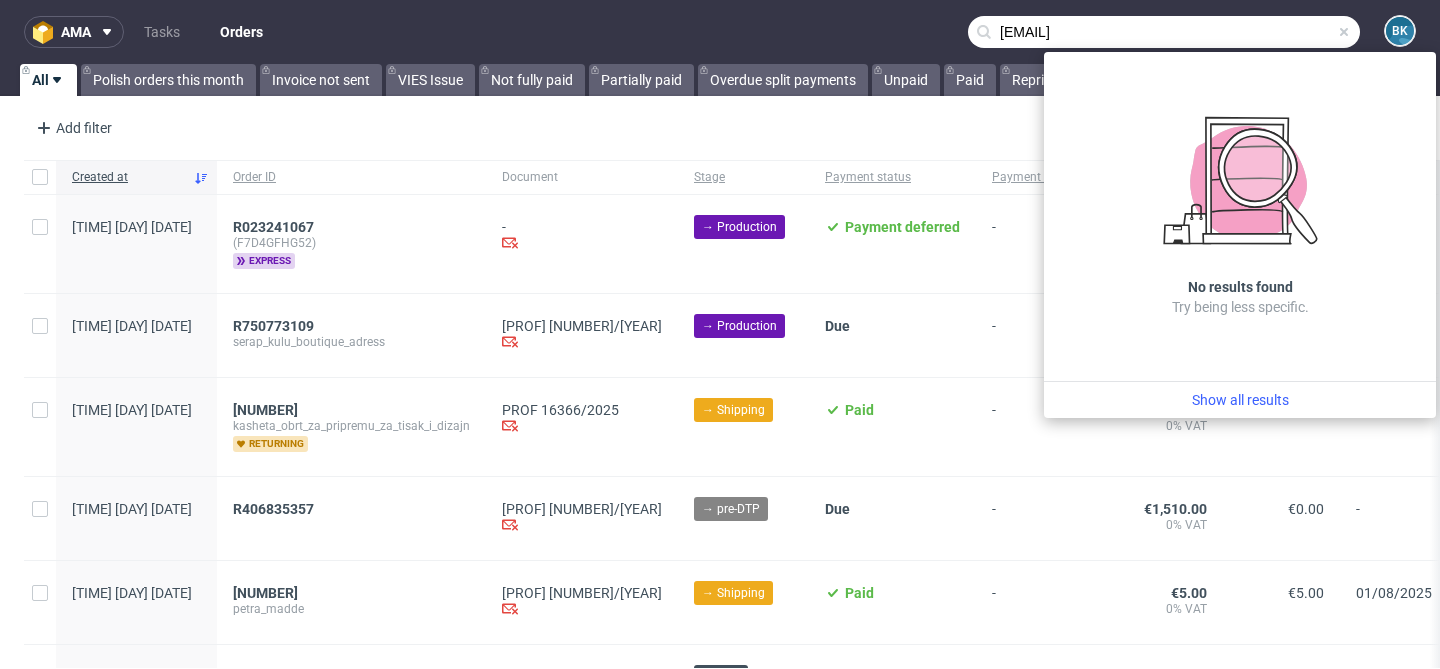 type on "[EMAIL]" 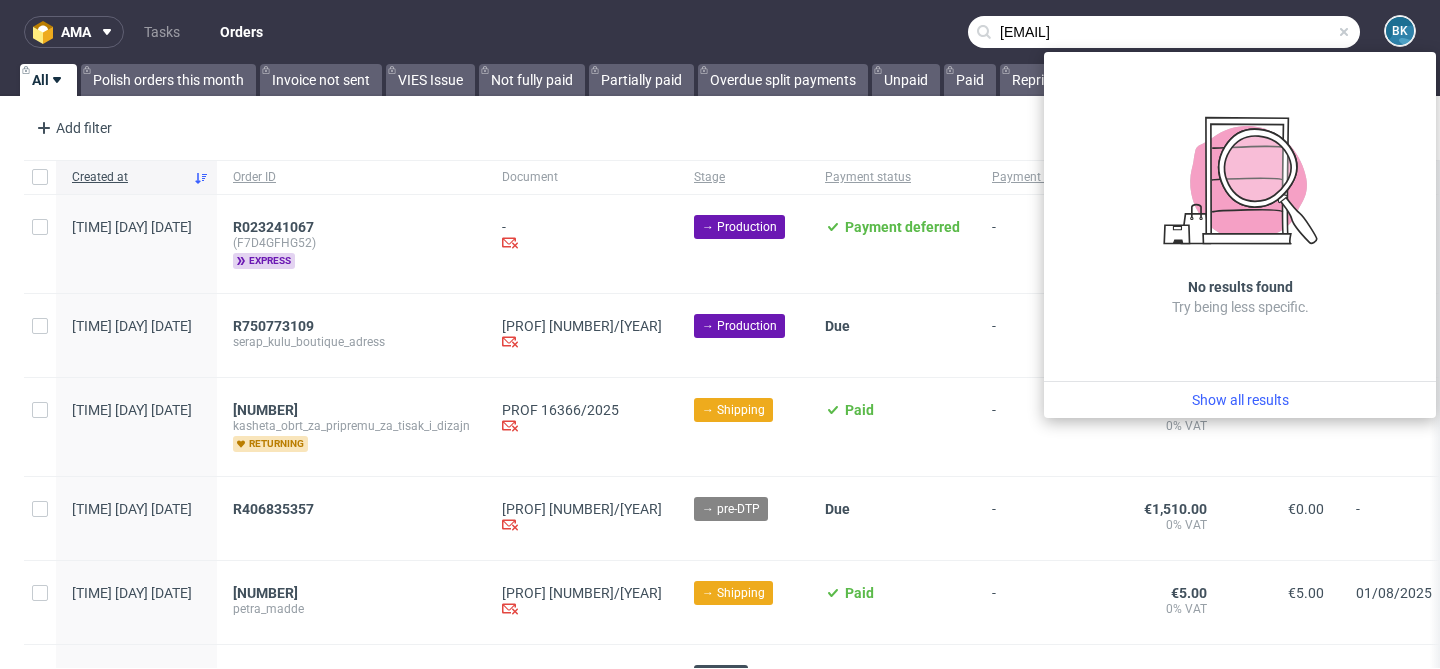 click at bounding box center (1344, 32) 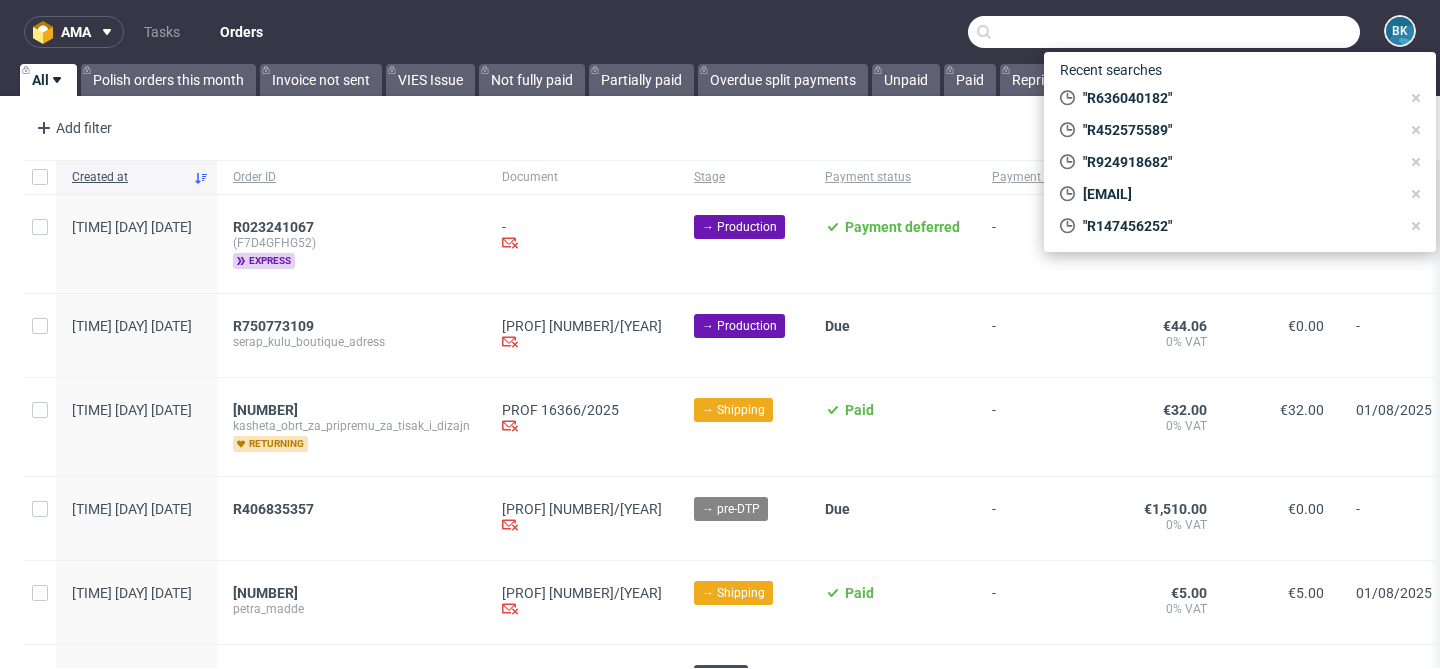 click at bounding box center (1164, 32) 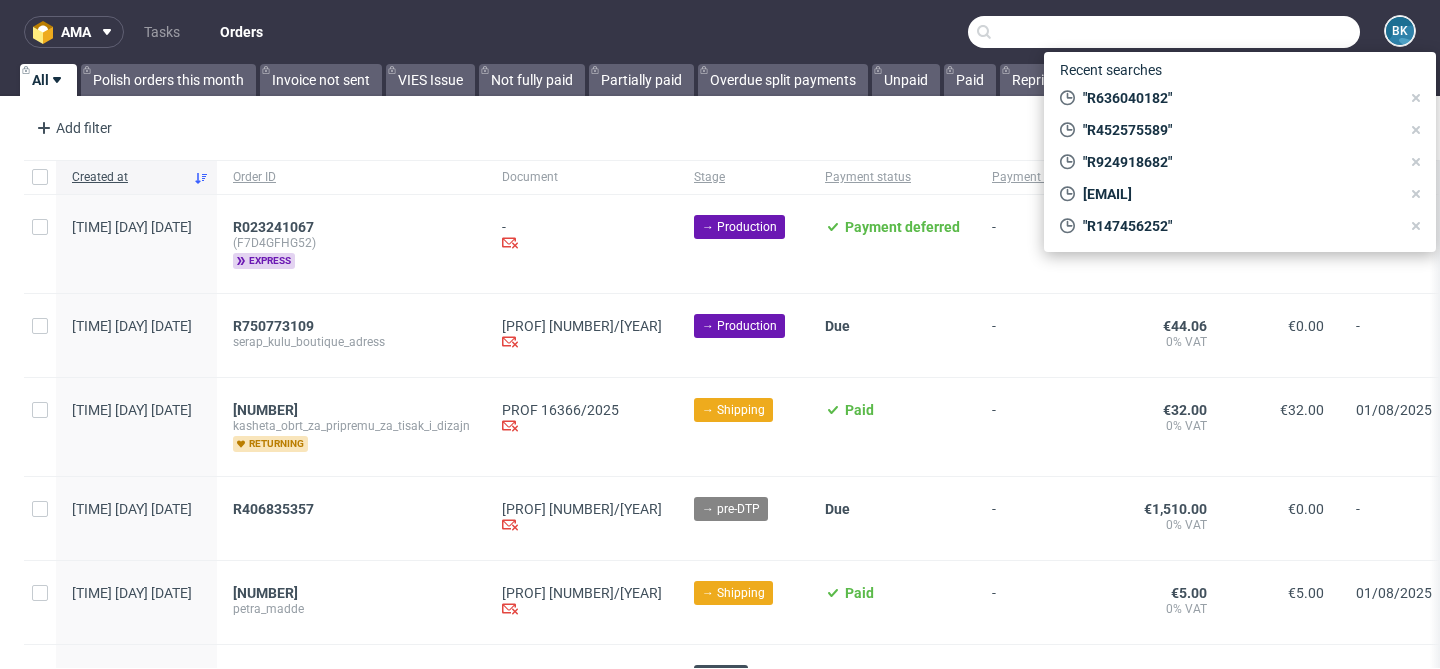 paste on "josh.campbell47@icloud.com" 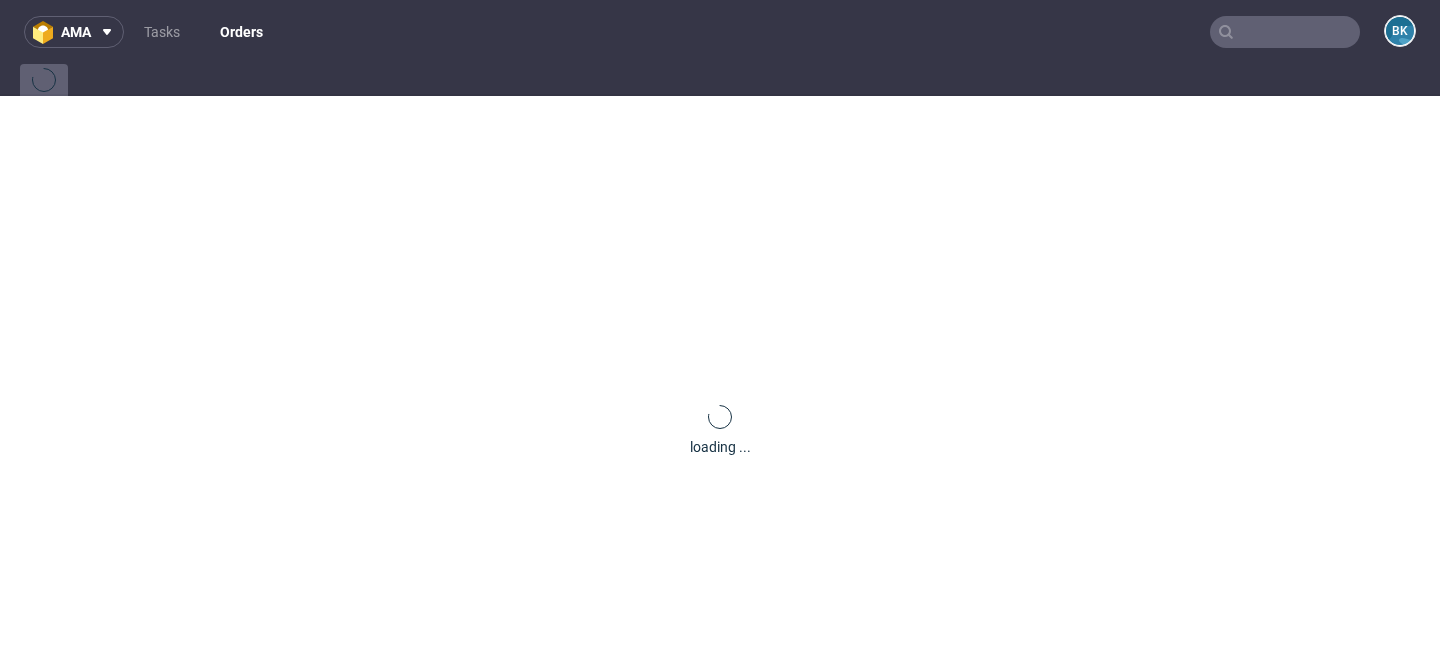 scroll, scrollTop: 0, scrollLeft: 0, axis: both 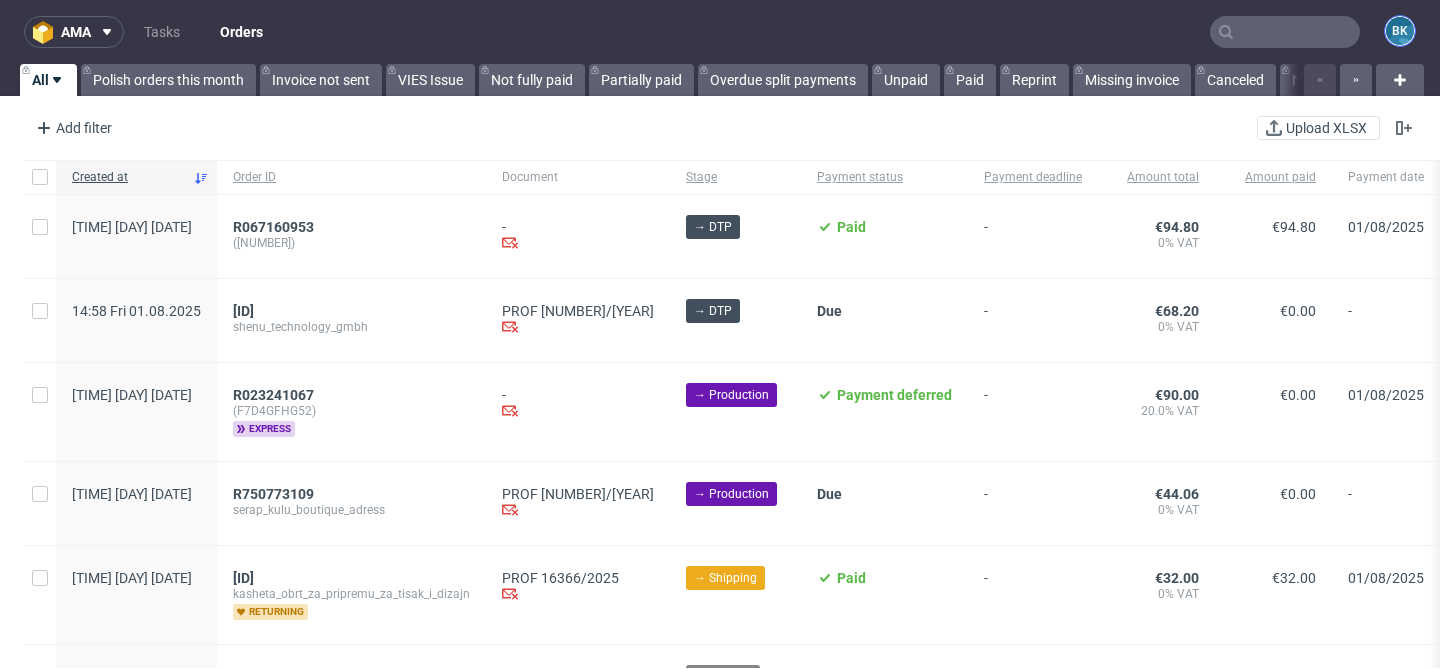 click on "BK" at bounding box center [1400, 31] 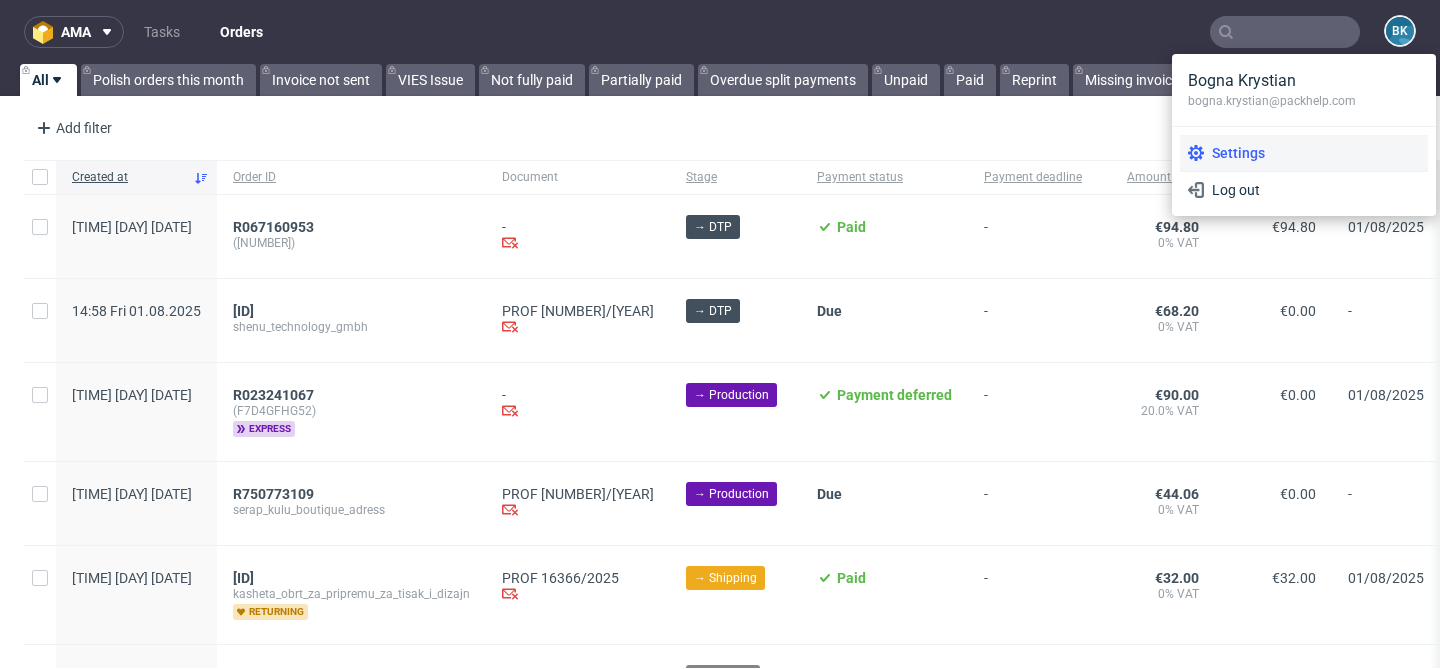 click on "Settings" at bounding box center [1312, 153] 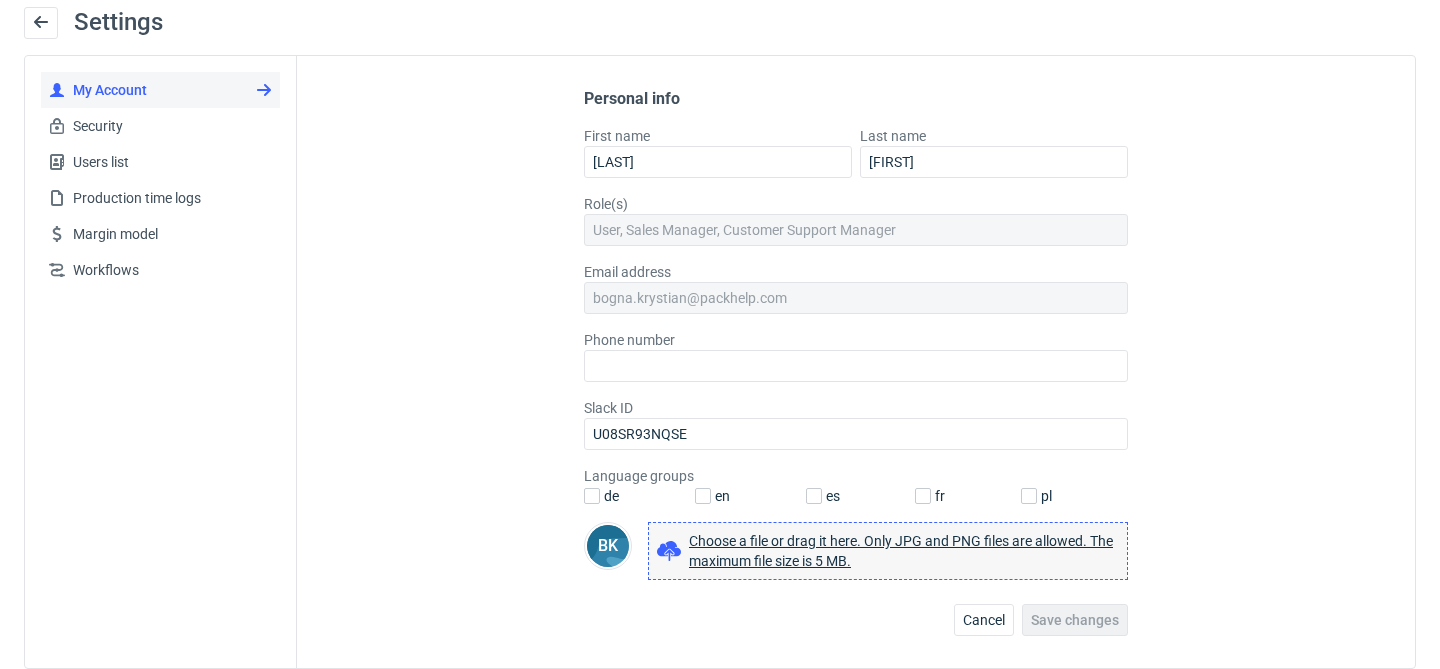 scroll, scrollTop: 0, scrollLeft: 0, axis: both 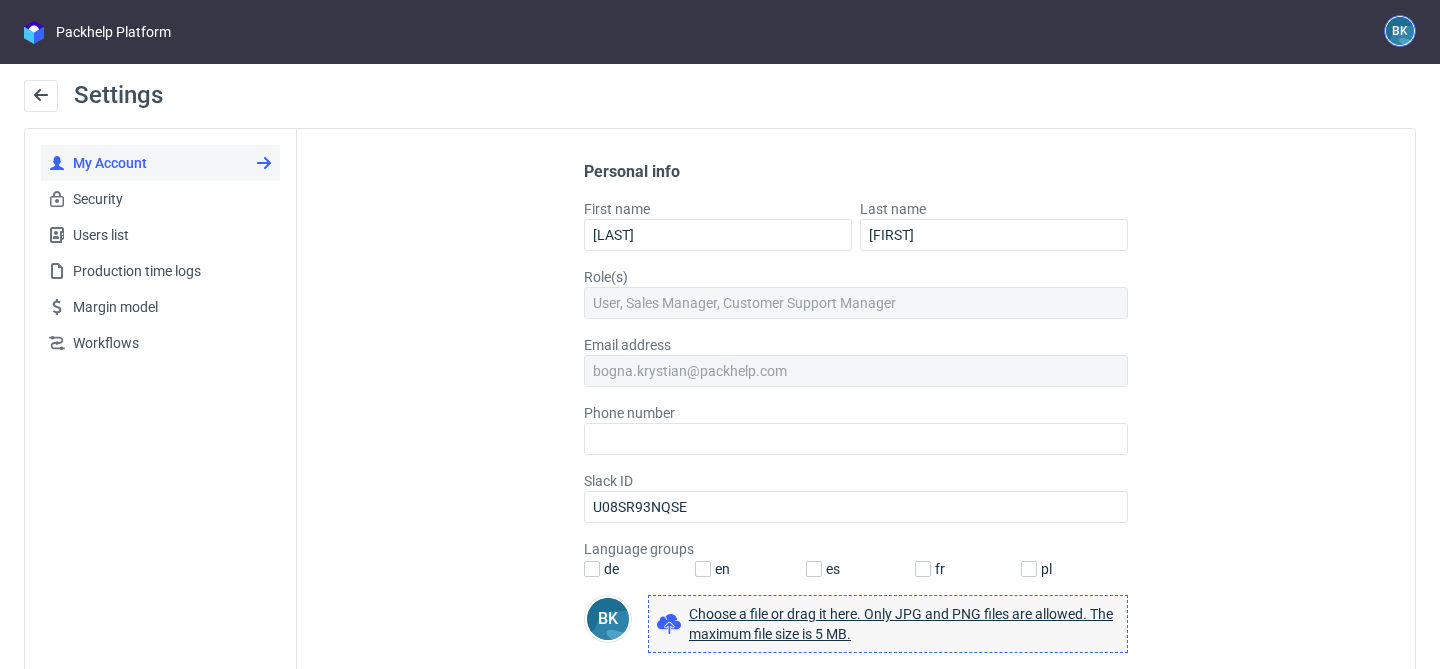 click on "BK" at bounding box center [1400, 31] 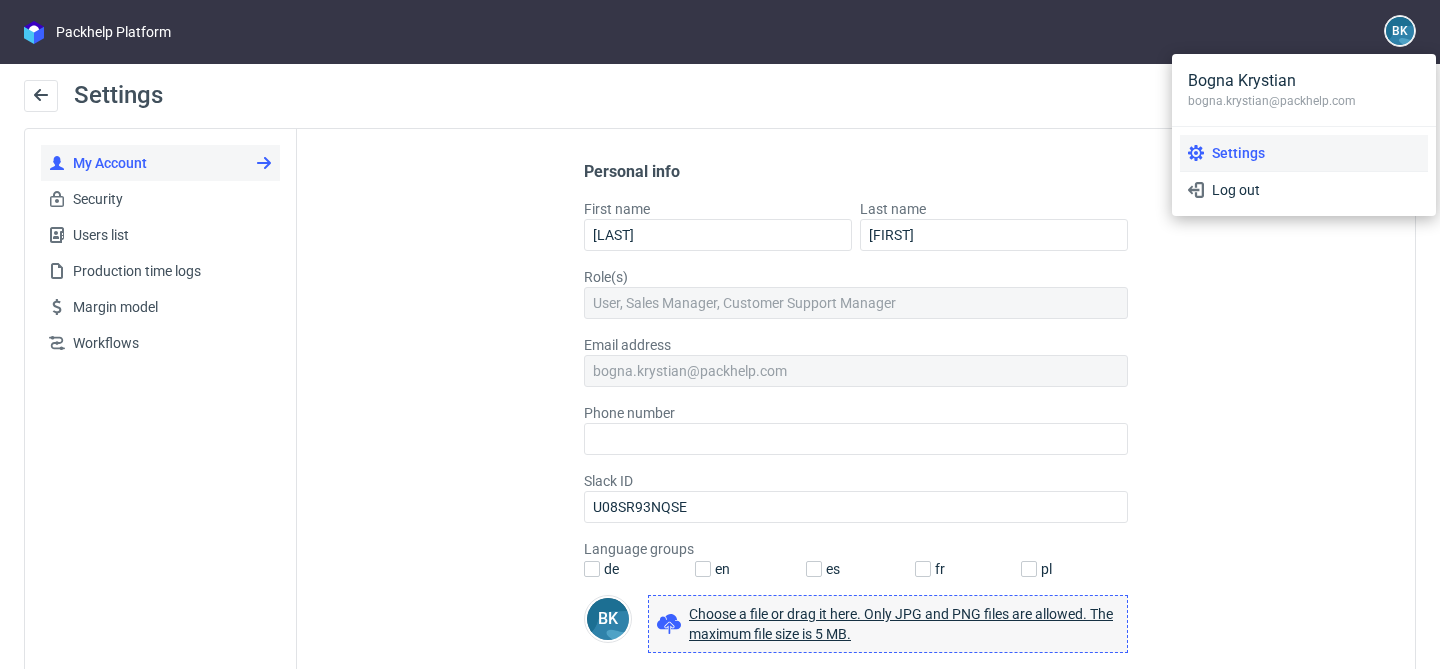 click on "Settings" at bounding box center (1312, 153) 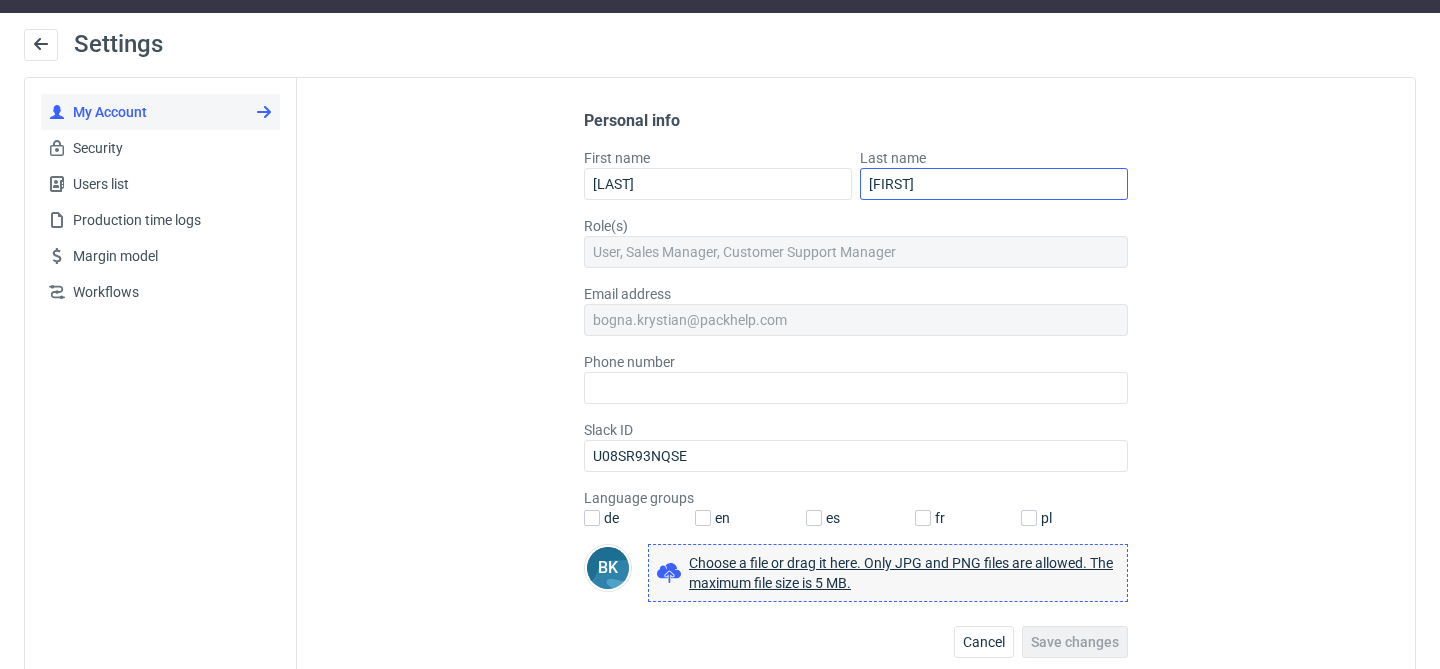 scroll, scrollTop: 73, scrollLeft: 0, axis: vertical 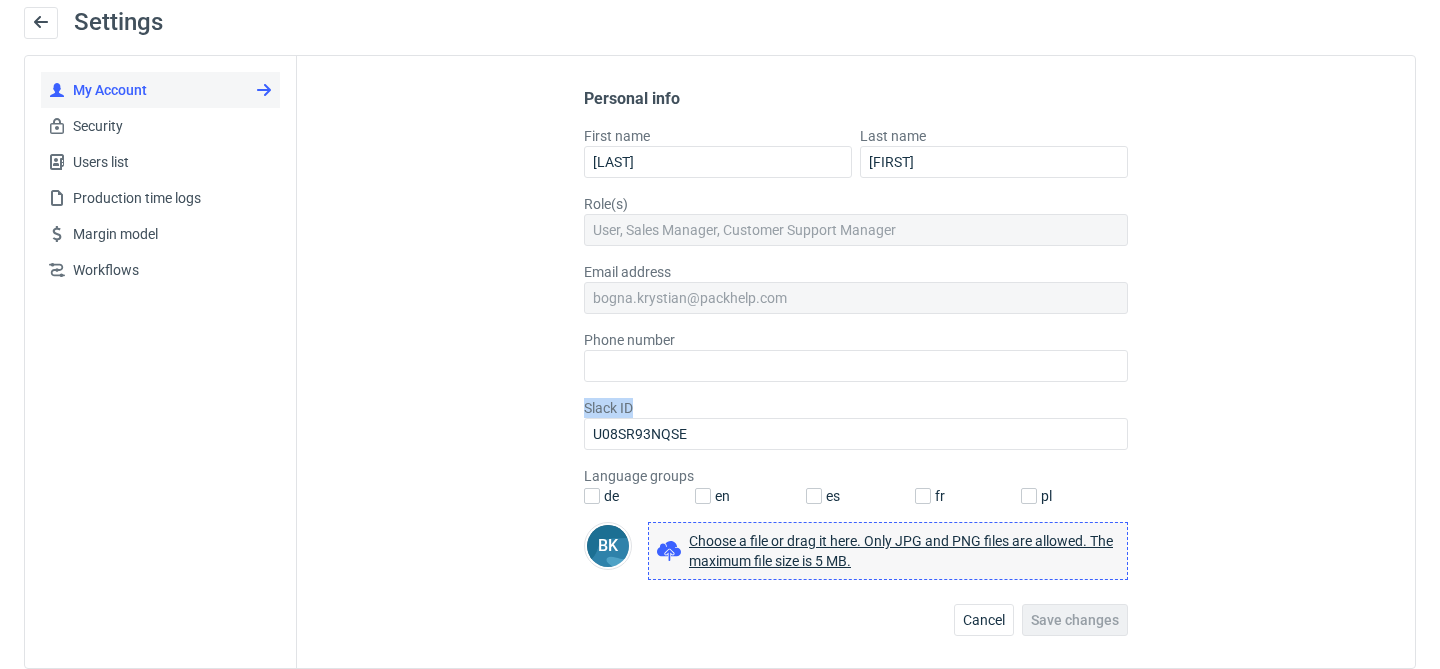 drag, startPoint x: 573, startPoint y: 403, endPoint x: 650, endPoint y: 399, distance: 77.10383 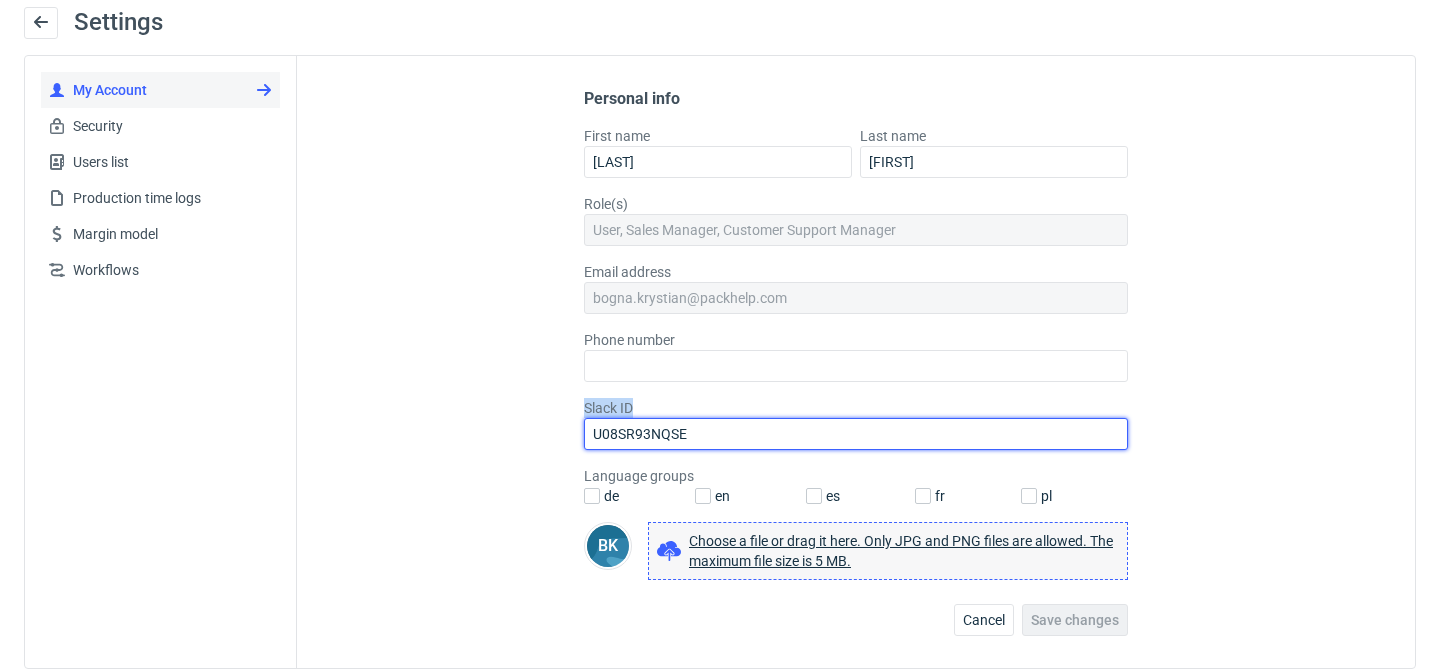 click on "U08SR93NQSE" at bounding box center [856, 434] 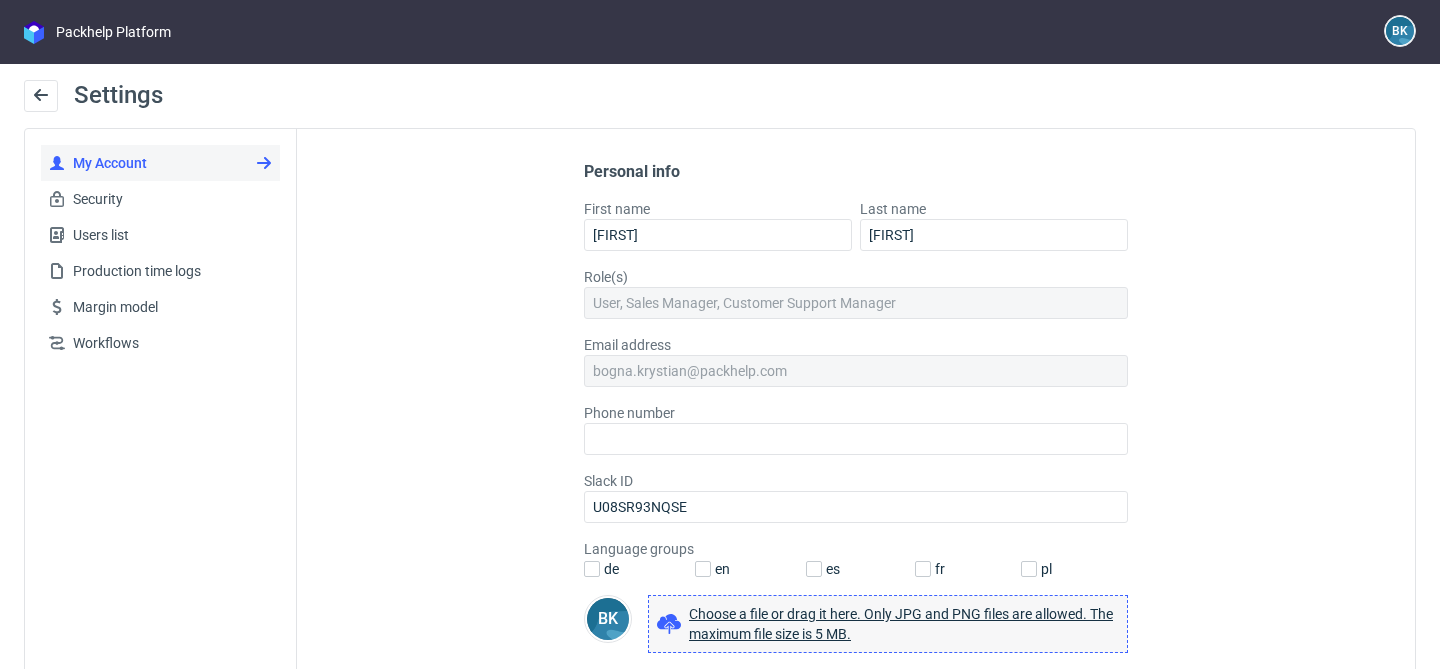 scroll, scrollTop: 0, scrollLeft: 0, axis: both 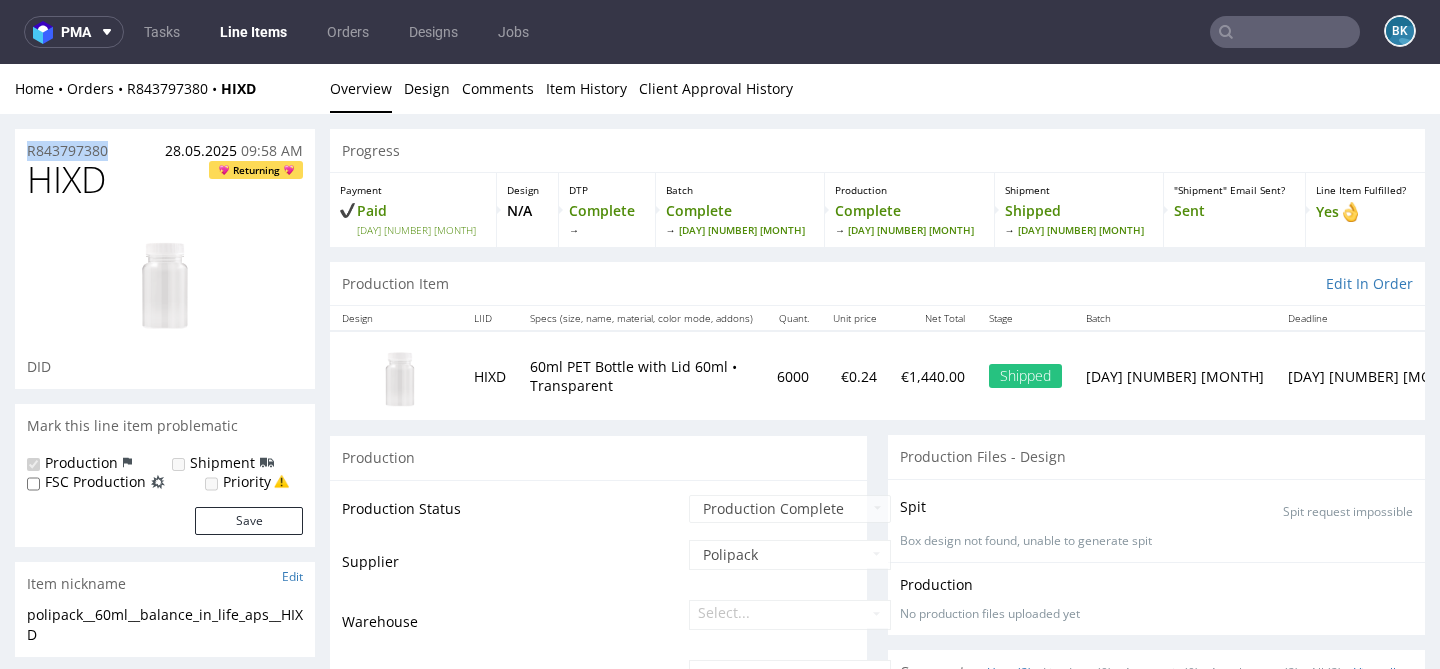 drag, startPoint x: 117, startPoint y: 149, endPoint x: 8, endPoint y: 149, distance: 109 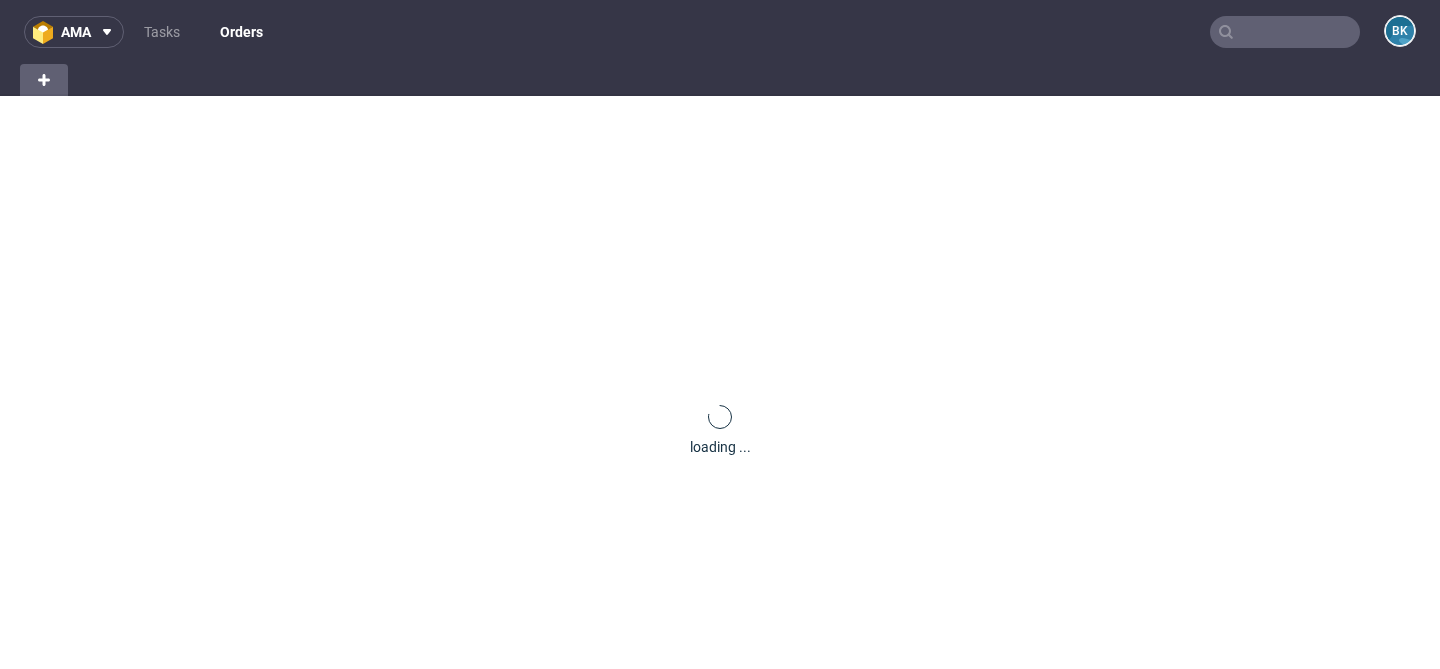 scroll, scrollTop: 0, scrollLeft: 0, axis: both 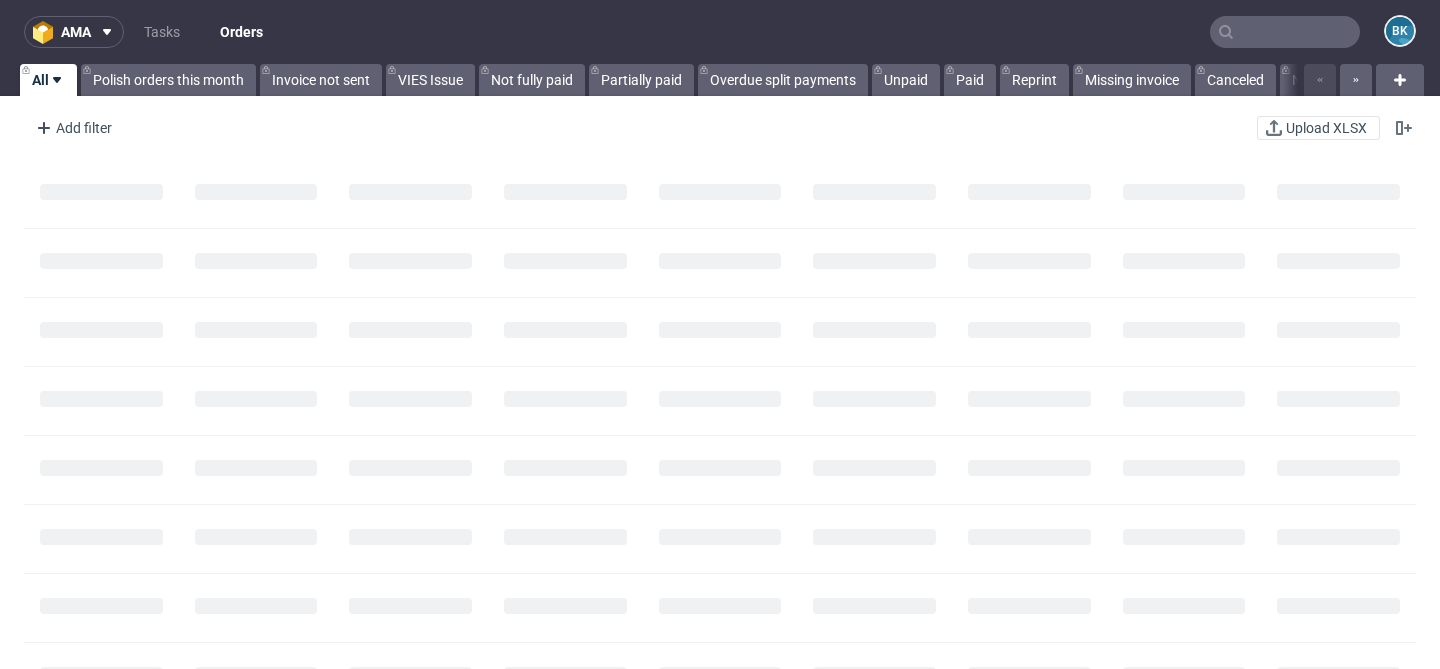 click at bounding box center [1285, 32] 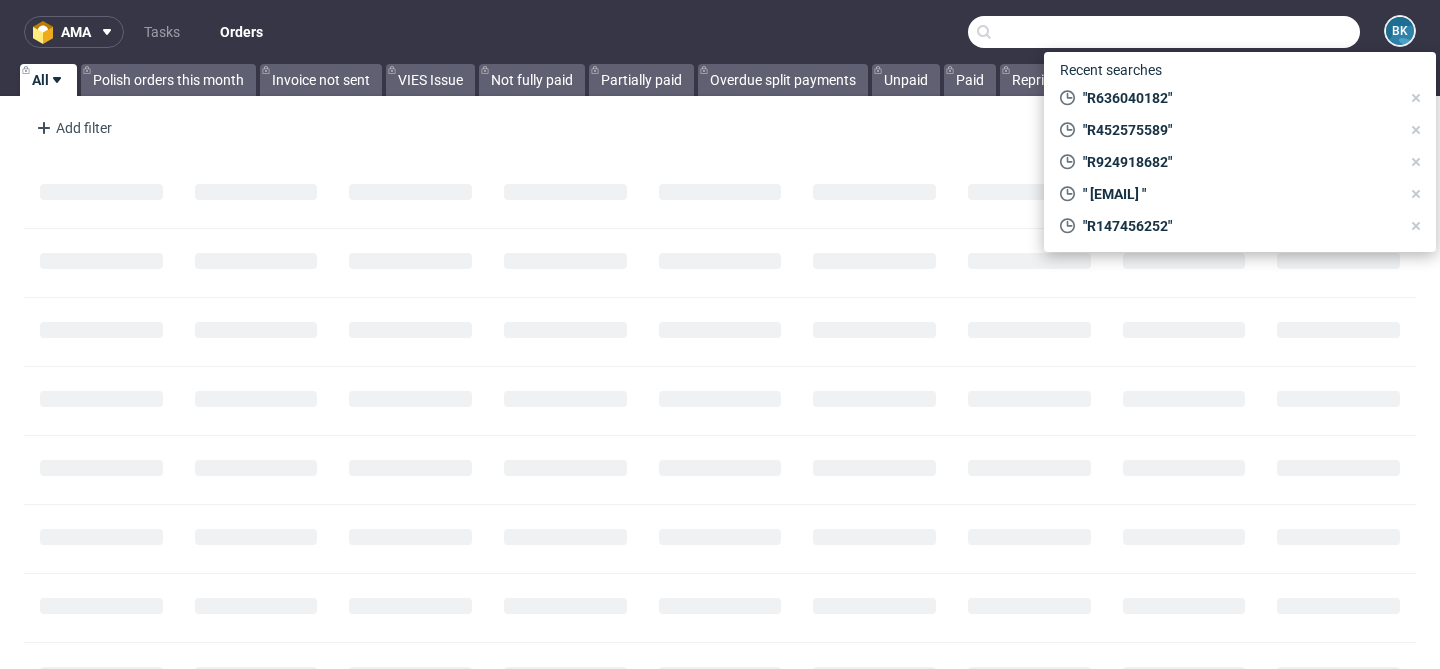 paste on "[EMAIL]" 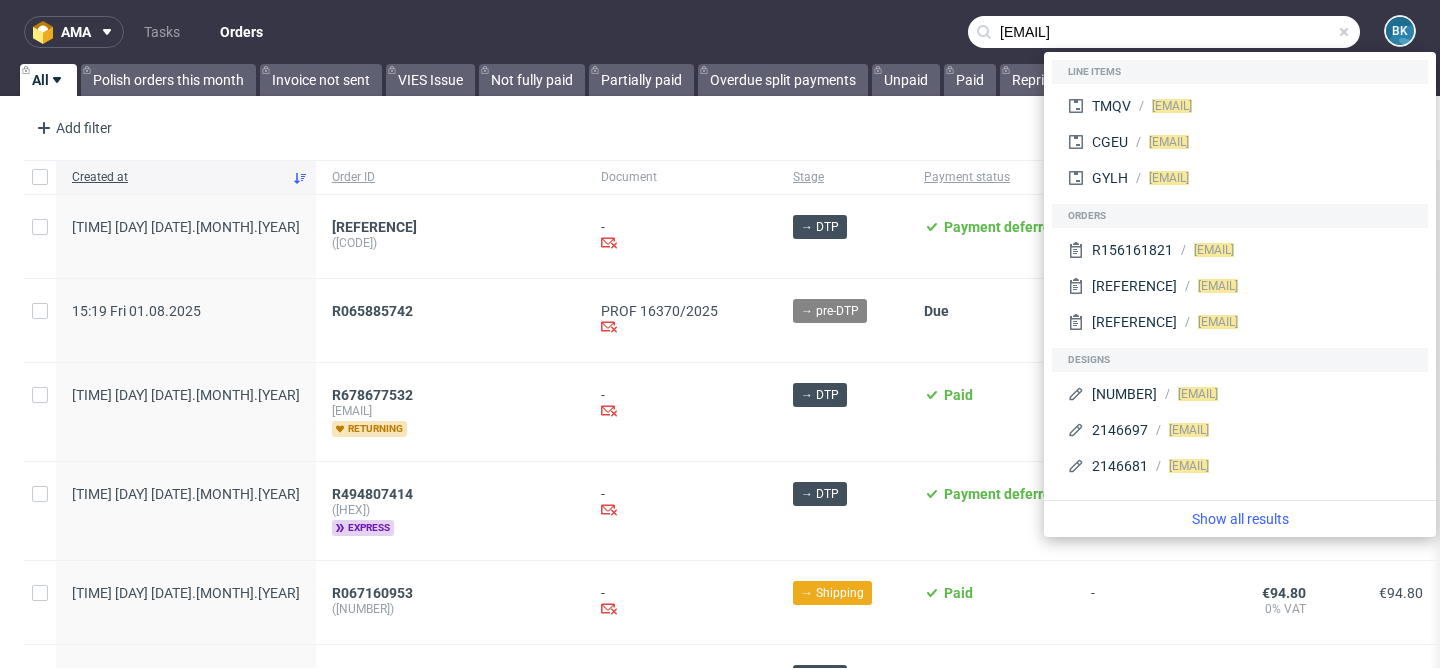 type on "[EMAIL]" 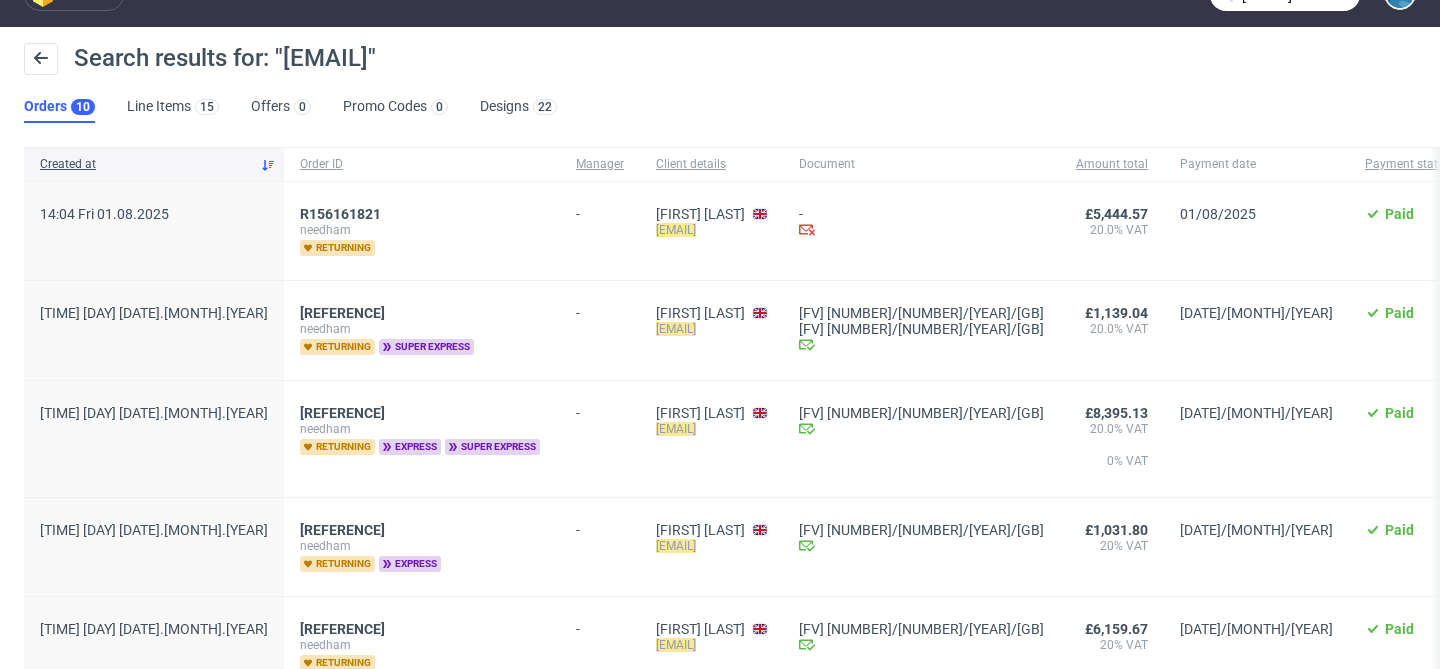 scroll, scrollTop: 51, scrollLeft: 0, axis: vertical 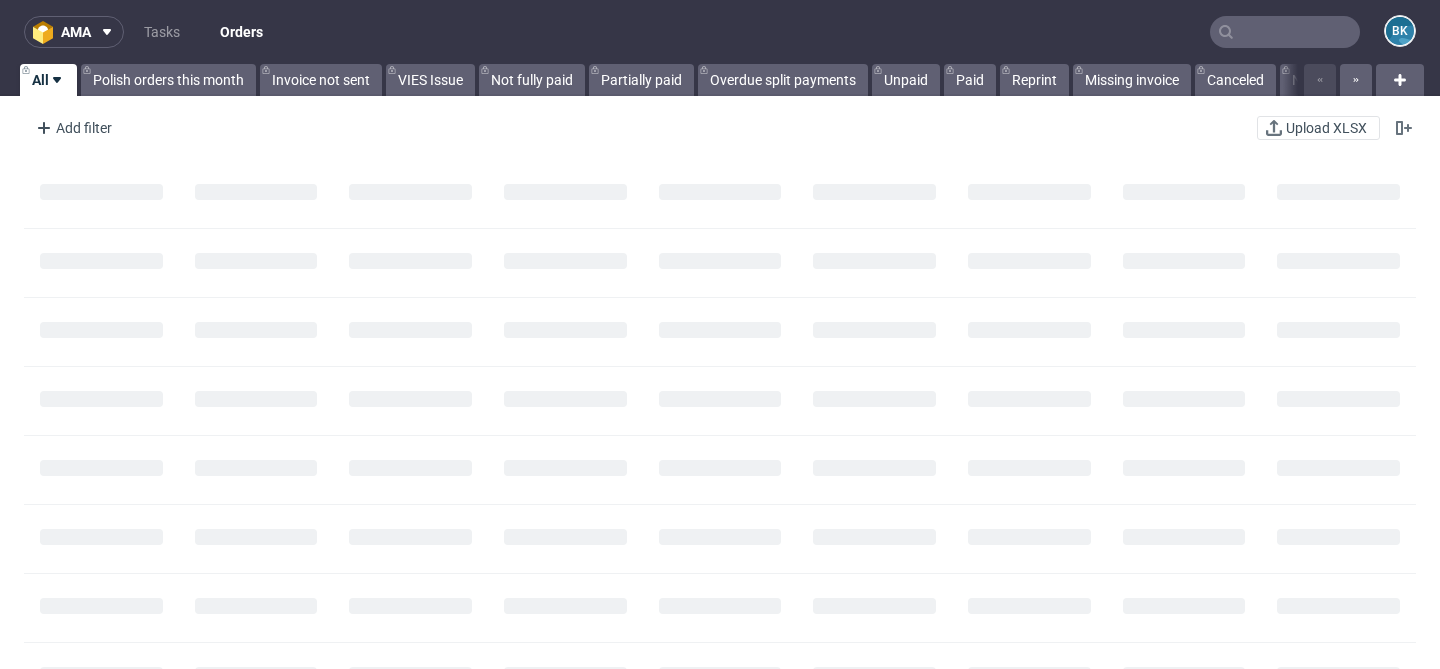 click at bounding box center [1285, 32] 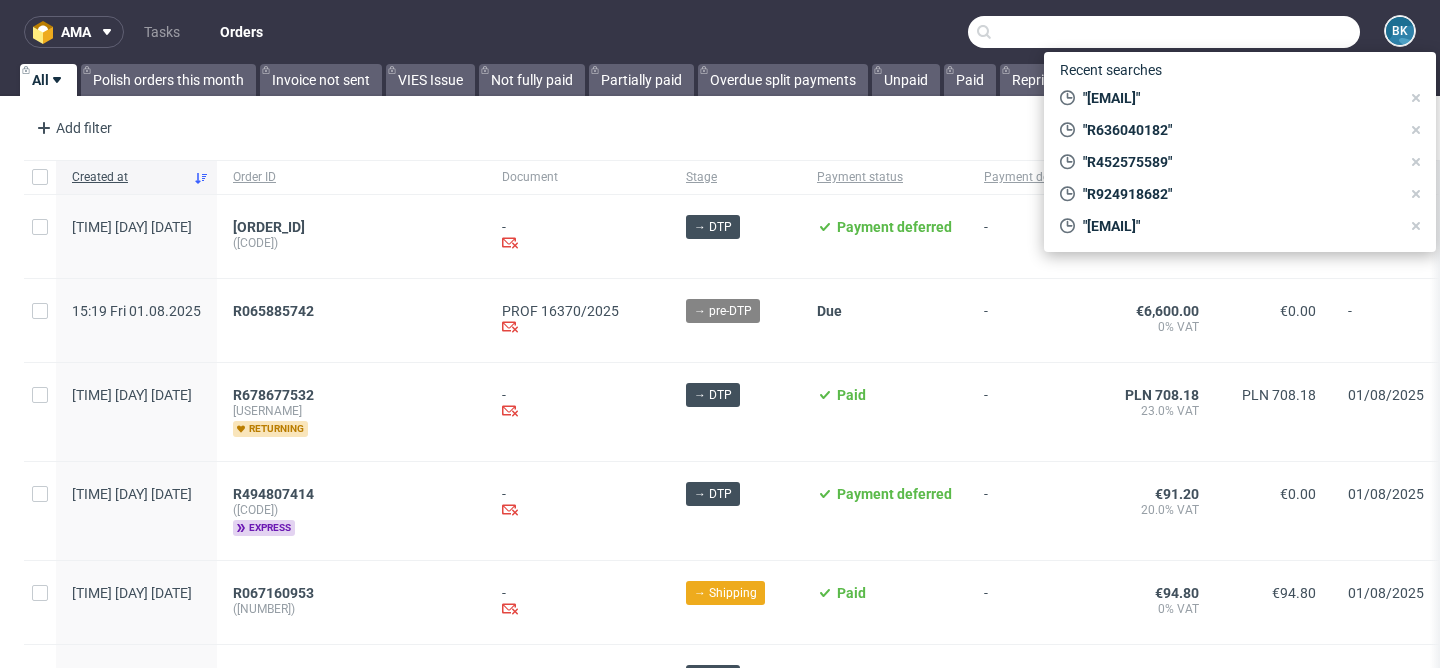 paste on "[ORDER_ID]" 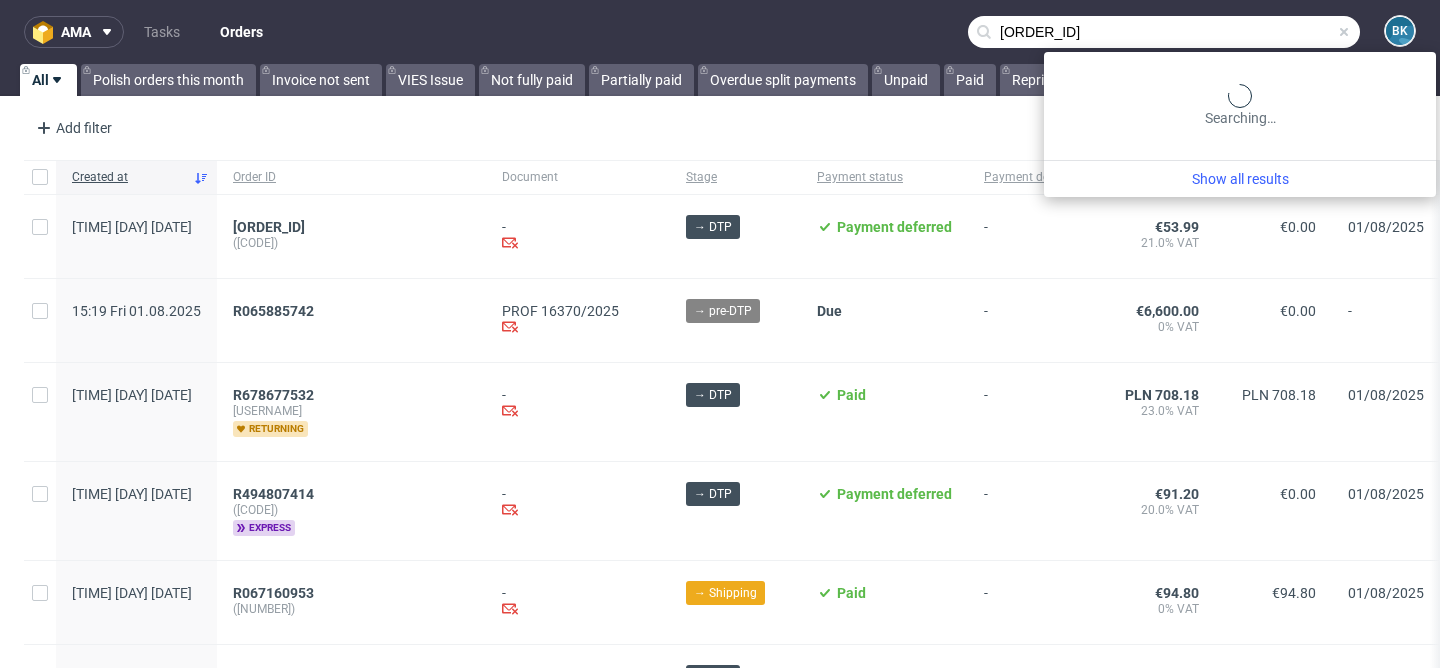 type on "[ORDER_ID]" 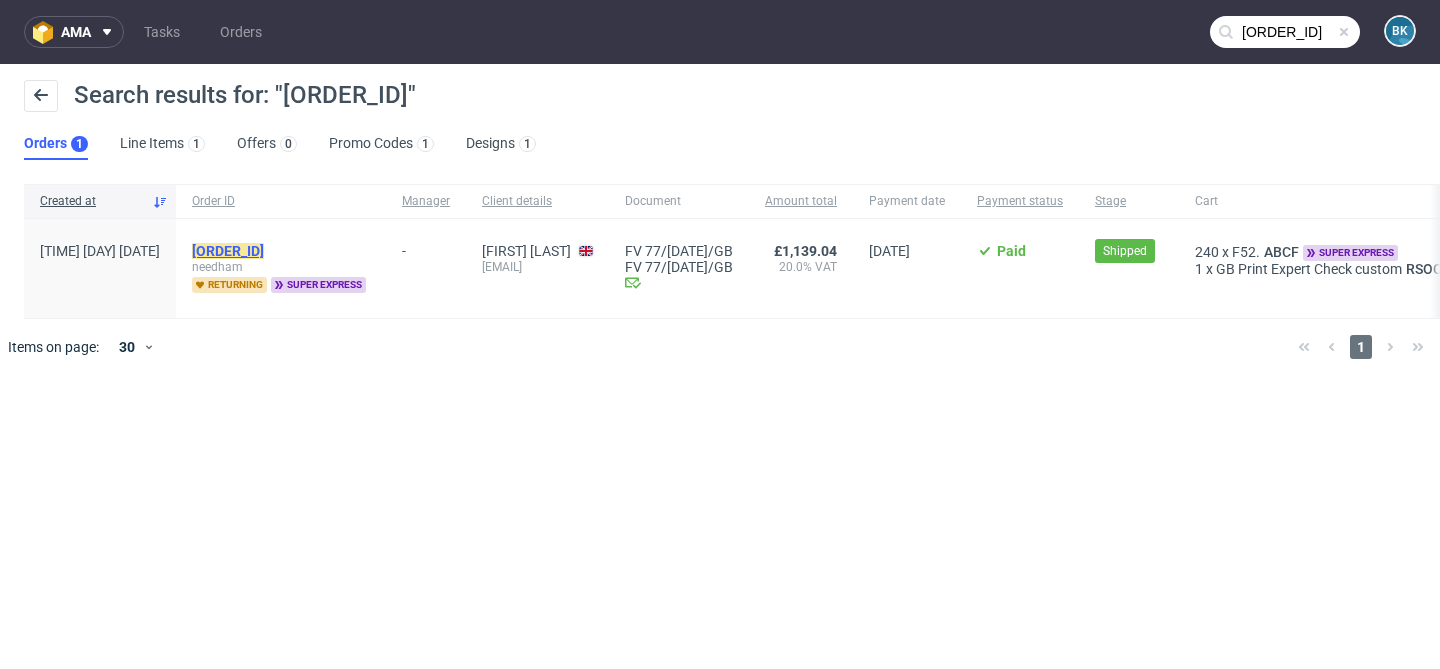 click on "[ORDER_ID]" 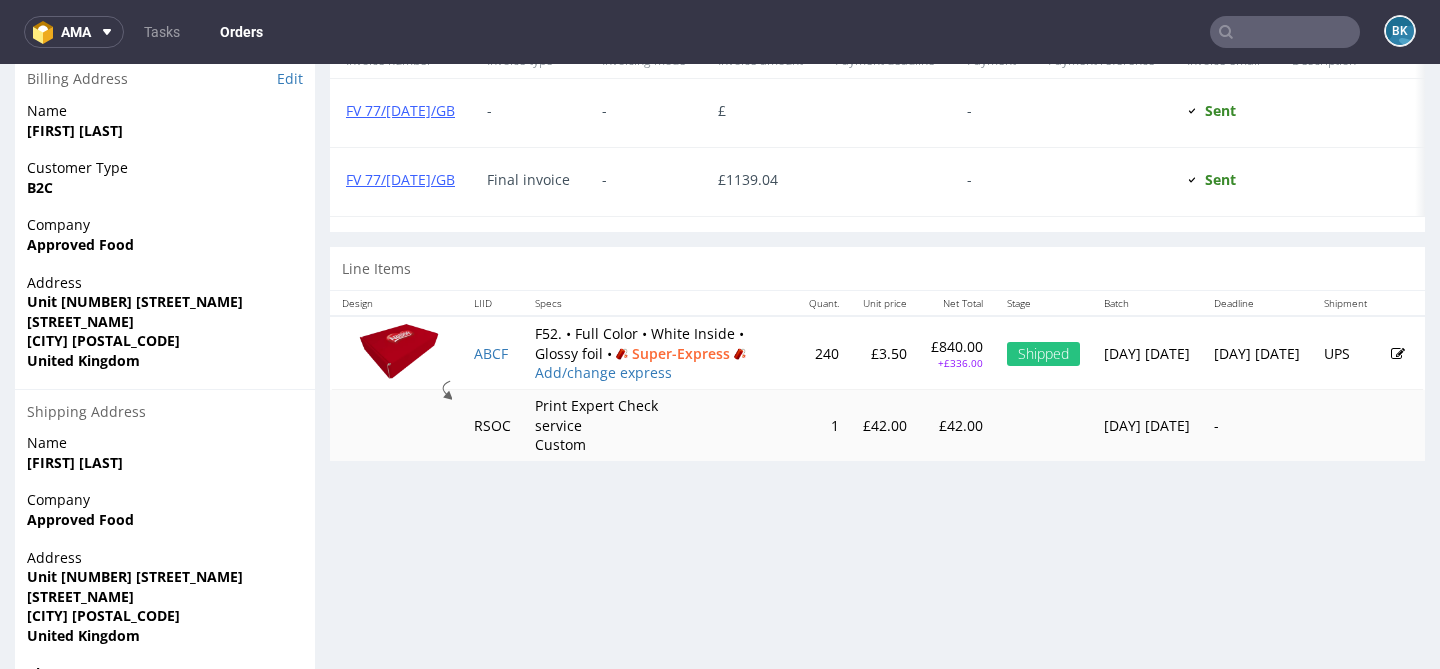 scroll, scrollTop: 928, scrollLeft: 0, axis: vertical 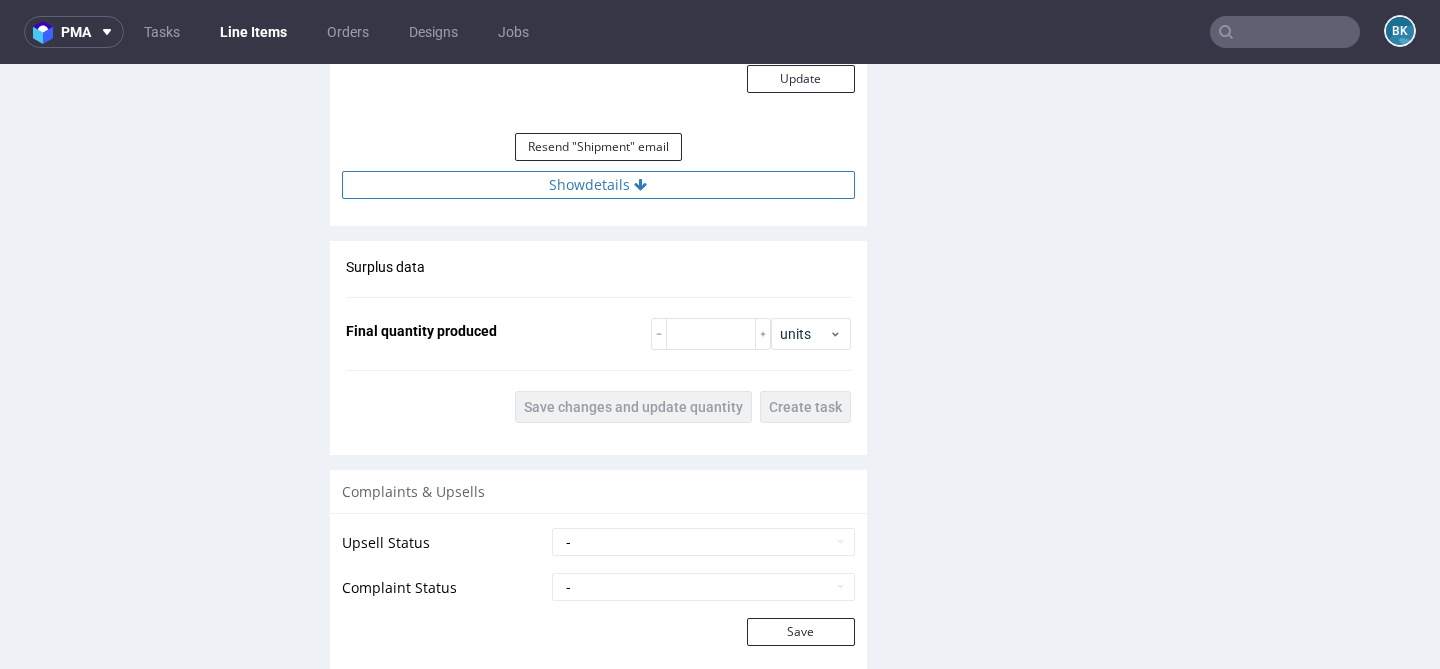 click at bounding box center [640, 185] 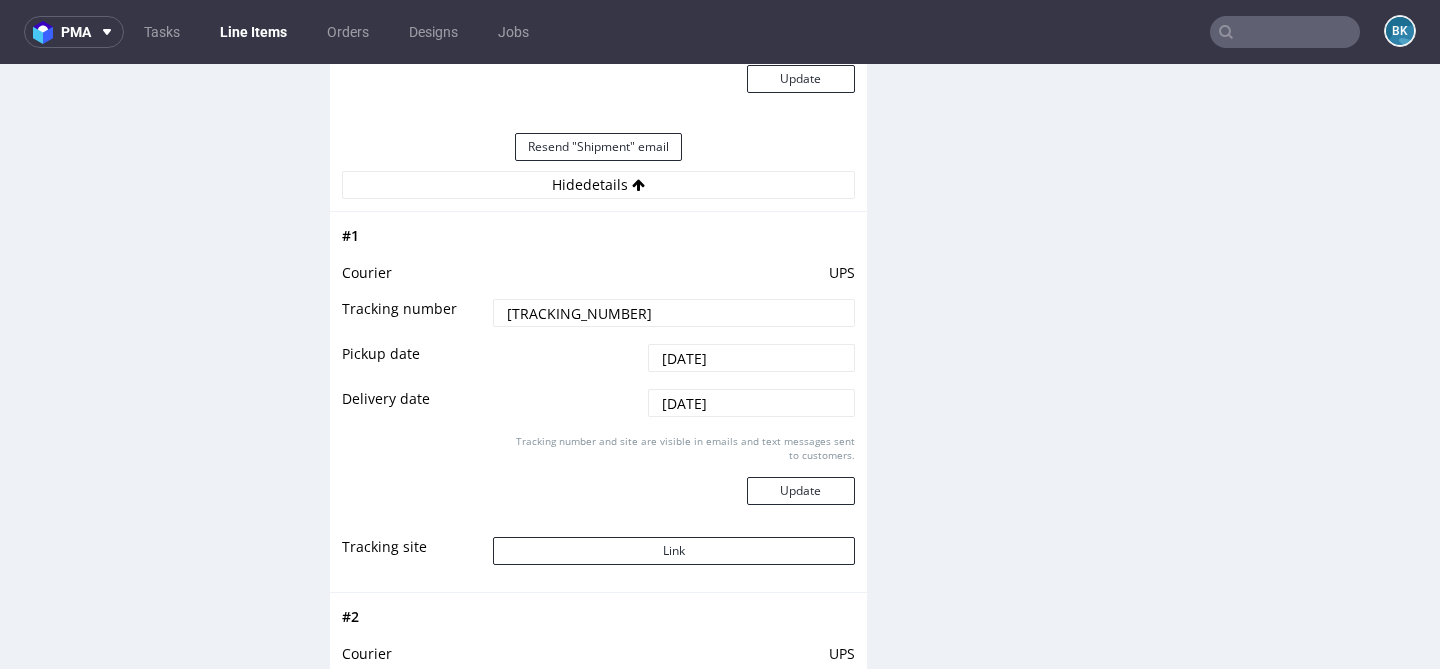 scroll, scrollTop: 2494, scrollLeft: 0, axis: vertical 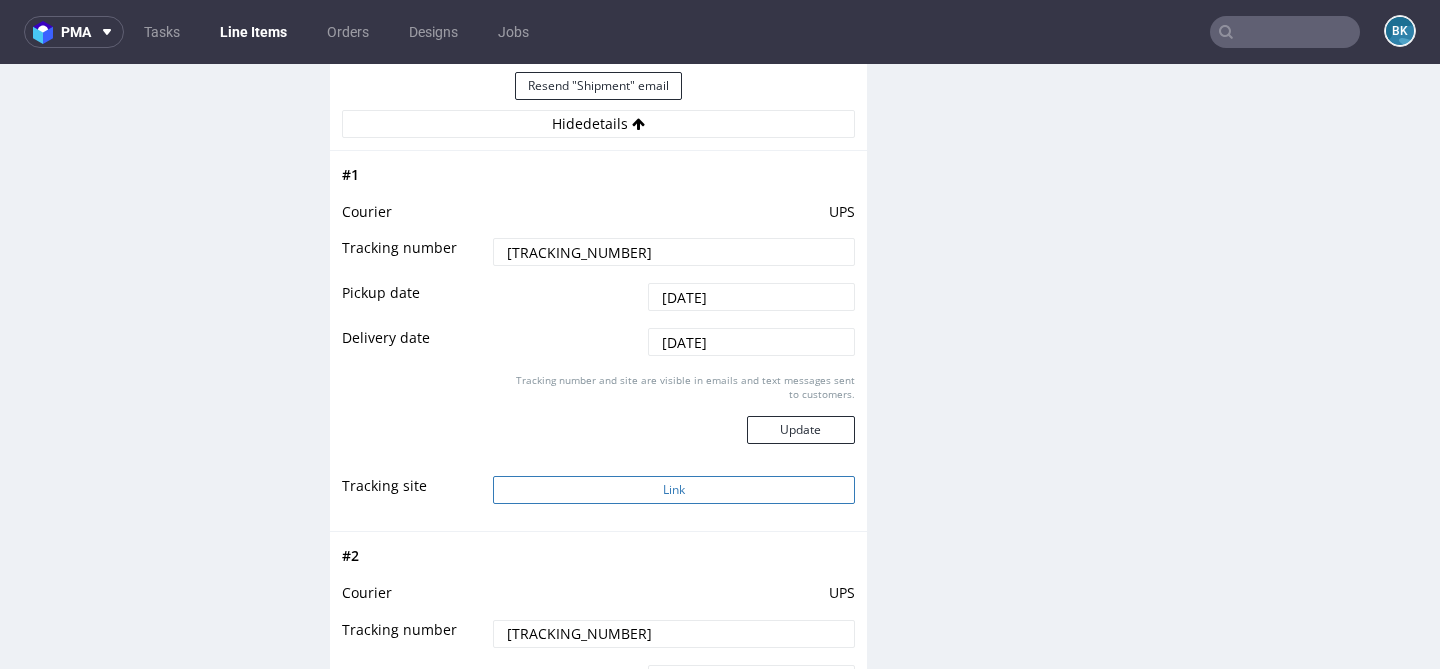click on "Link" at bounding box center (673, 490) 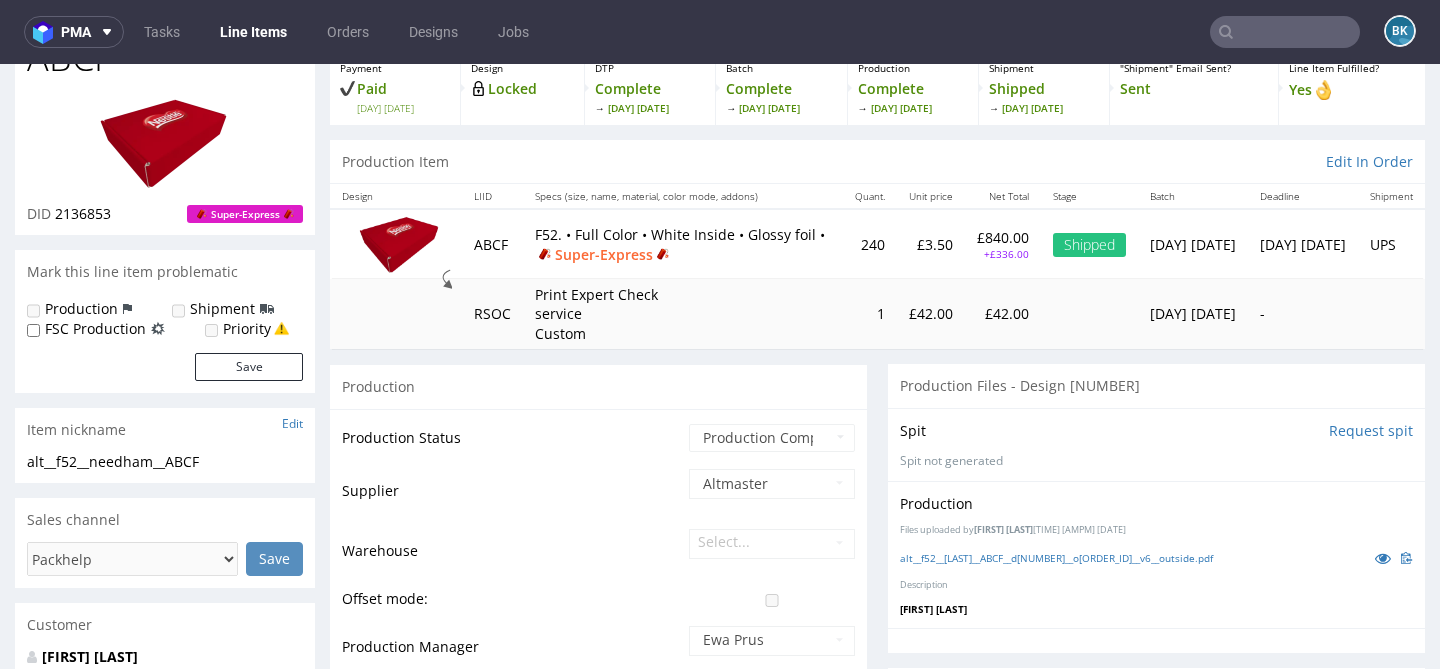 scroll, scrollTop: 0, scrollLeft: 0, axis: both 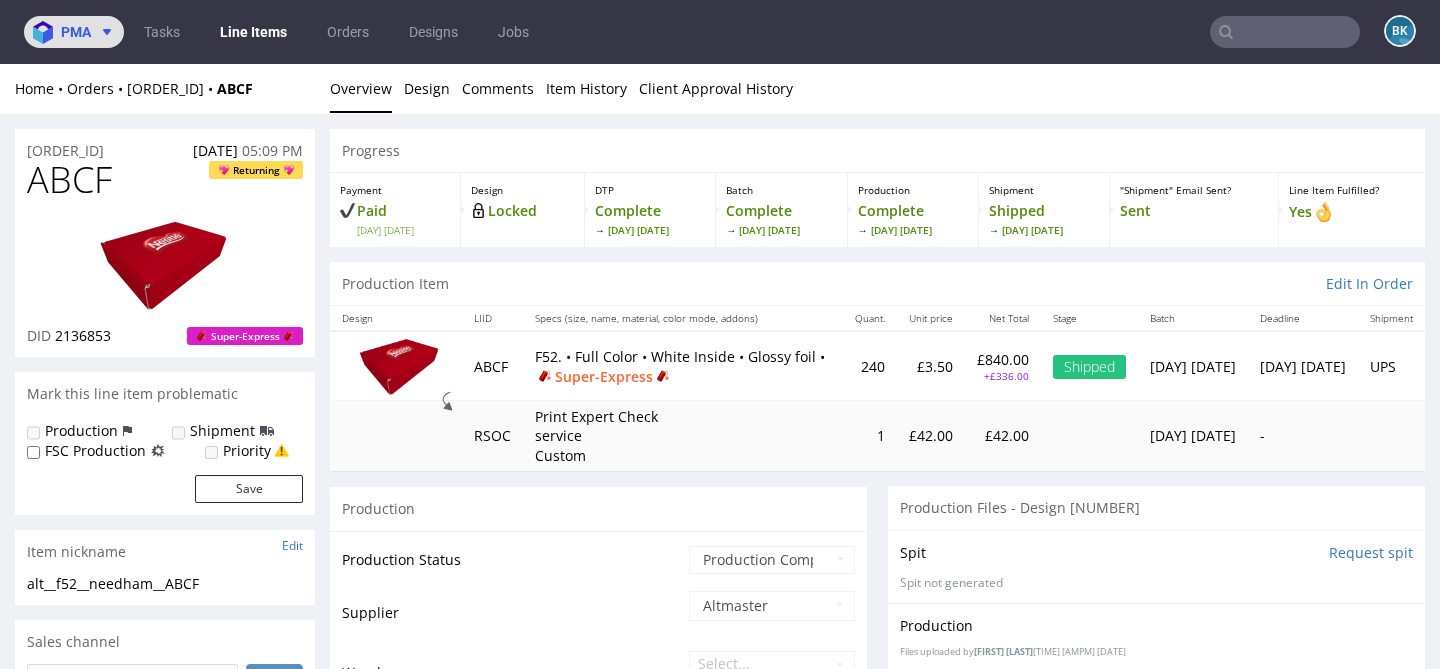 click on "pma" at bounding box center (76, 32) 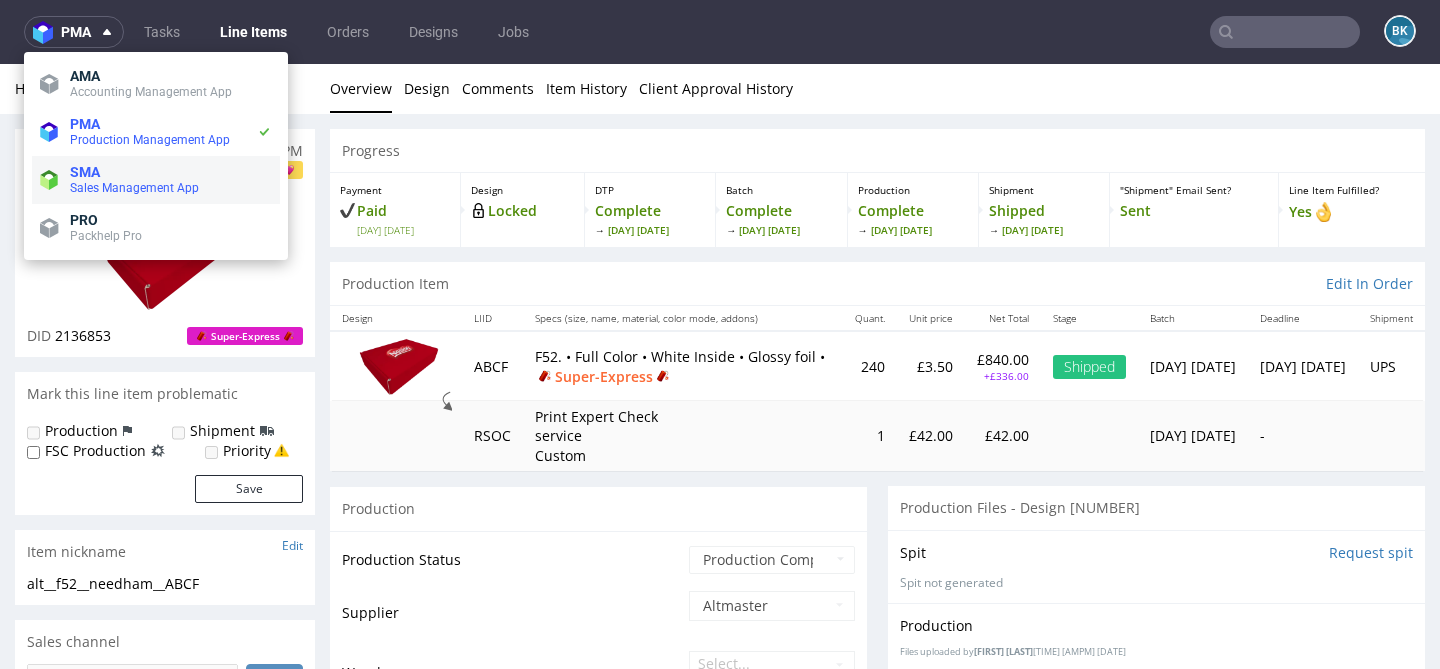 click on "Sales Management App" at bounding box center [134, 188] 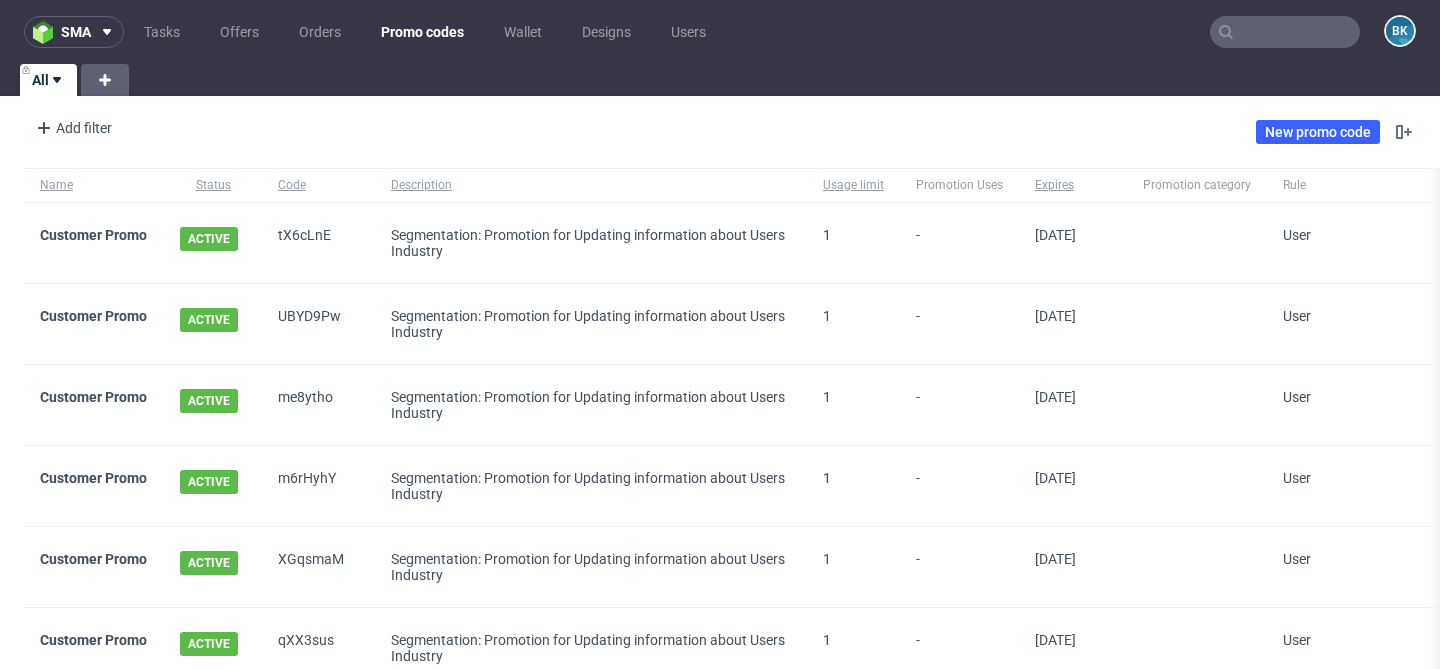 click on "Promo codes" at bounding box center (422, 32) 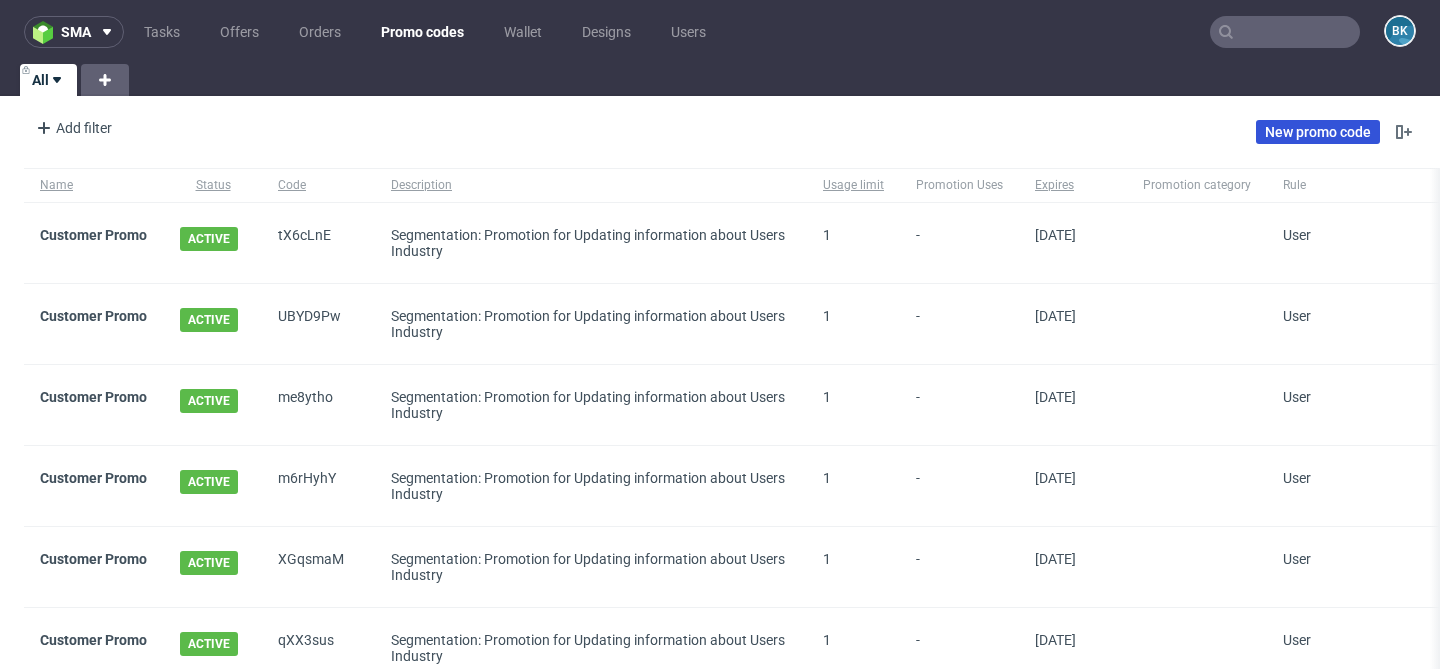 click on "New promo code" at bounding box center (1318, 132) 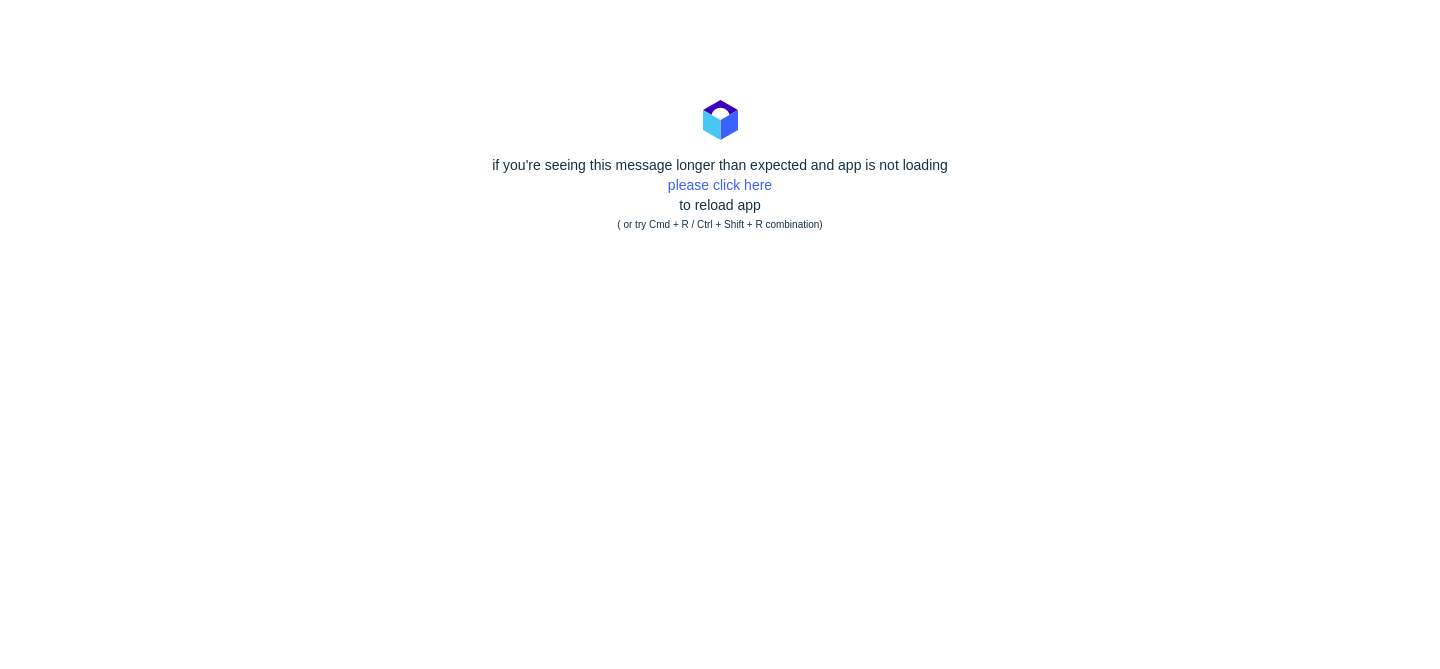 scroll, scrollTop: 0, scrollLeft: 0, axis: both 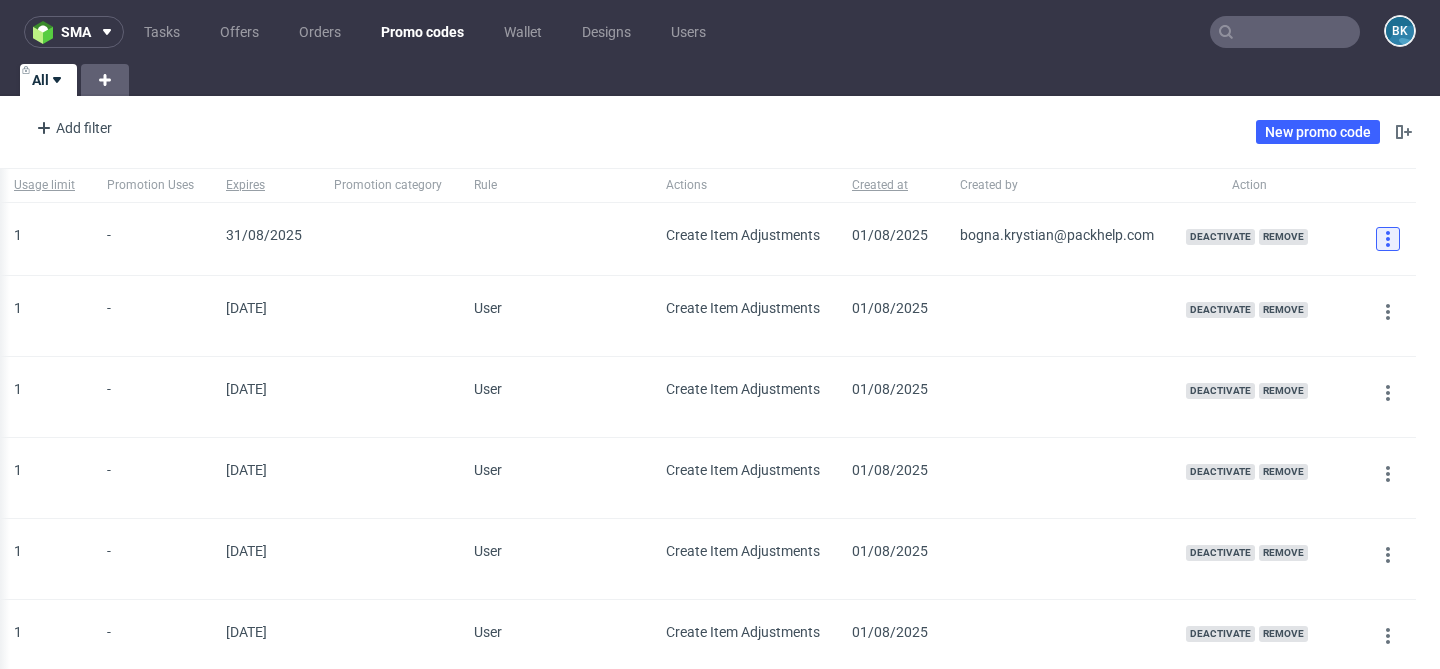 click 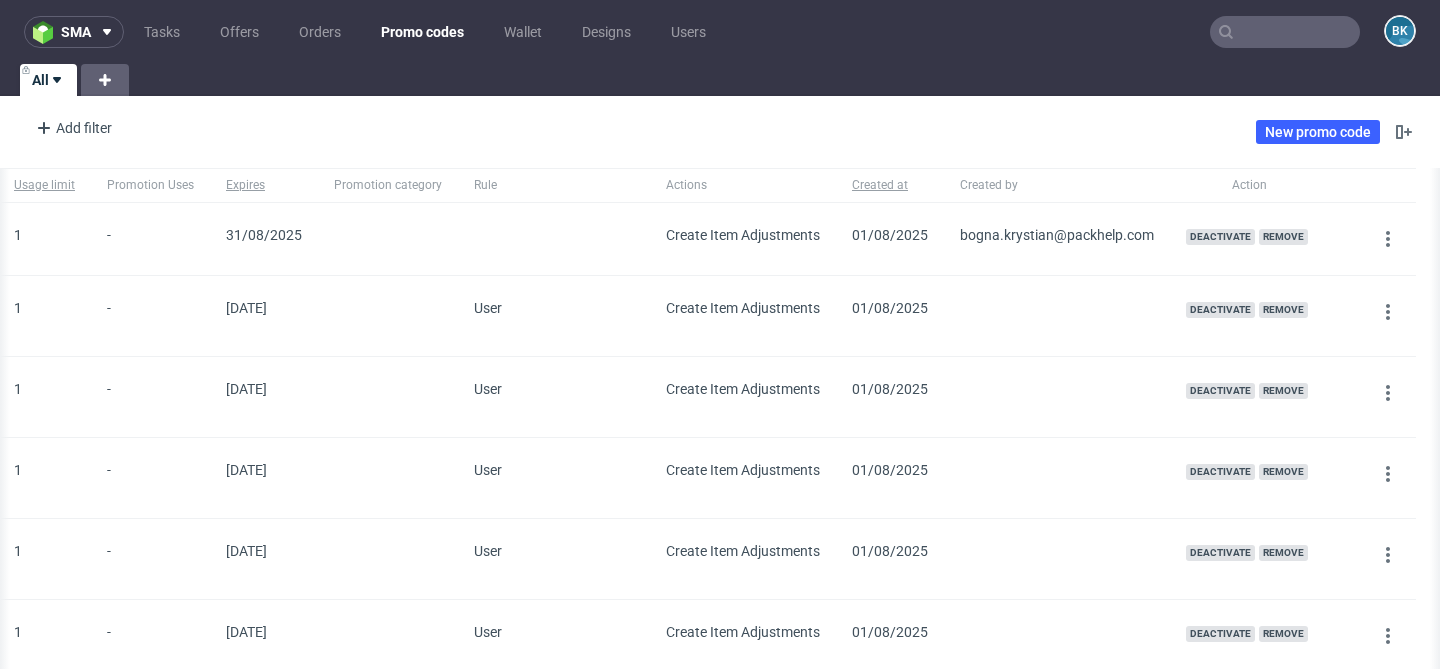 scroll, scrollTop: 0, scrollLeft: 855, axis: horizontal 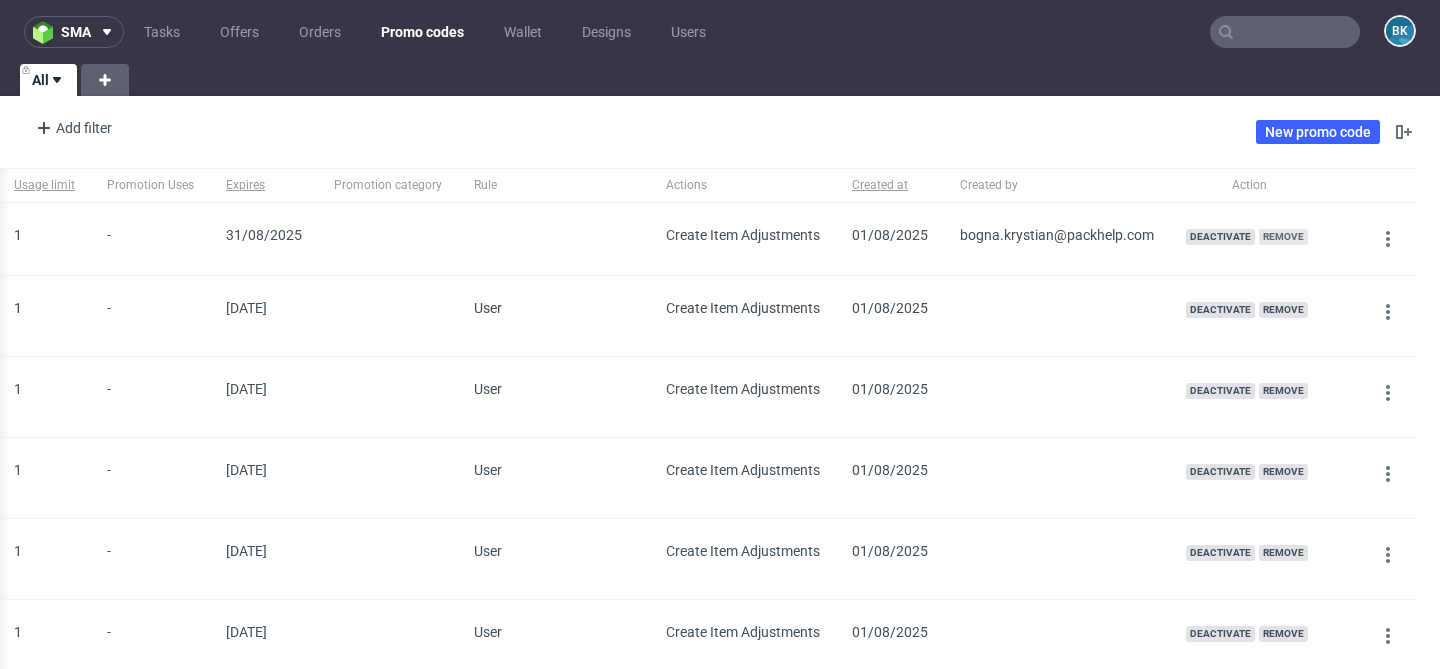 click on "Remove" at bounding box center [1283, 237] 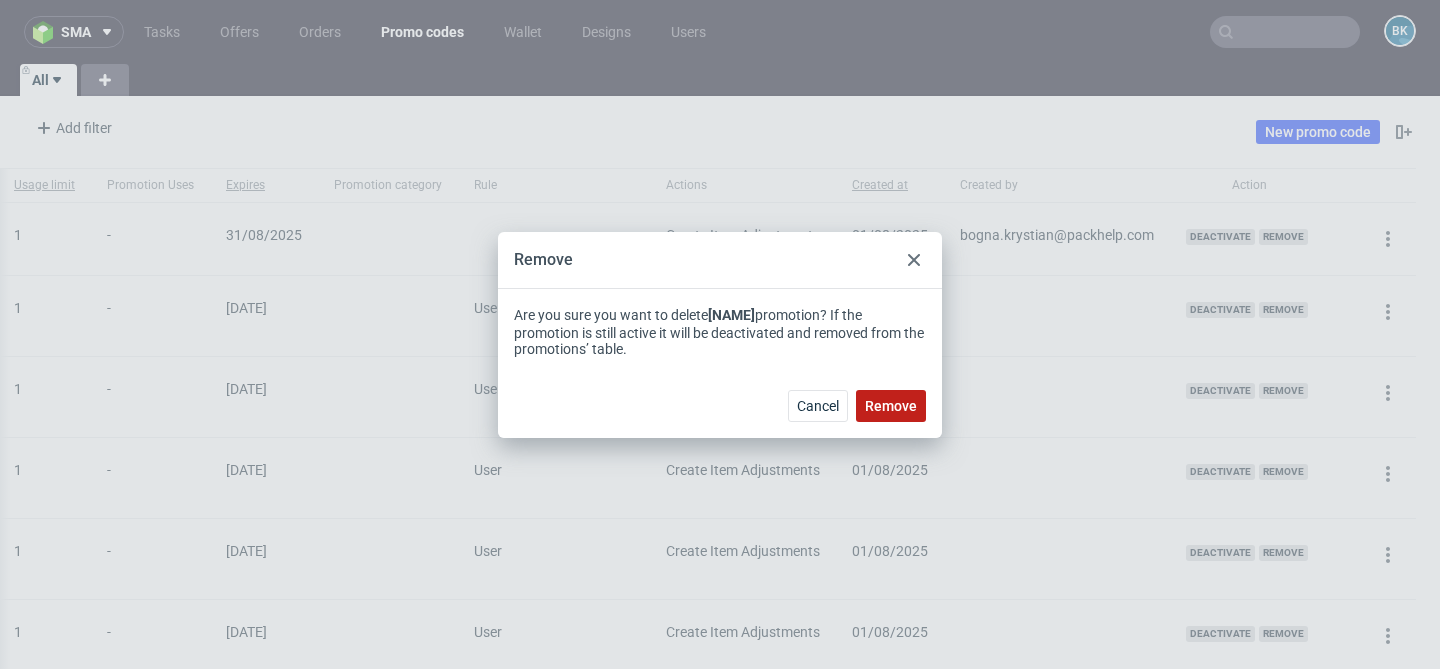 click on "Remove" at bounding box center (891, 406) 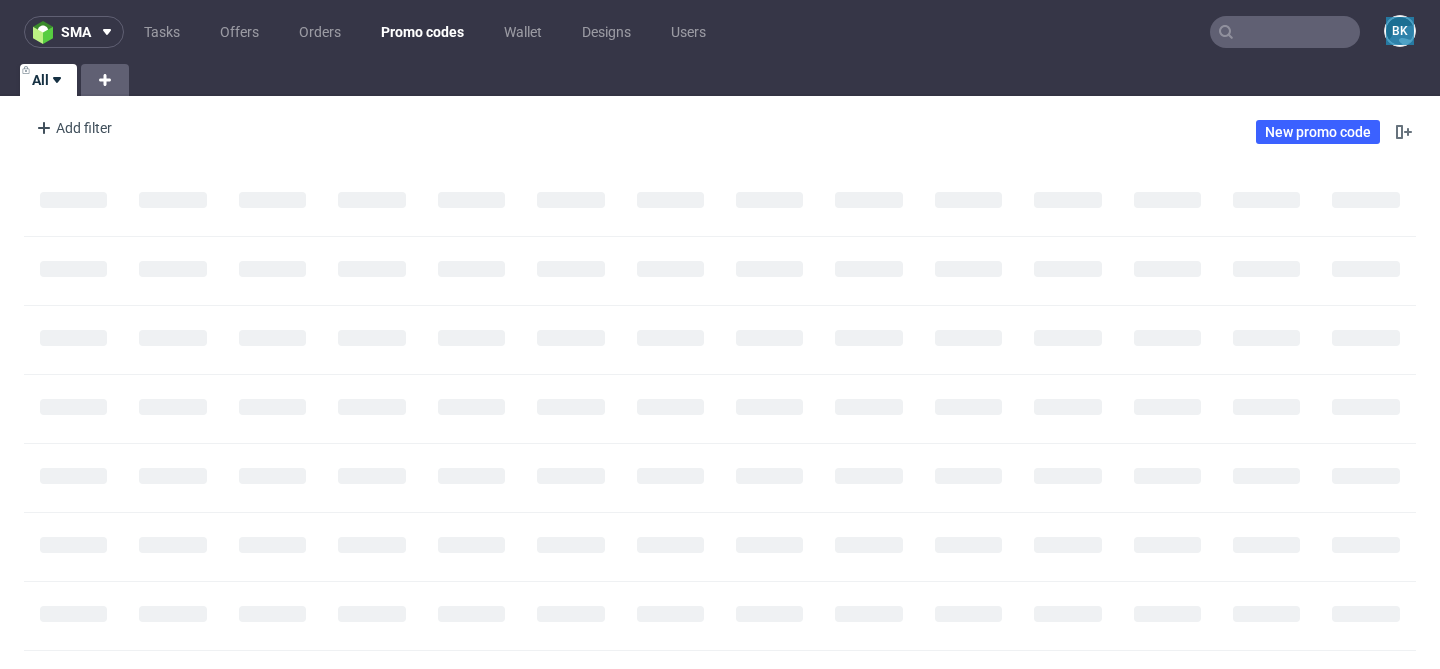scroll, scrollTop: 0, scrollLeft: 0, axis: both 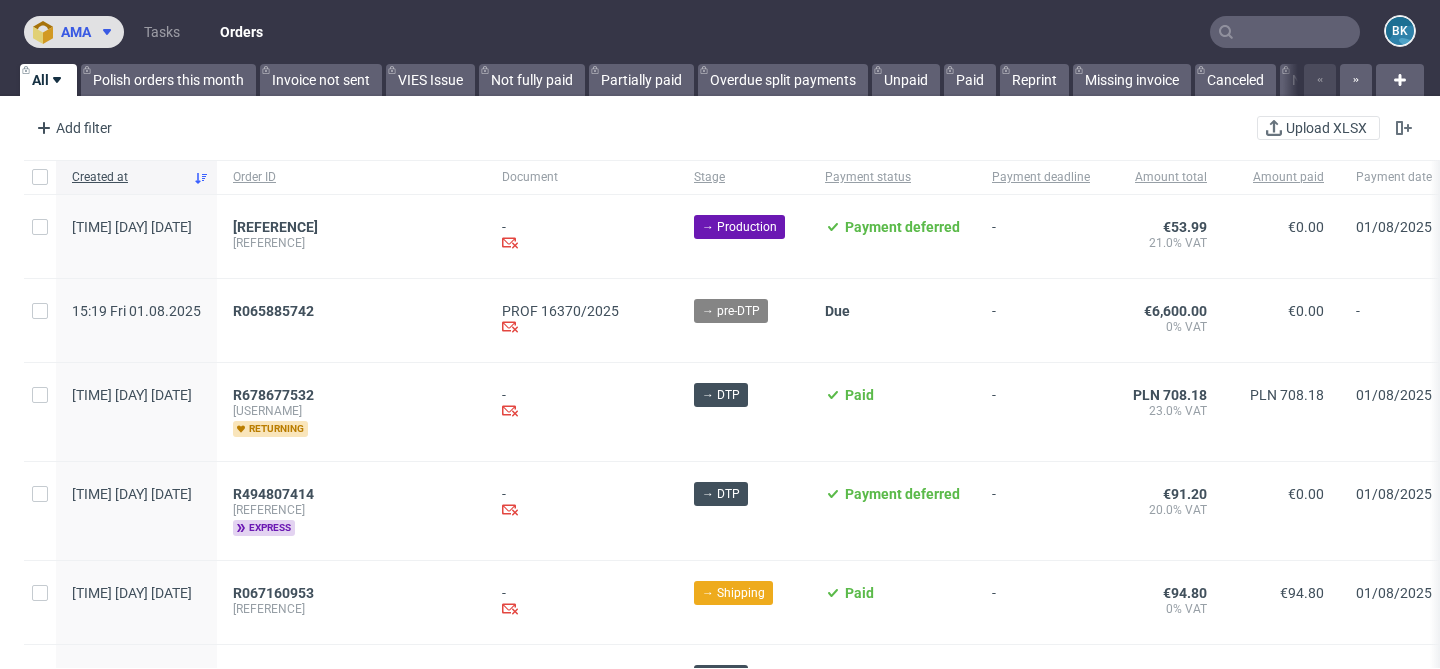 click on "ama" at bounding box center [76, 32] 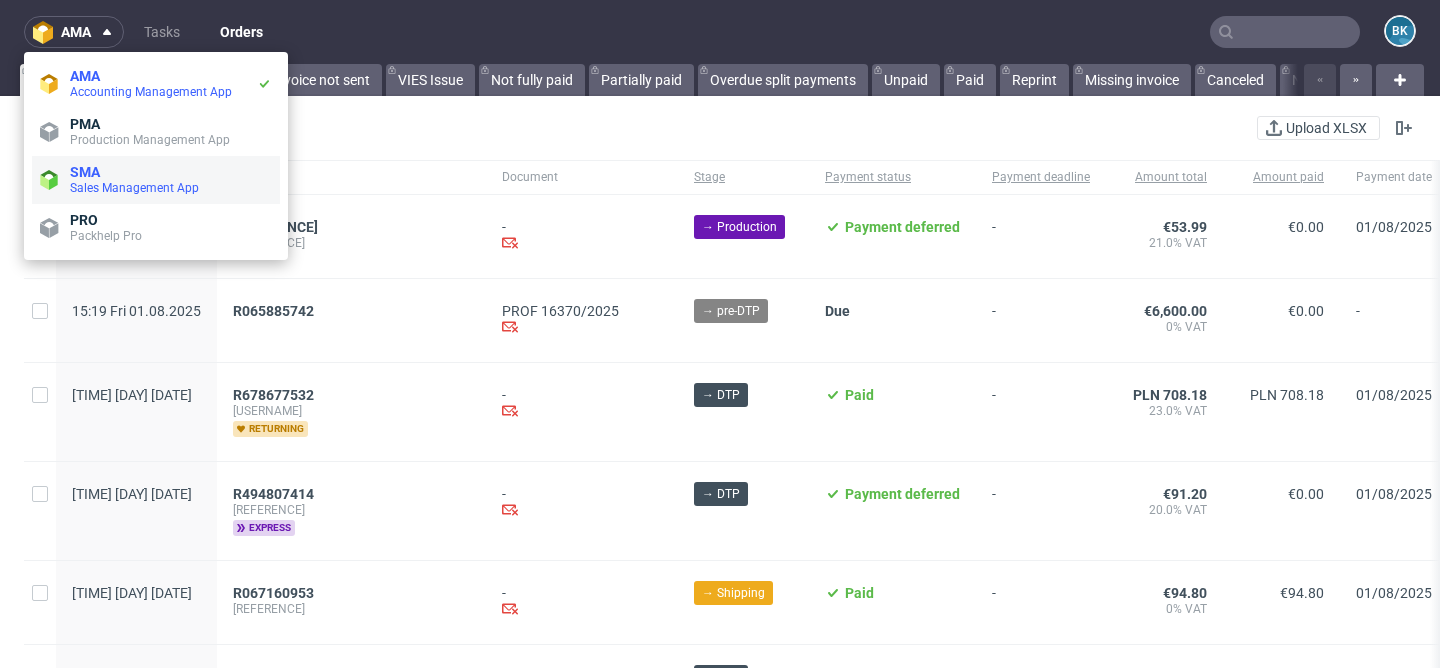 click on "Sales Management App" at bounding box center [171, 188] 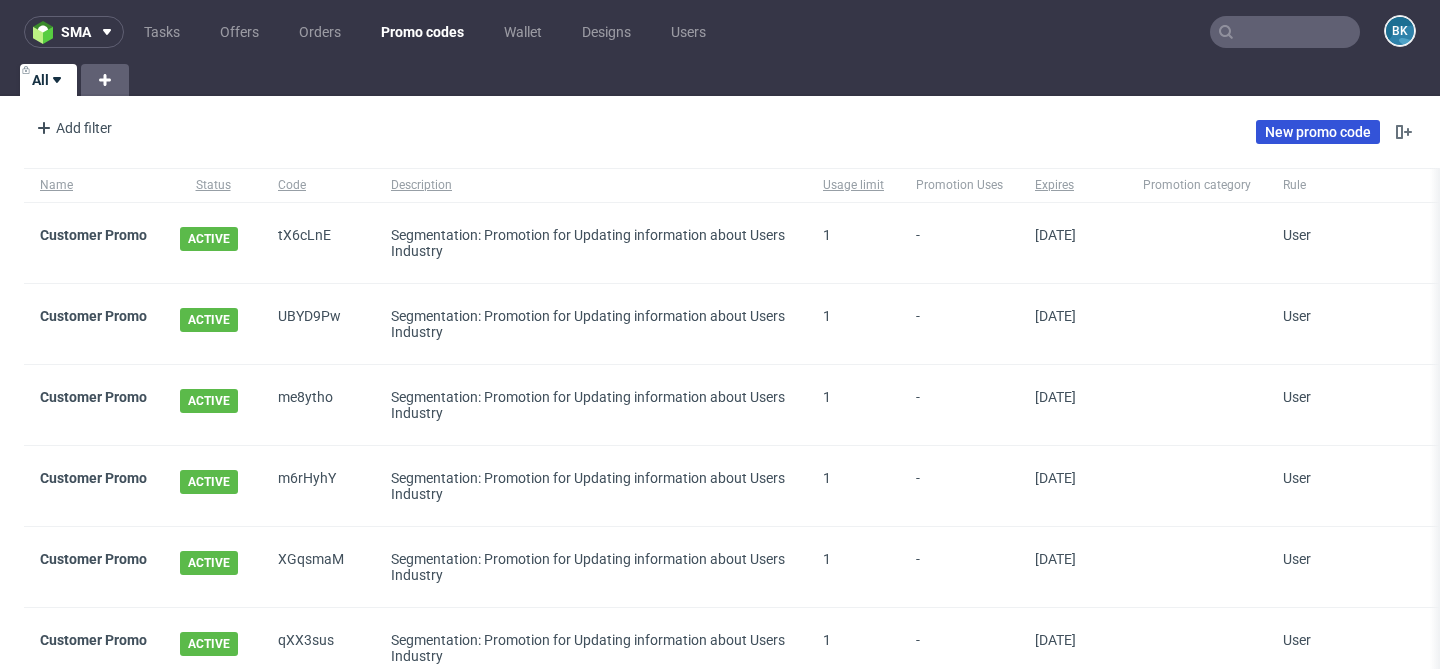 click on "New promo code" at bounding box center (1318, 132) 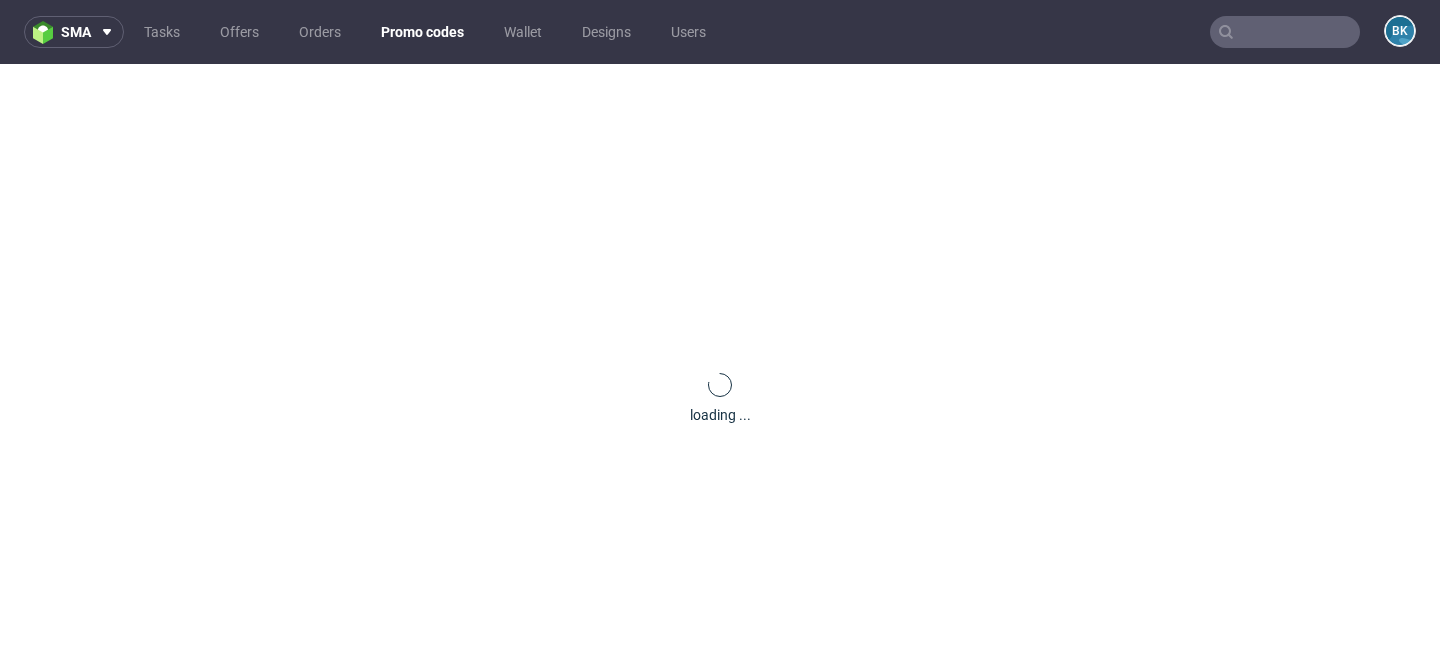scroll, scrollTop: 0, scrollLeft: 0, axis: both 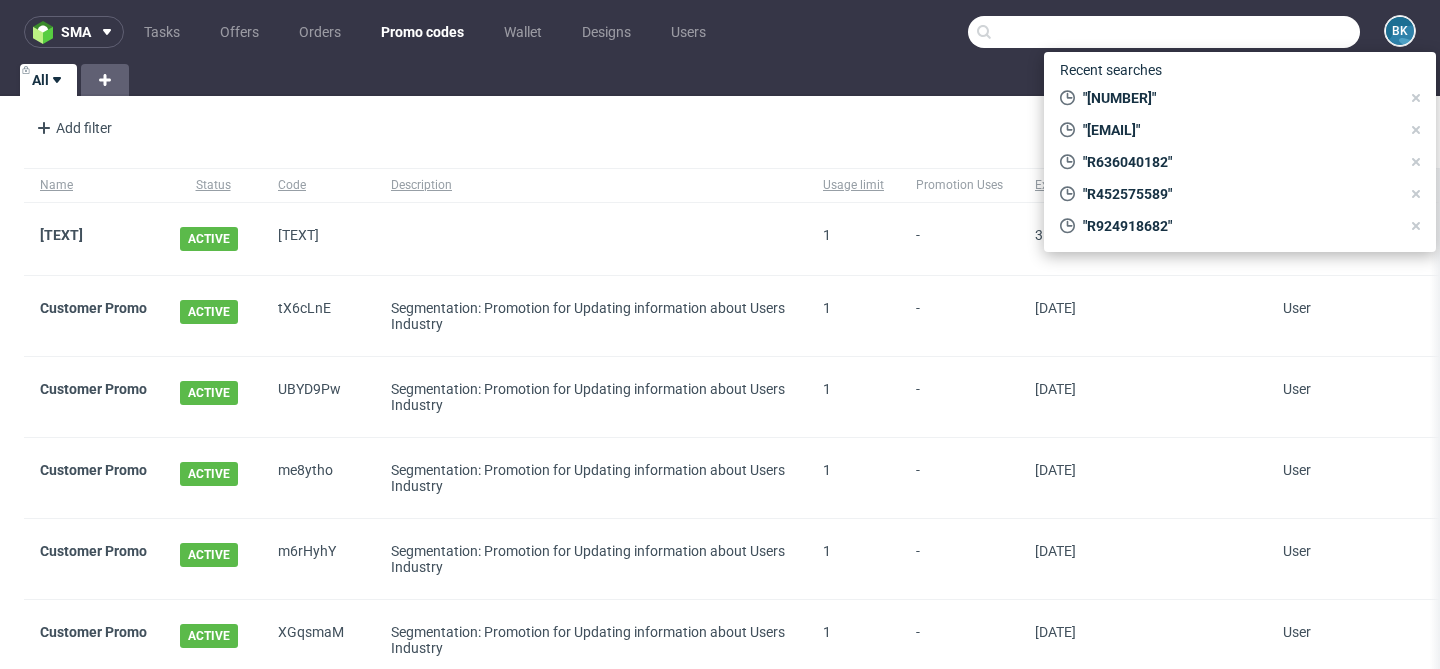 click at bounding box center [1164, 32] 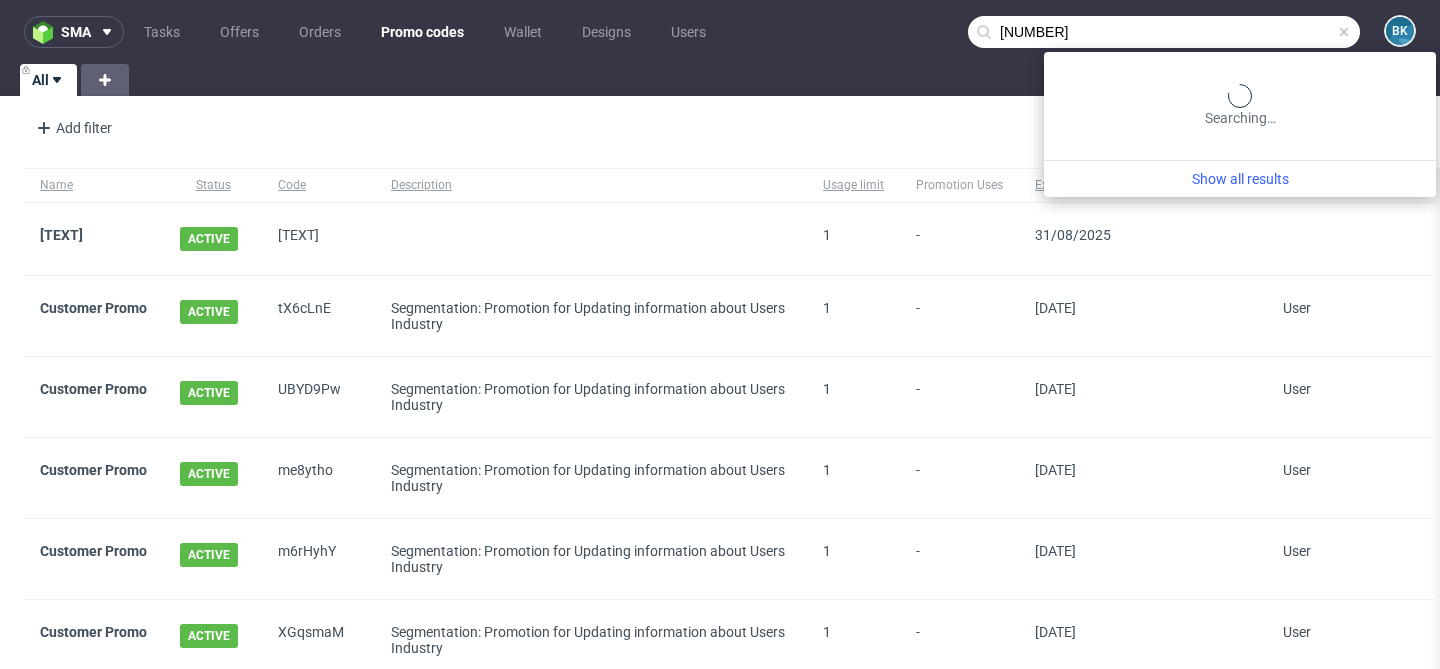 type on "[NUMBER]" 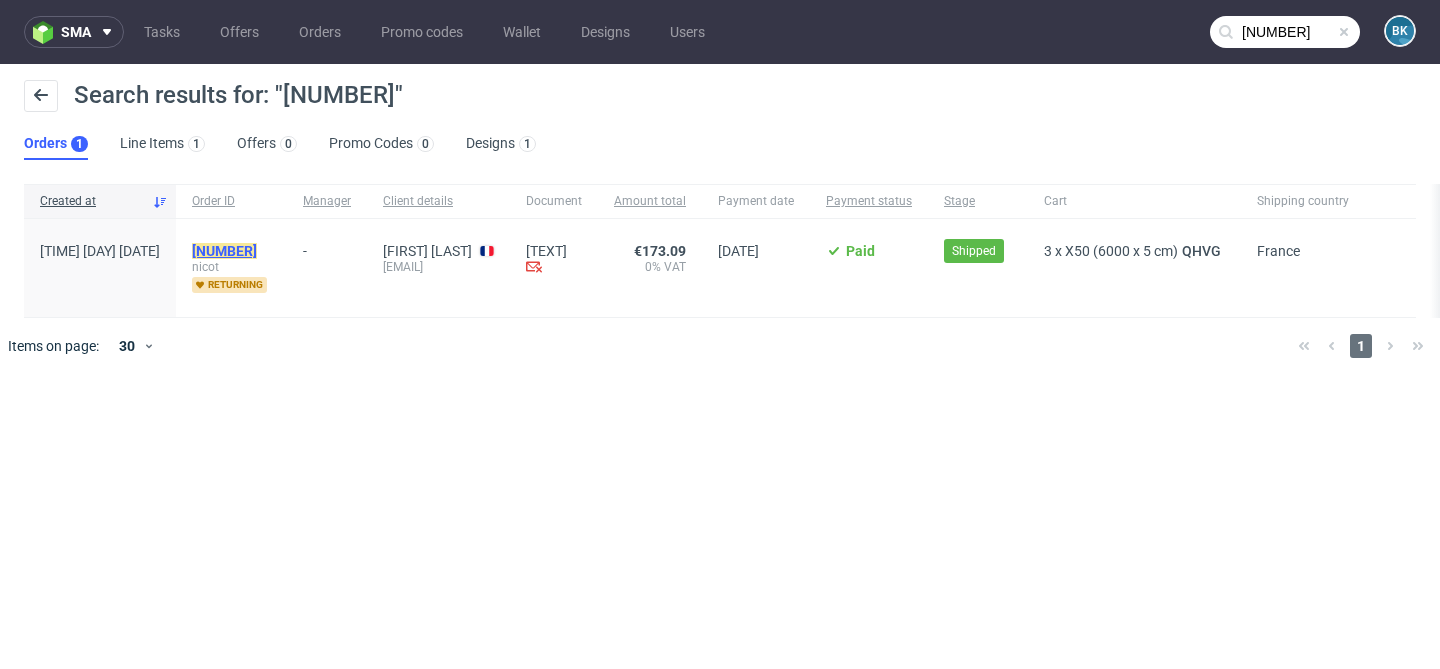 click on "[NUMBER]" 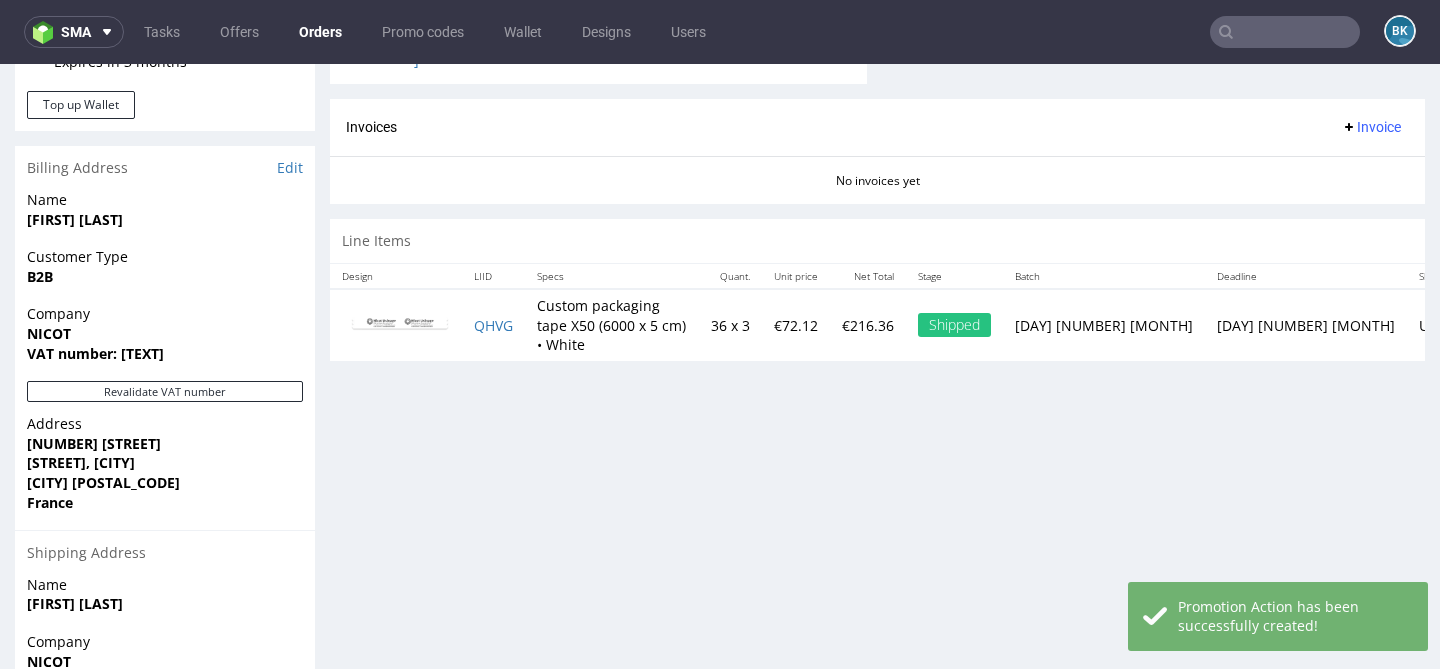 scroll, scrollTop: 918, scrollLeft: 0, axis: vertical 